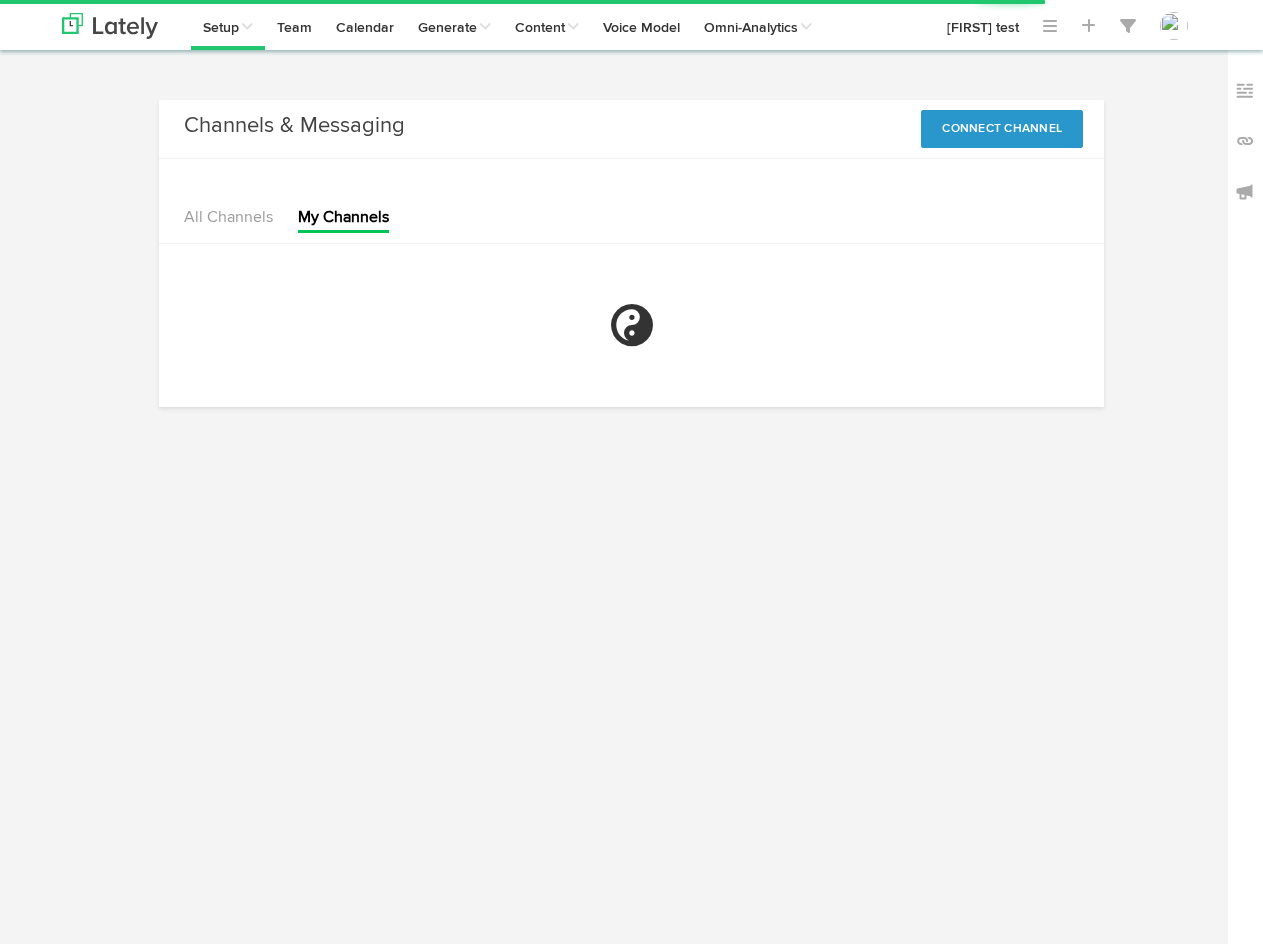 scroll, scrollTop: 0, scrollLeft: 0, axis: both 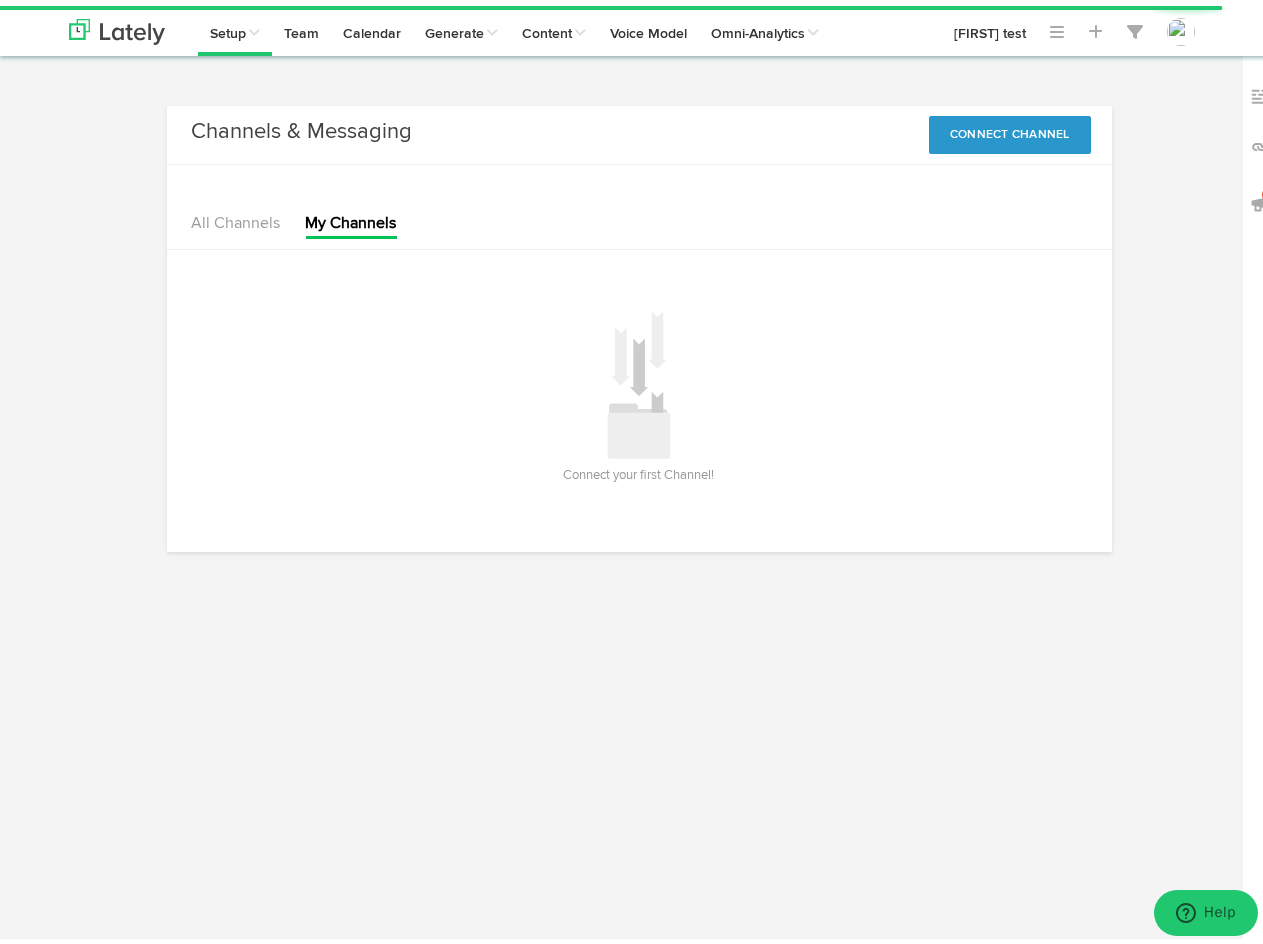 click on "Channels & Messaging
No message
Connect Channel
X
Facebook
LinkedIn
Instagram
Youtube
All Channels
My Channels" at bounding box center [639, 333] 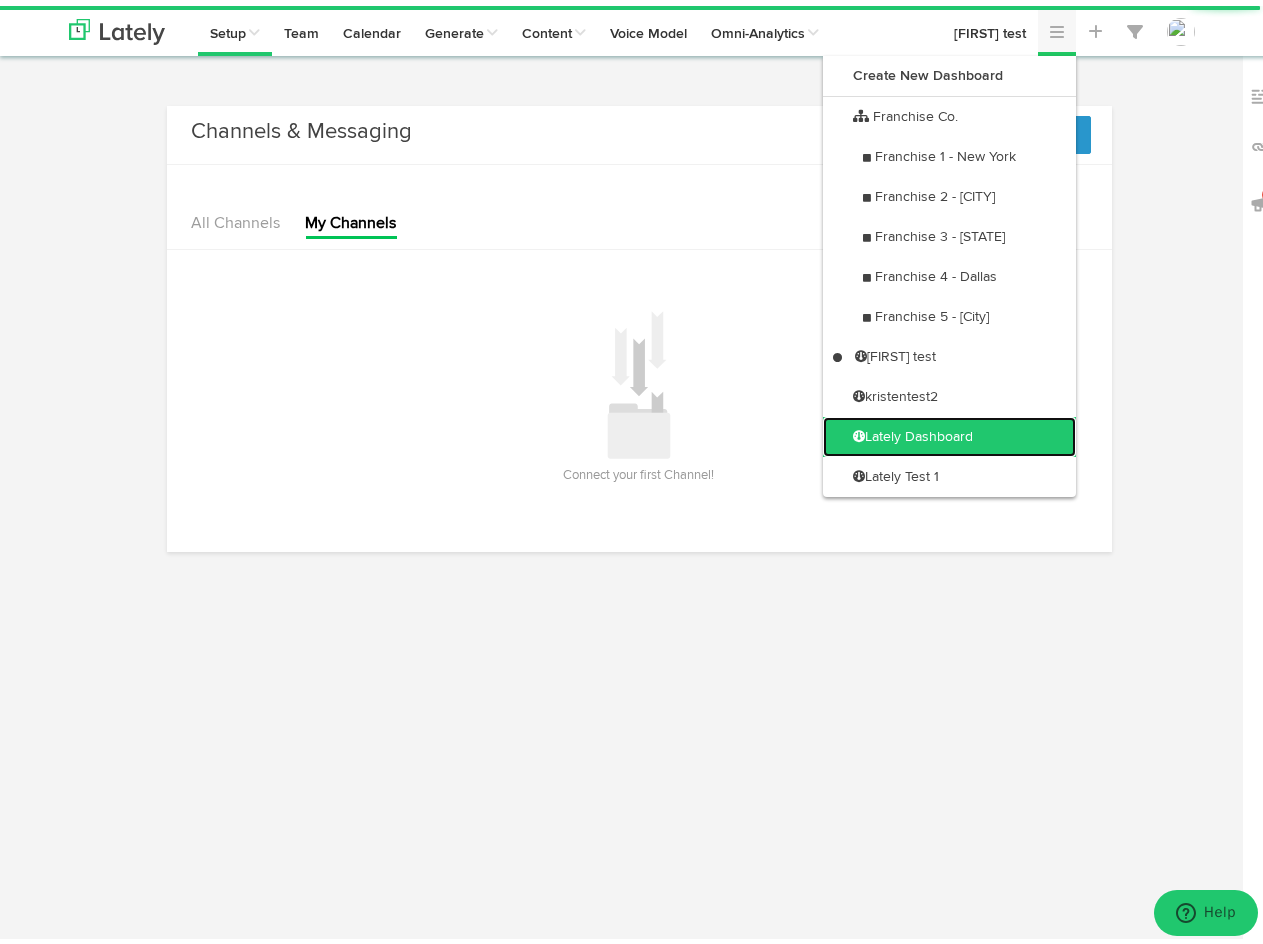 click on "Lately Dashboard" at bounding box center [949, 431] 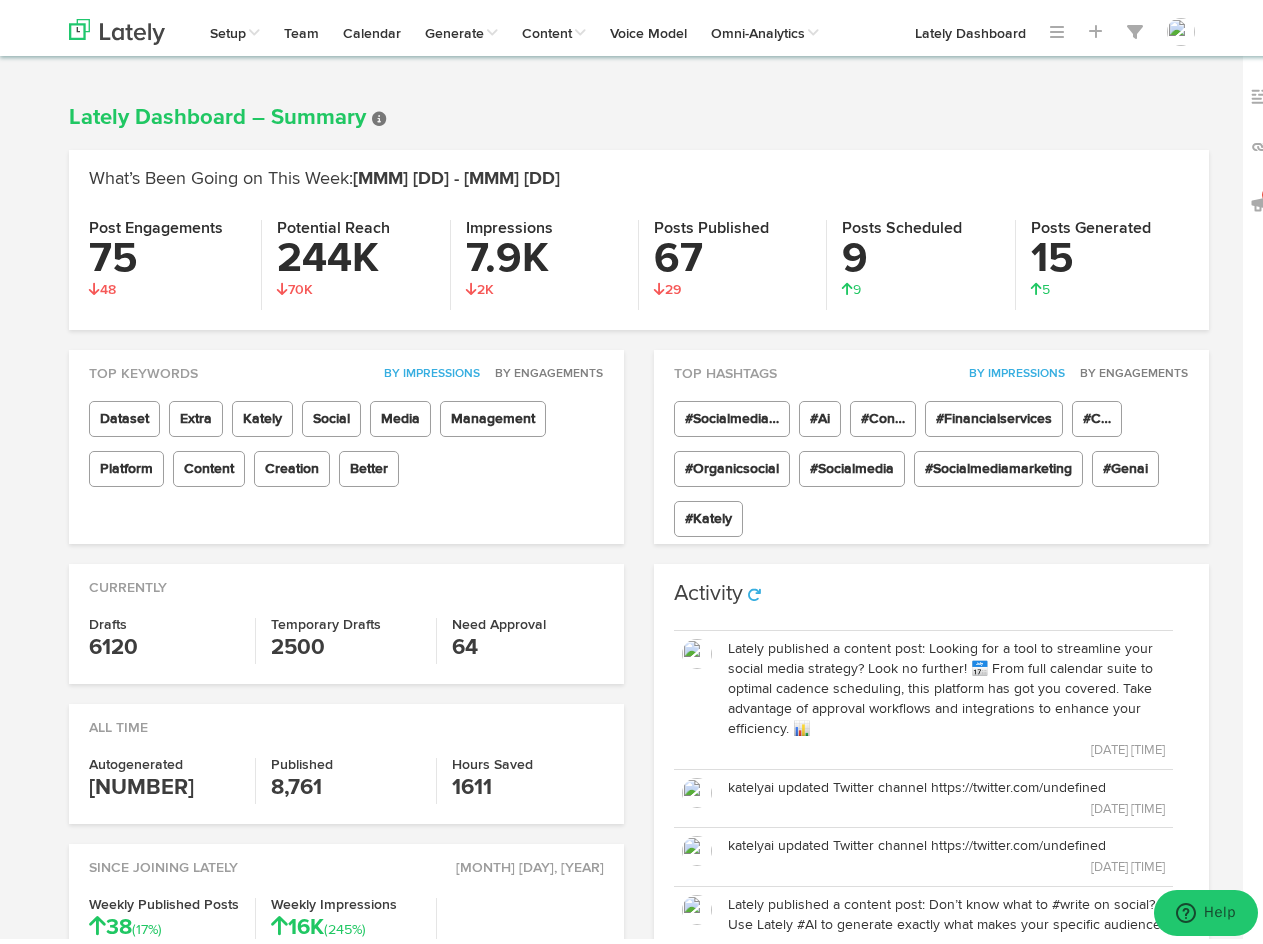 click on "Lately Dashboard – Summary
What’s Been Going on This Week:  Jun 30 - Jul 07
Post Engagements
75
48
48
Potential Reach
244K
70K
70K
Impressions
7.9K
2K
2K
Posts Published
67
29
29
Posts Scheduled
9
9
9
Posts Generated
15
5
5" at bounding box center (639, 222) 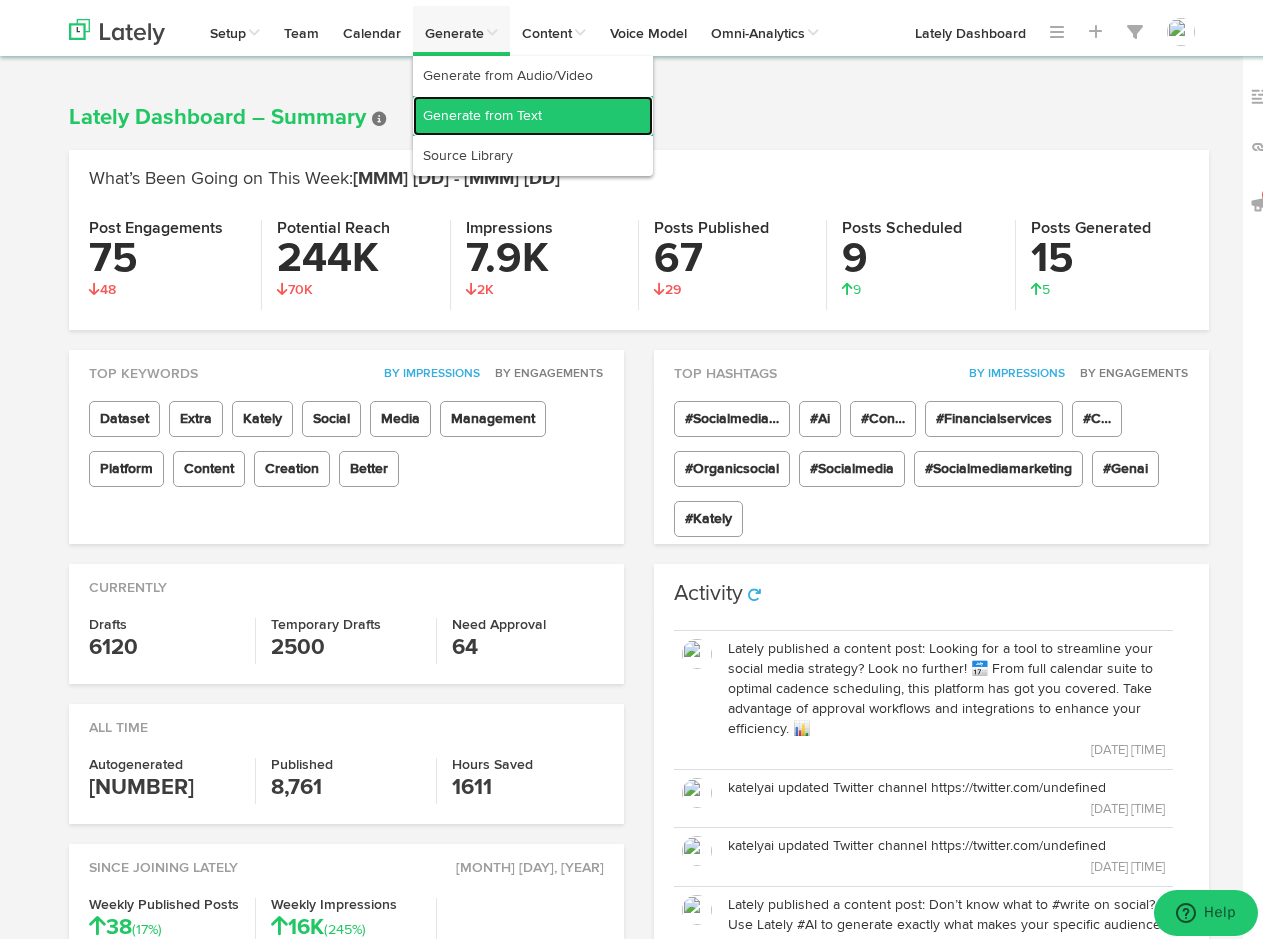 click on "Generate from Text" at bounding box center [533, 110] 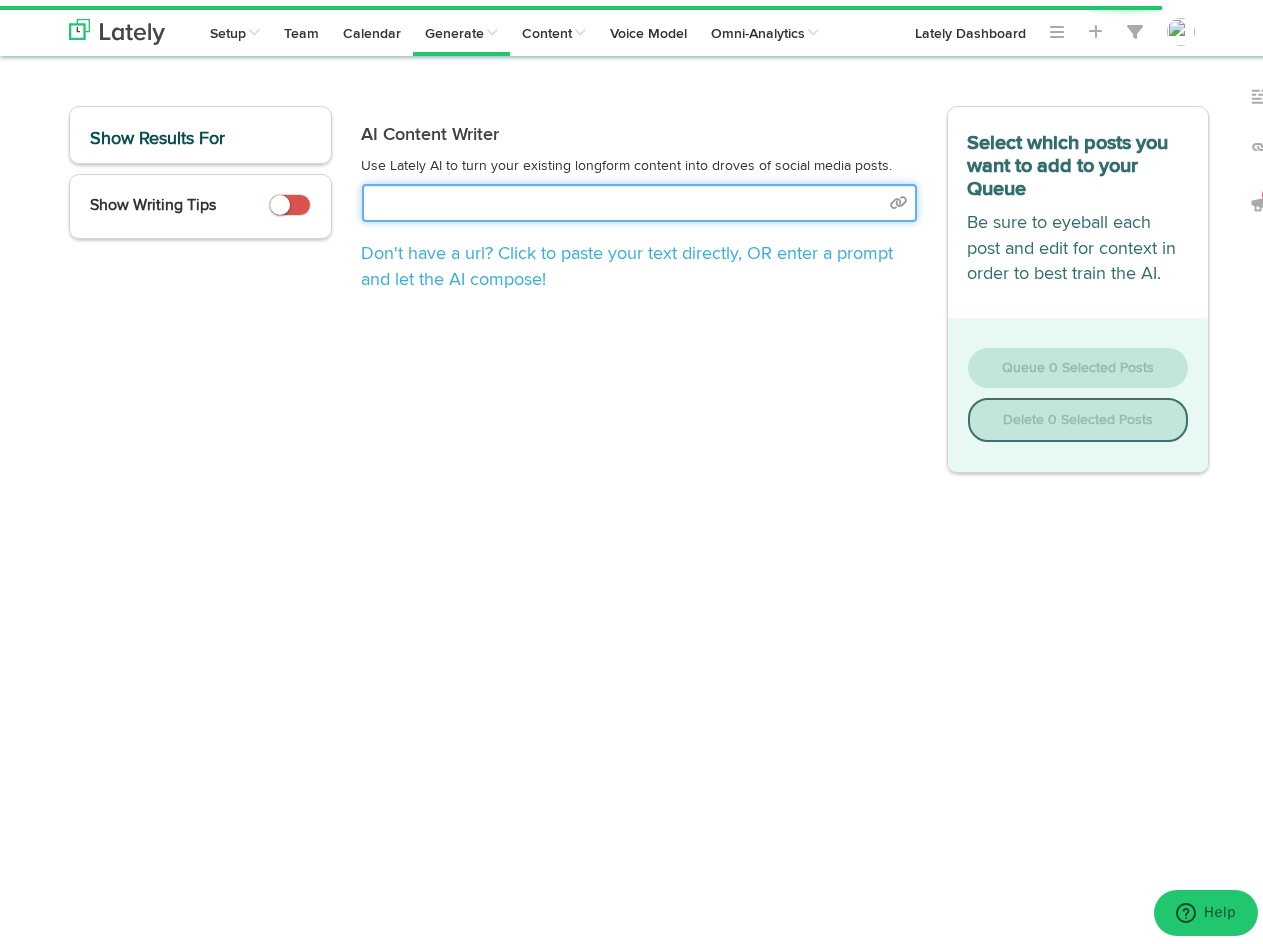 click at bounding box center [639, 197] 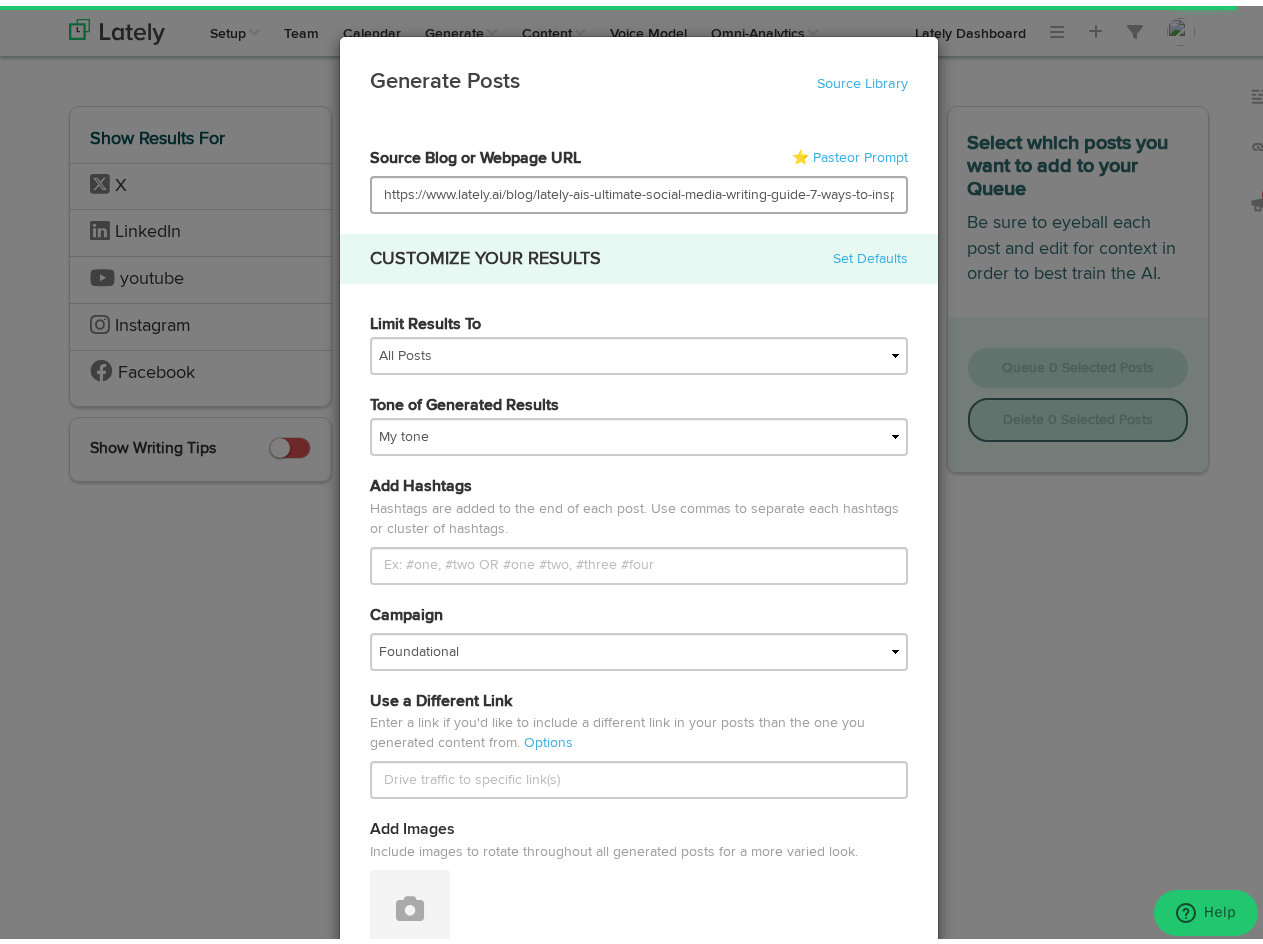 scroll, scrollTop: 0, scrollLeft: 68, axis: horizontal 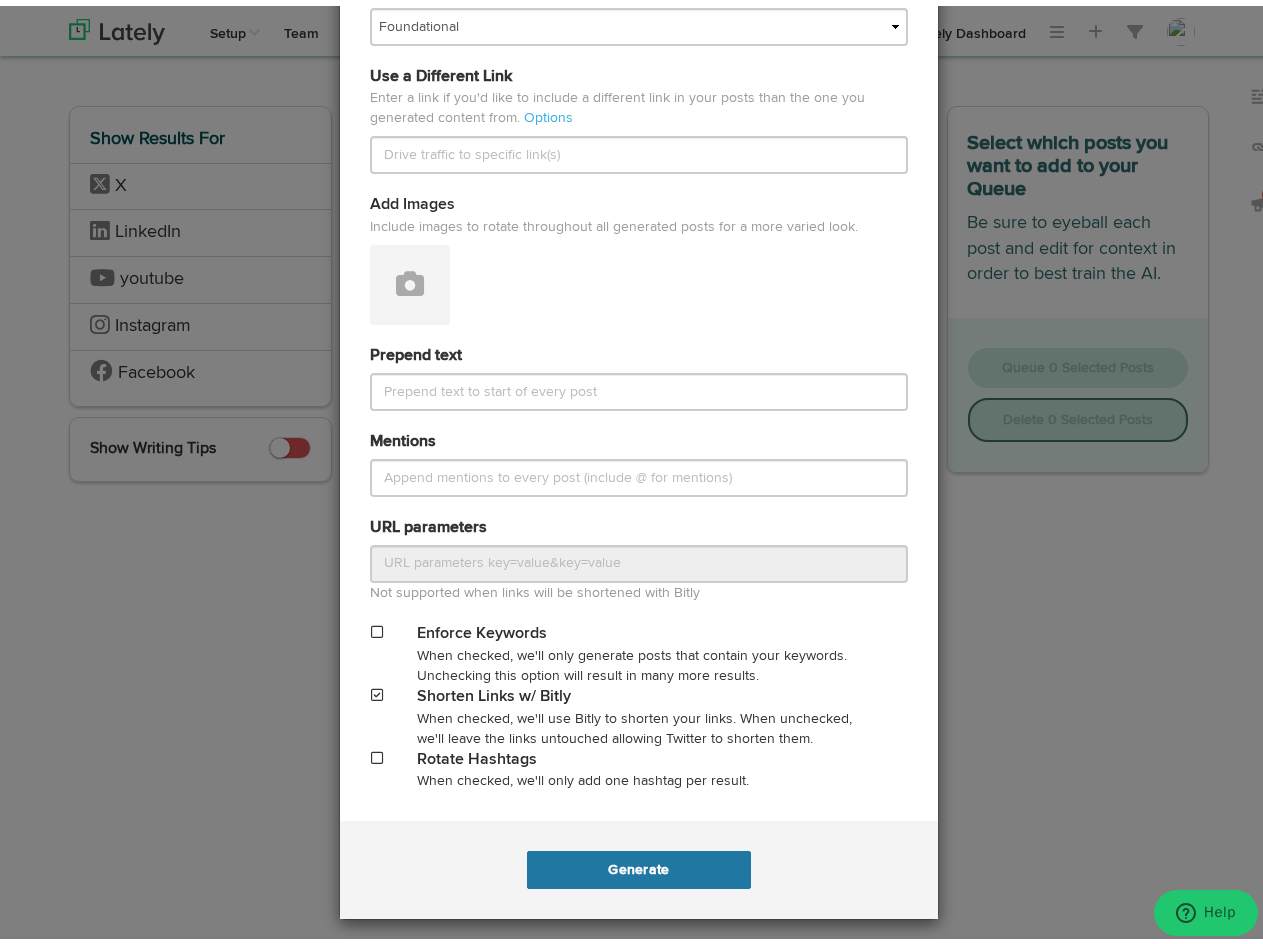 type on "https://www.lately.ai/blog/lately-ais-ultimate-social-media-writing-guide-7-ways-to-inspire-action" 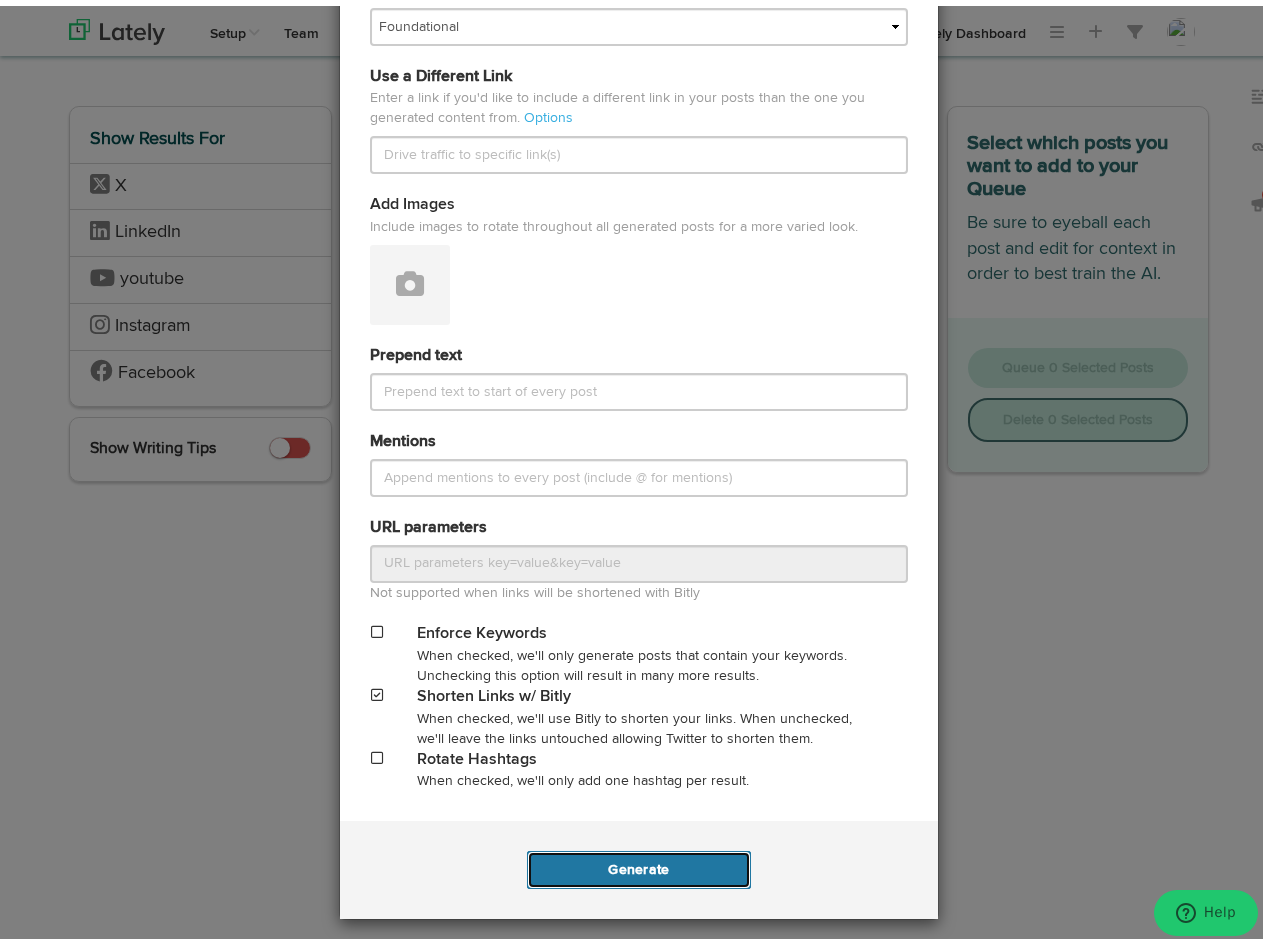 click on "Generate" at bounding box center (638, 864) 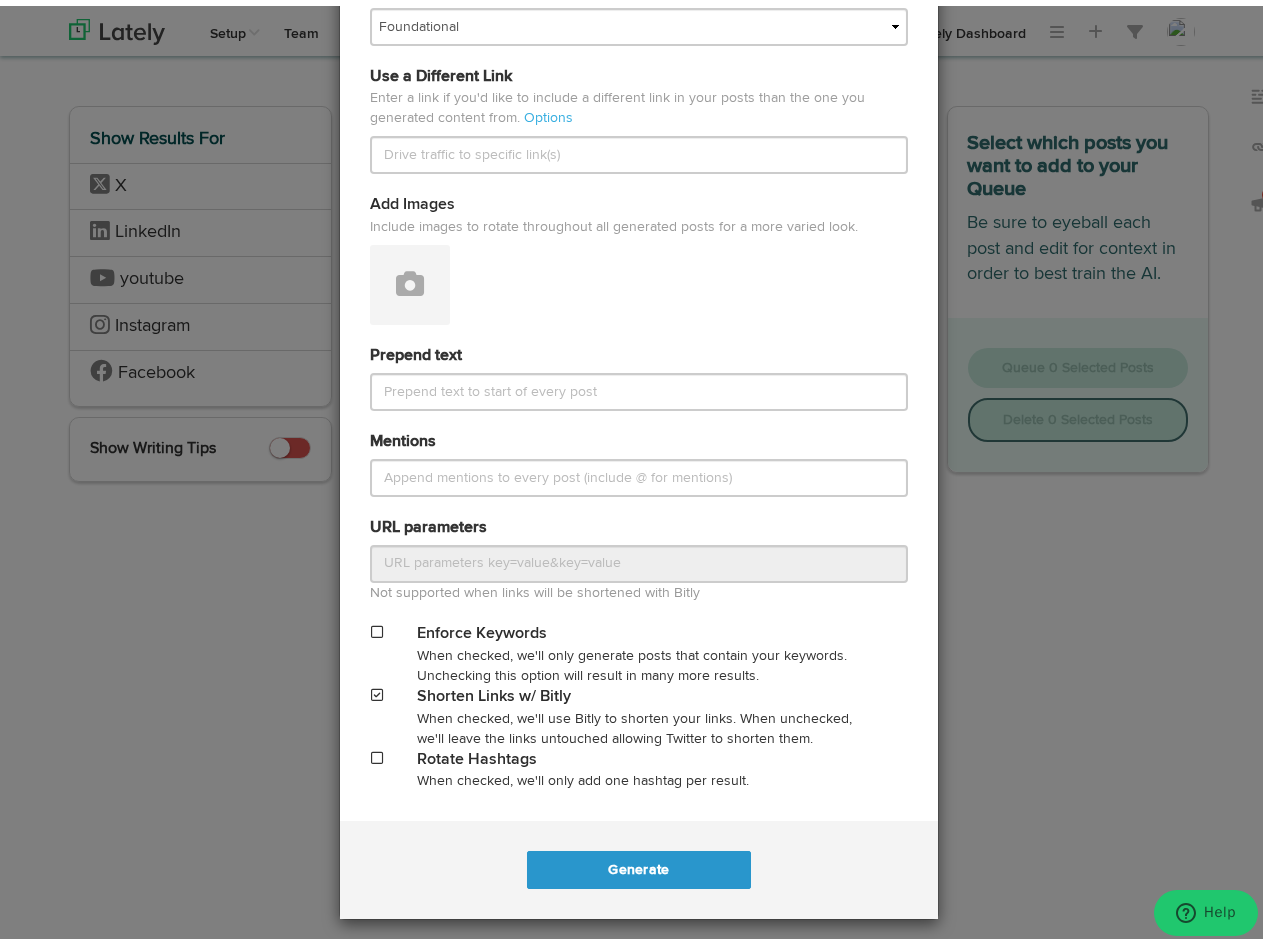 scroll, scrollTop: 0, scrollLeft: 0, axis: both 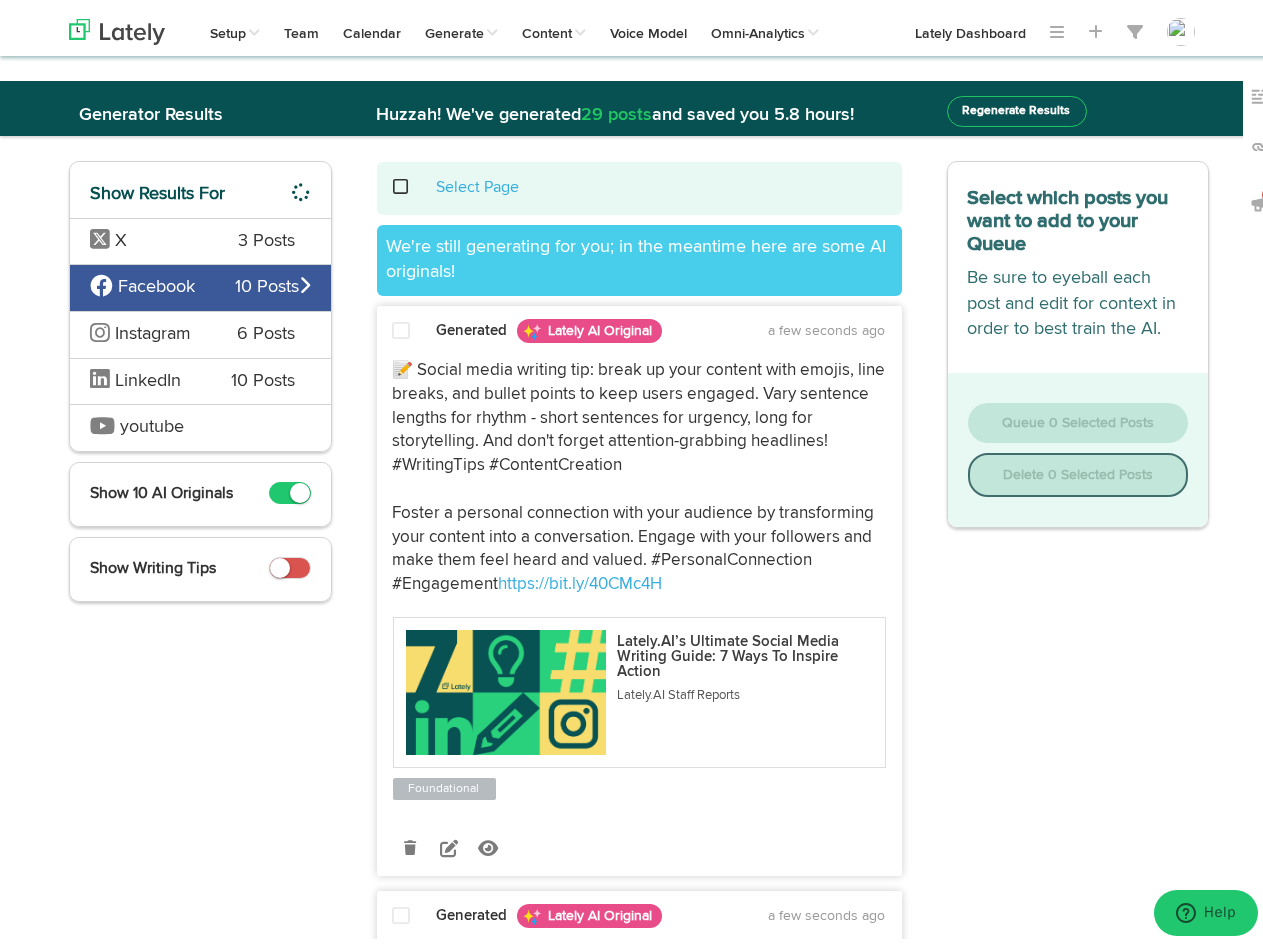 click on "3 Posts" at bounding box center [267, 236] 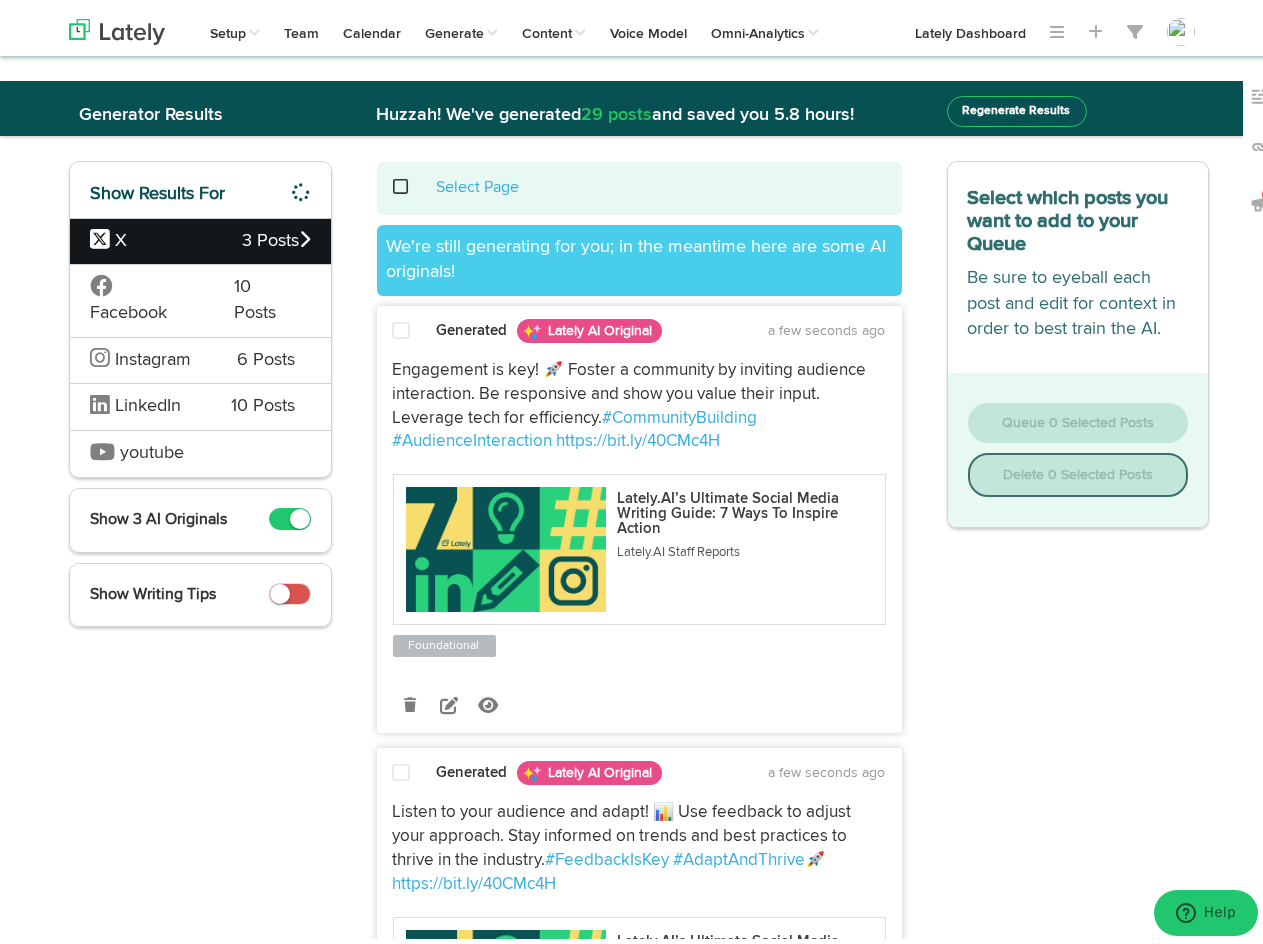click on "LinkedIn" at bounding box center [128, 307] 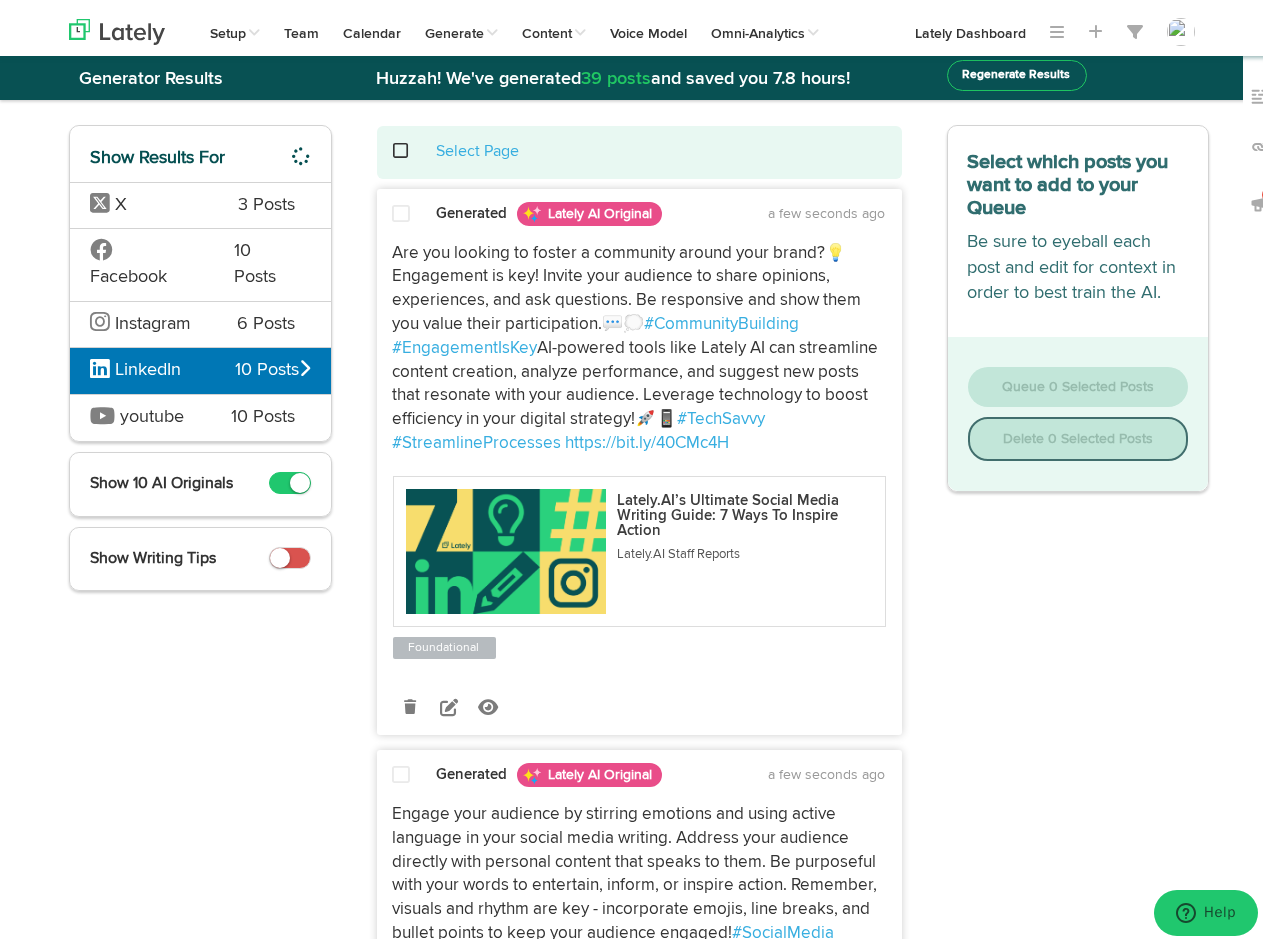 scroll, scrollTop: 0, scrollLeft: 0, axis: both 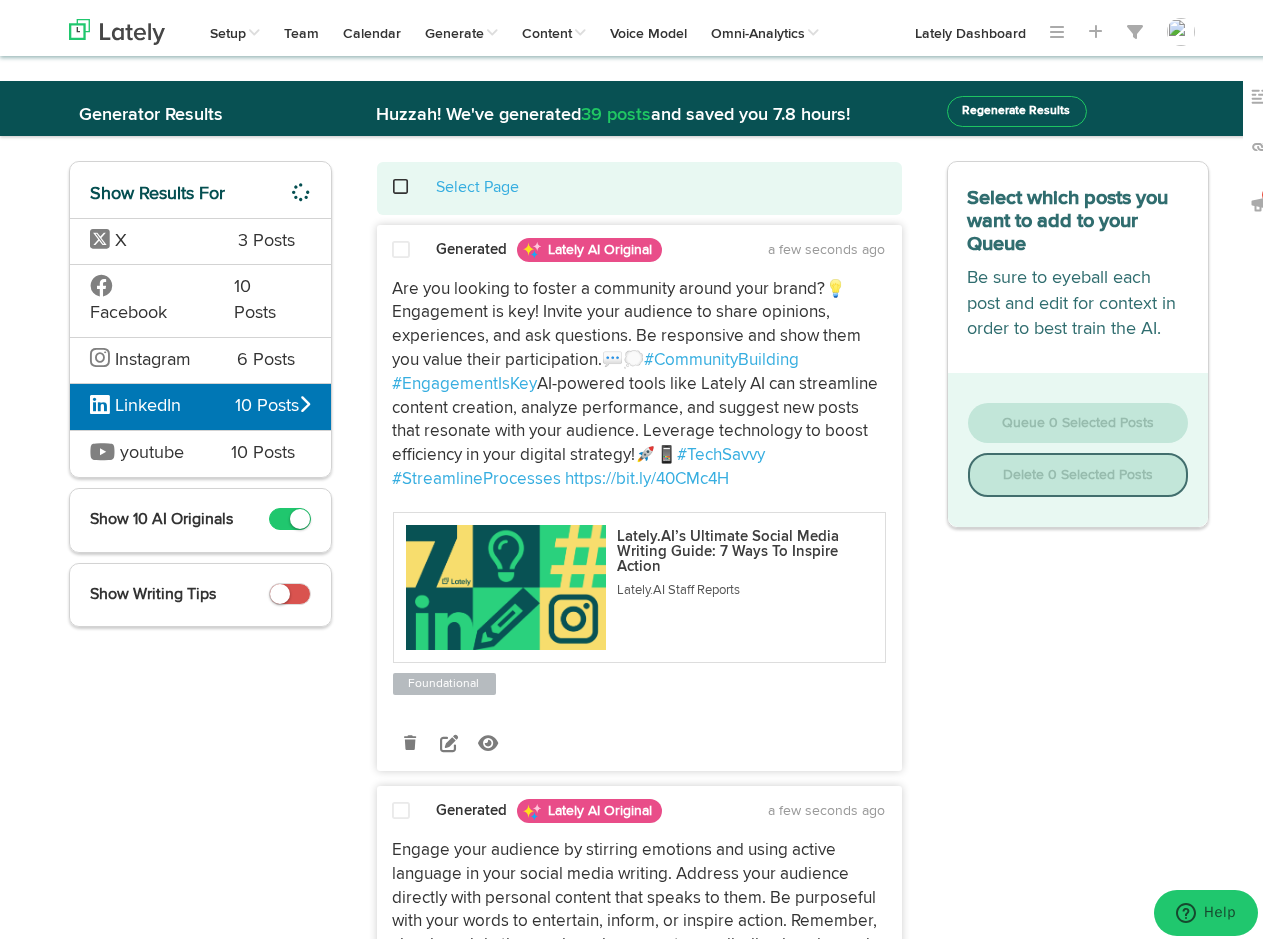 click on "Facebook" at bounding box center (149, 236) 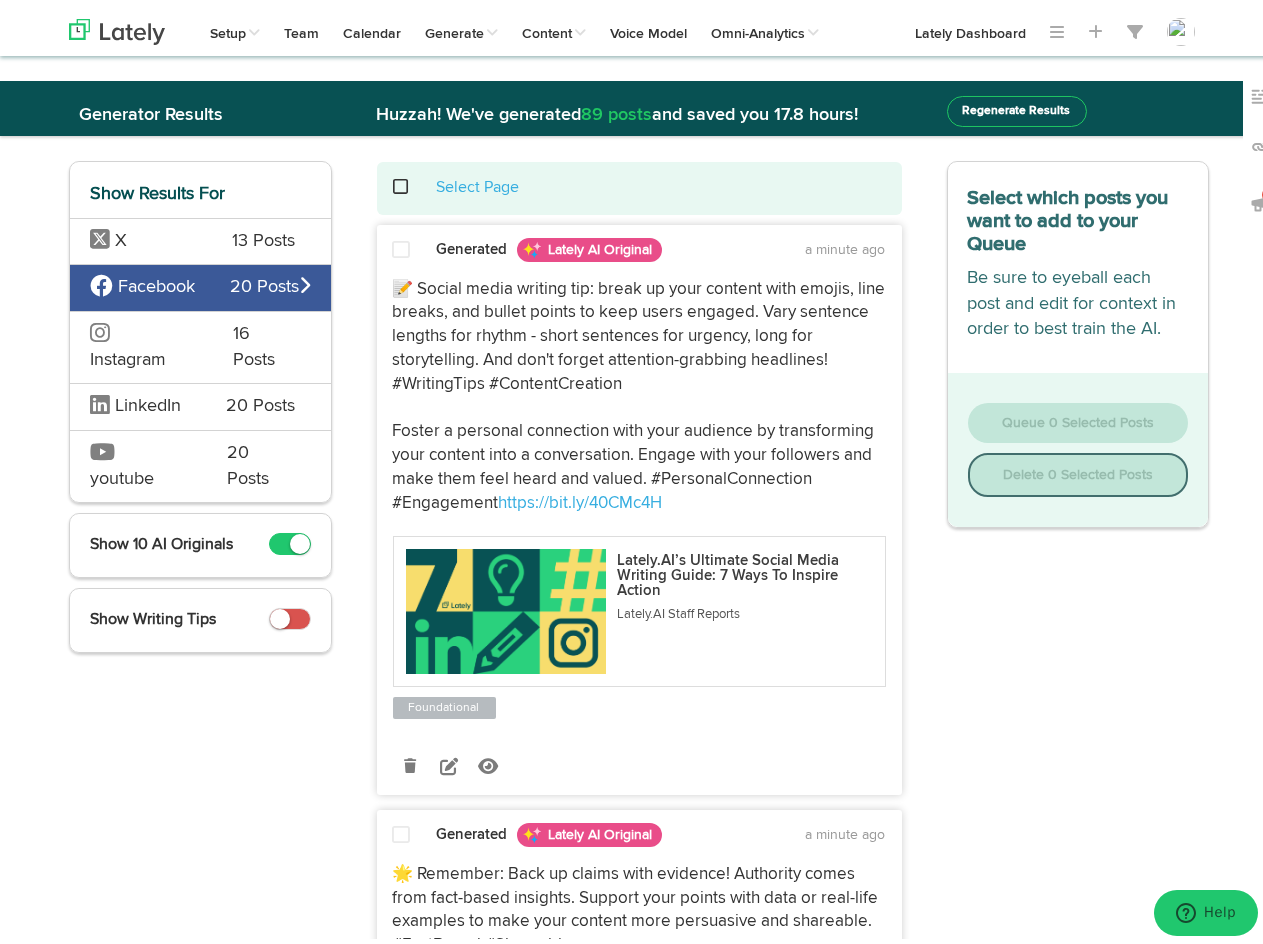 click at bounding box center (400, 245) 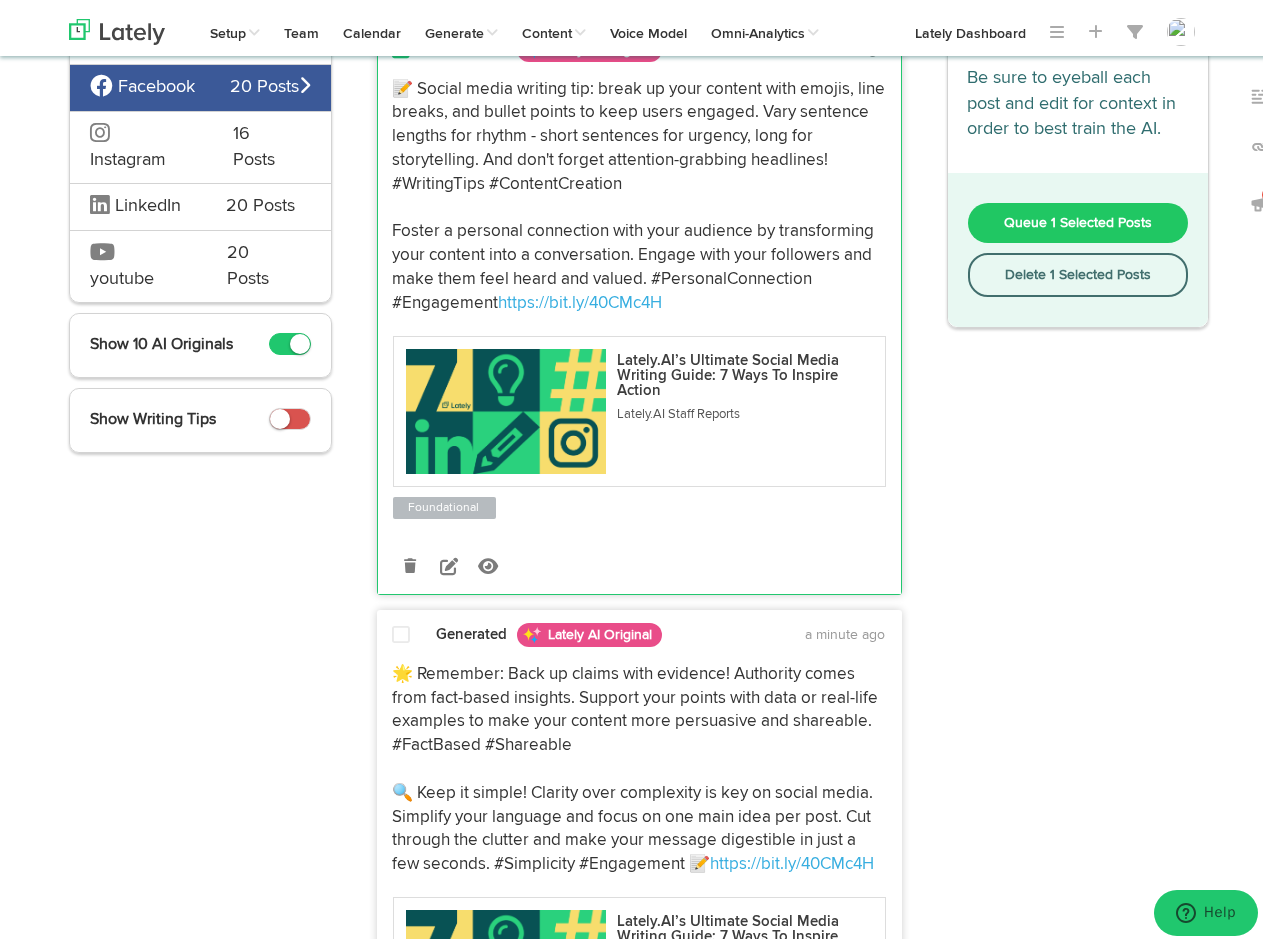 click at bounding box center (400, 630) 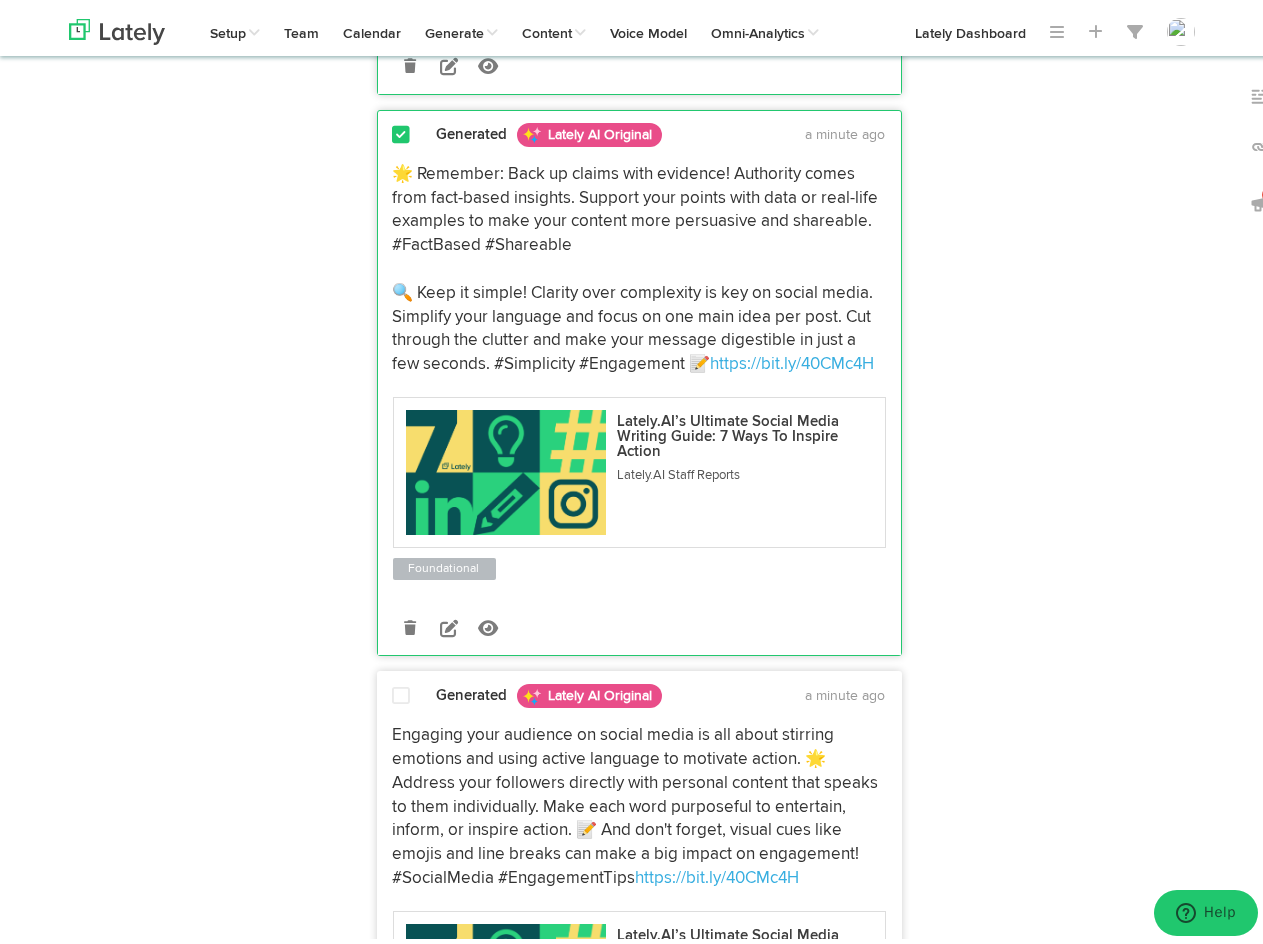click on "Generated
Lately AI Original
a minute ago
Engaging your audience on social media is all about stirring emotions and using active language to motivate action. 🌟 Address your followers directly with personal content that speaks to them individually. Make each word purposeful to entertain, inform, or inspire action. 📝 And don't forget, visual cues like emojis and line breaks can make a big impact on engagement! #SocialMedia #EngagementTips  https://bit.ly/40CMc4H" at bounding box center [639, 921] 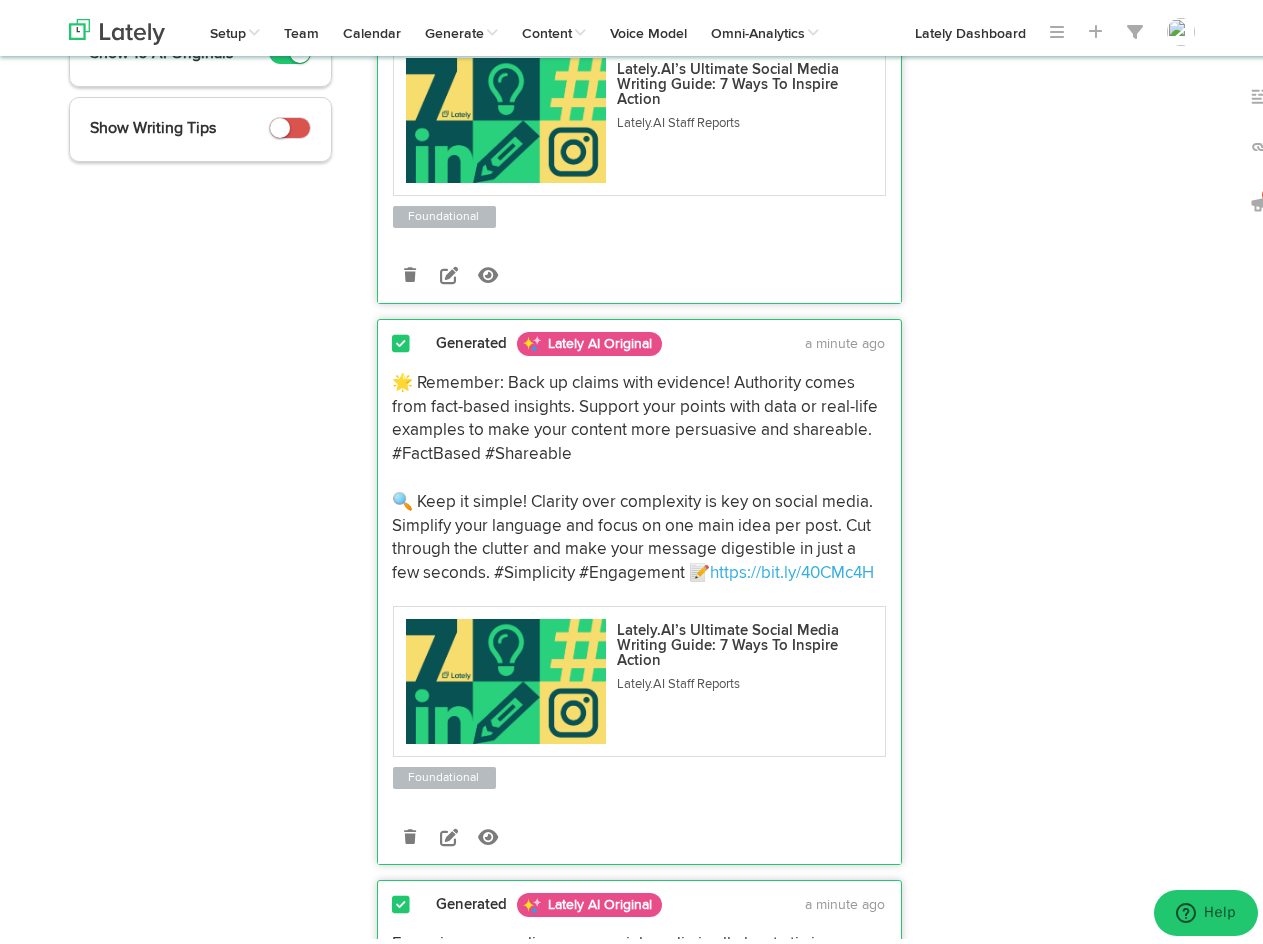 scroll, scrollTop: 0, scrollLeft: 0, axis: both 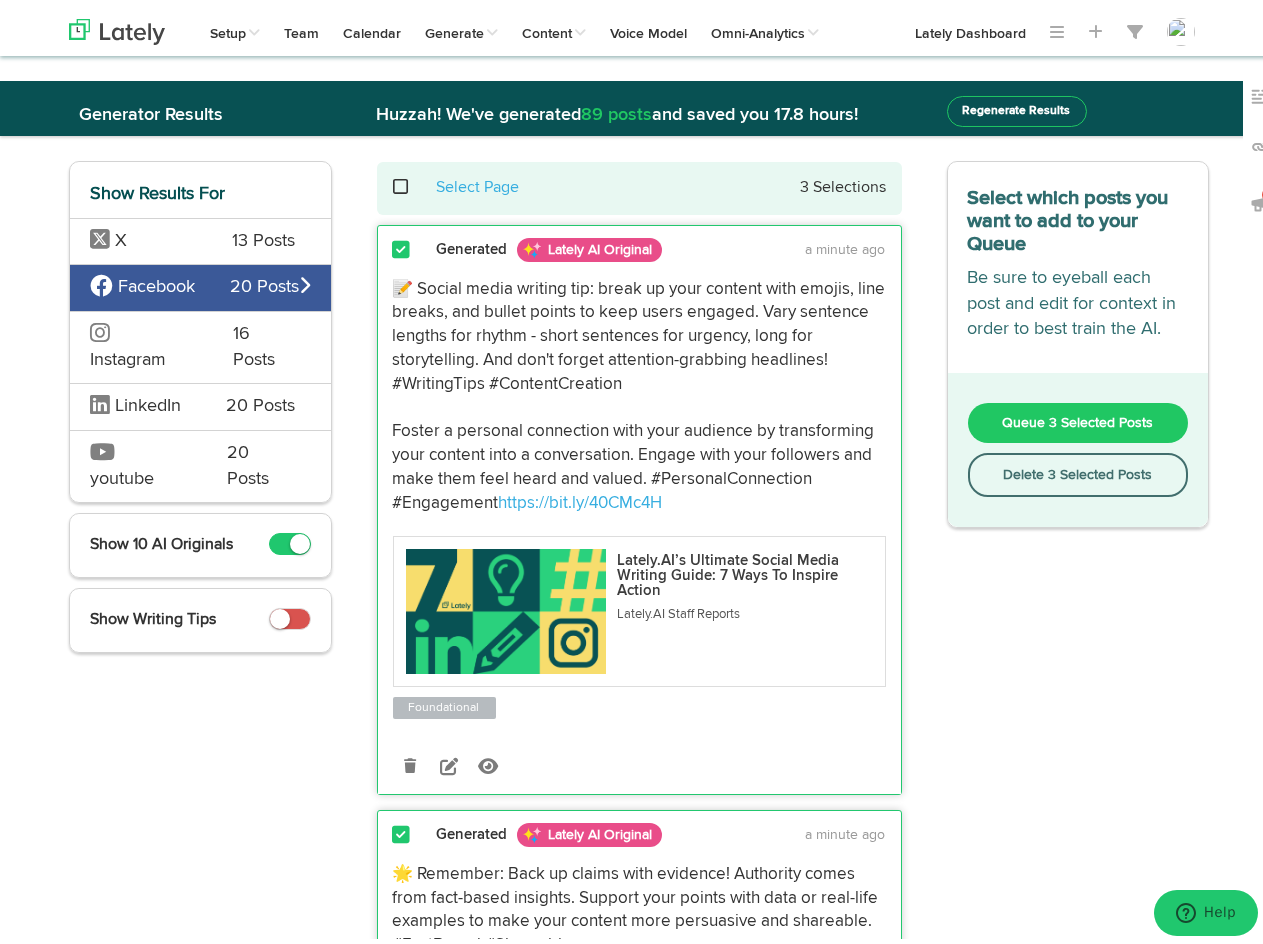 click on "Queue 3 Selected Posts" at bounding box center (1077, 417) 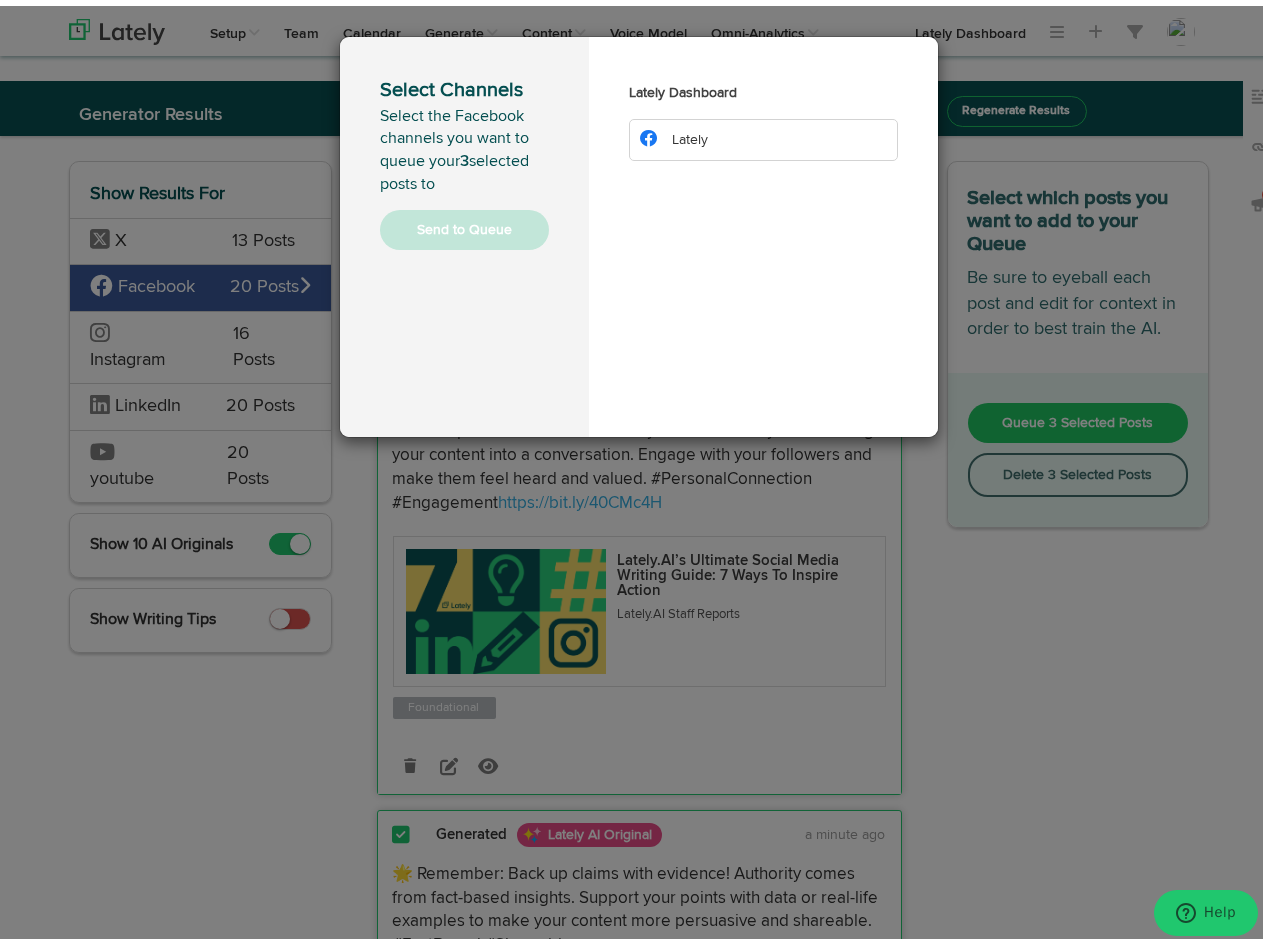 click on "Lately" at bounding box center [763, 134] 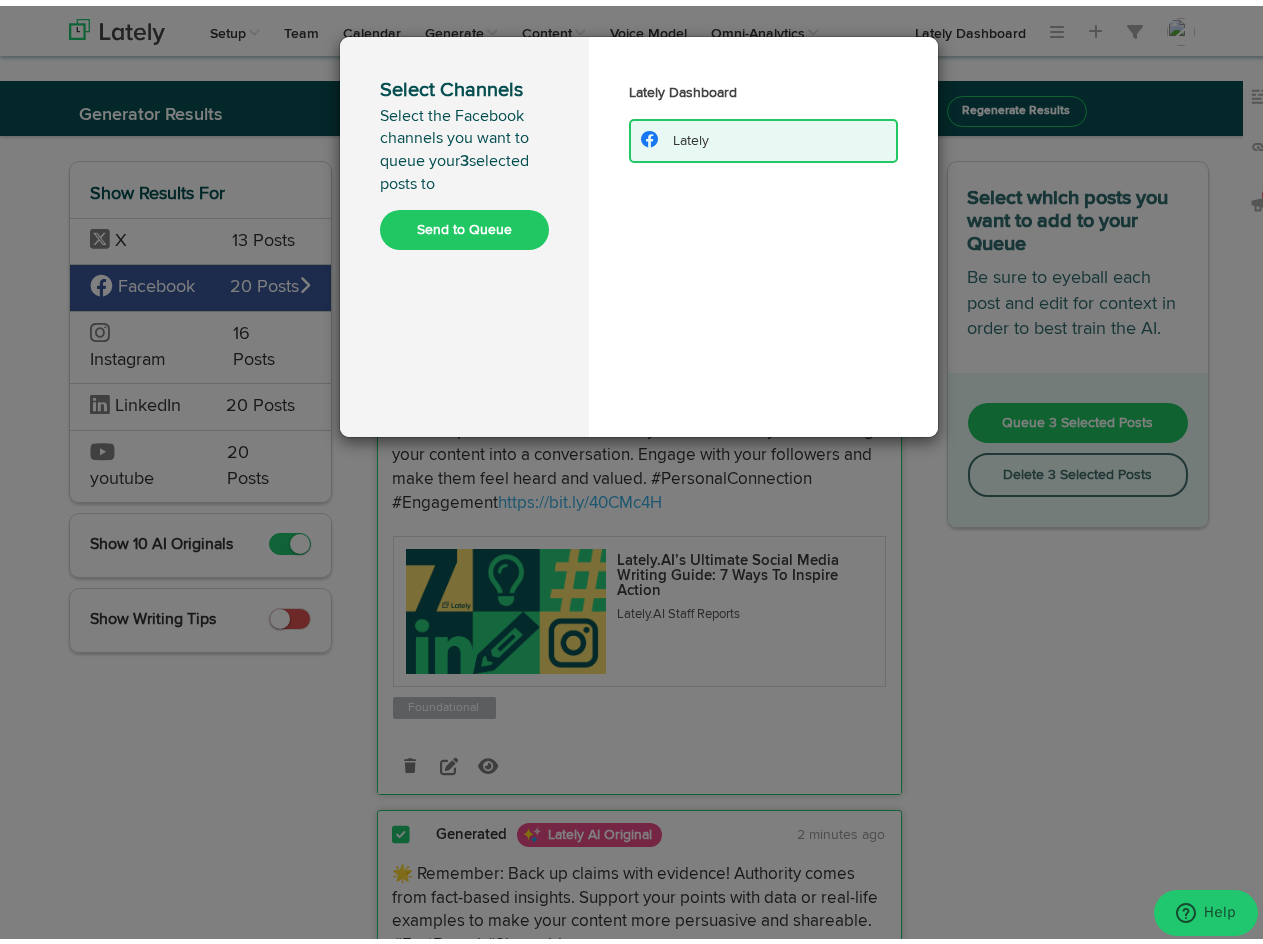 click on "Select Channels
Select the Facebook channels you want to queue your  3  selected posts to
Send to Queue
Lately Dashboard
Lately" at bounding box center [639, 472] 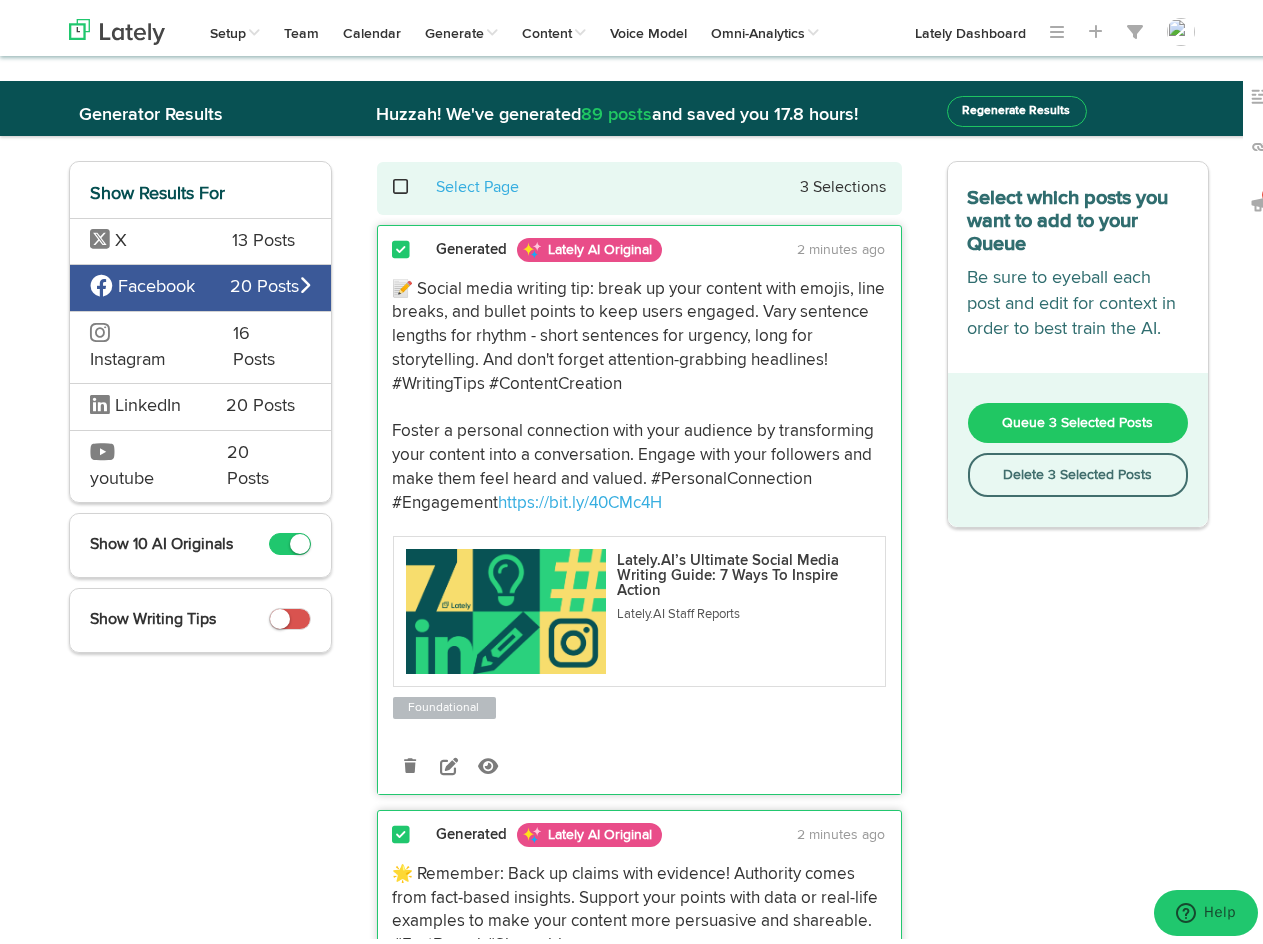 click at bounding box center [412, 181] 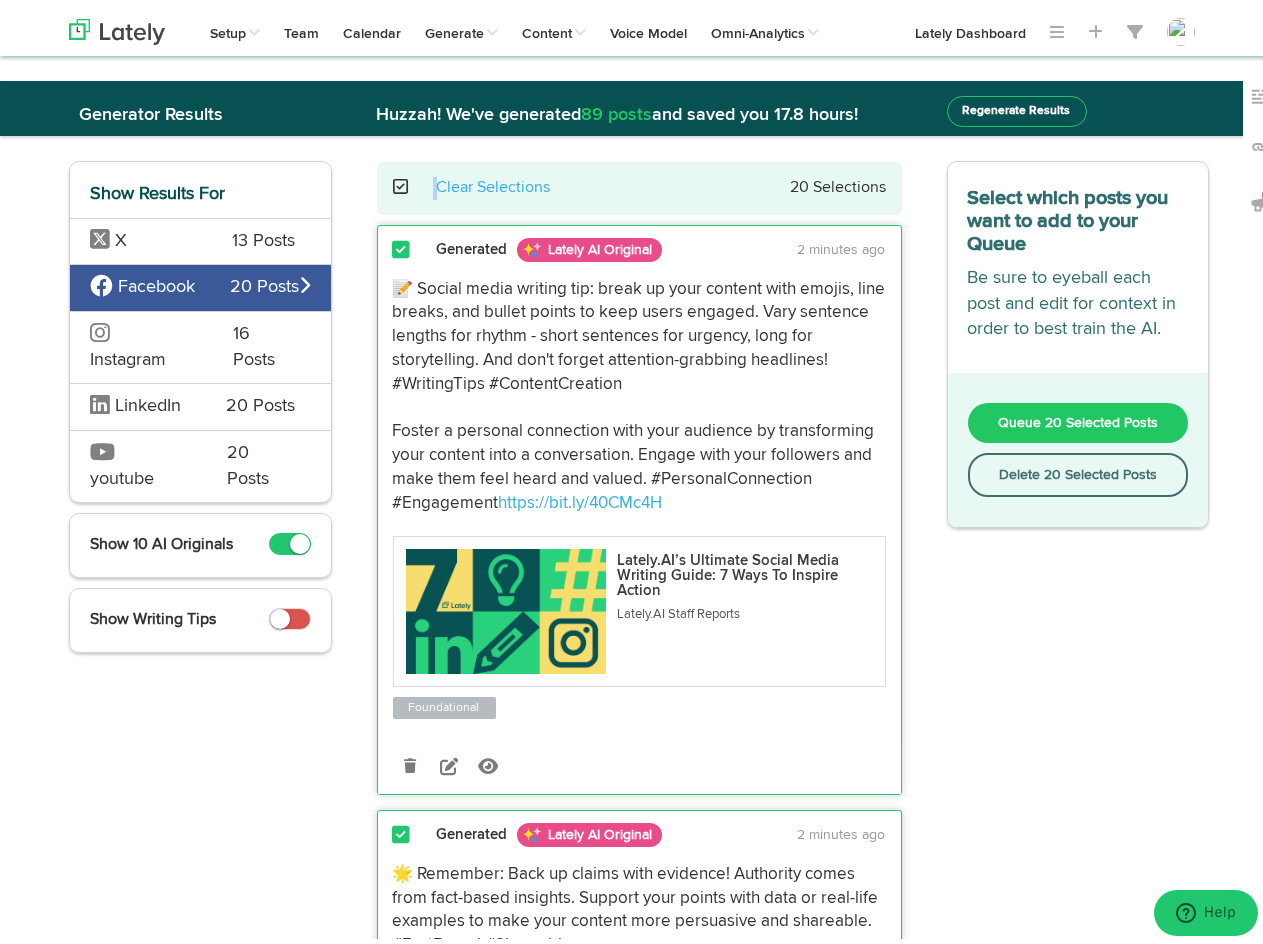 click at bounding box center (412, 181) 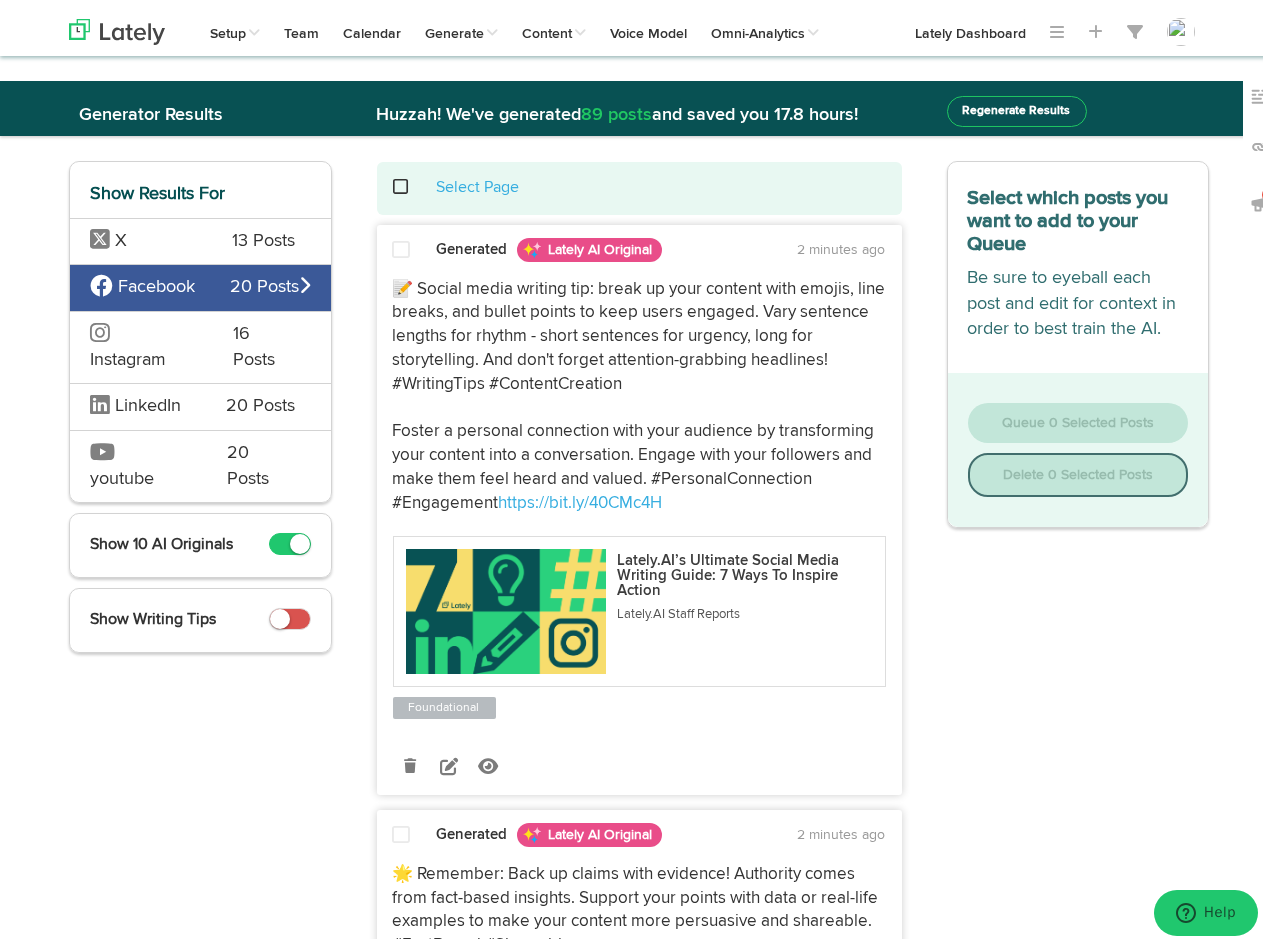 click on "LinkedIn
20 Posts" at bounding box center [200, 235] 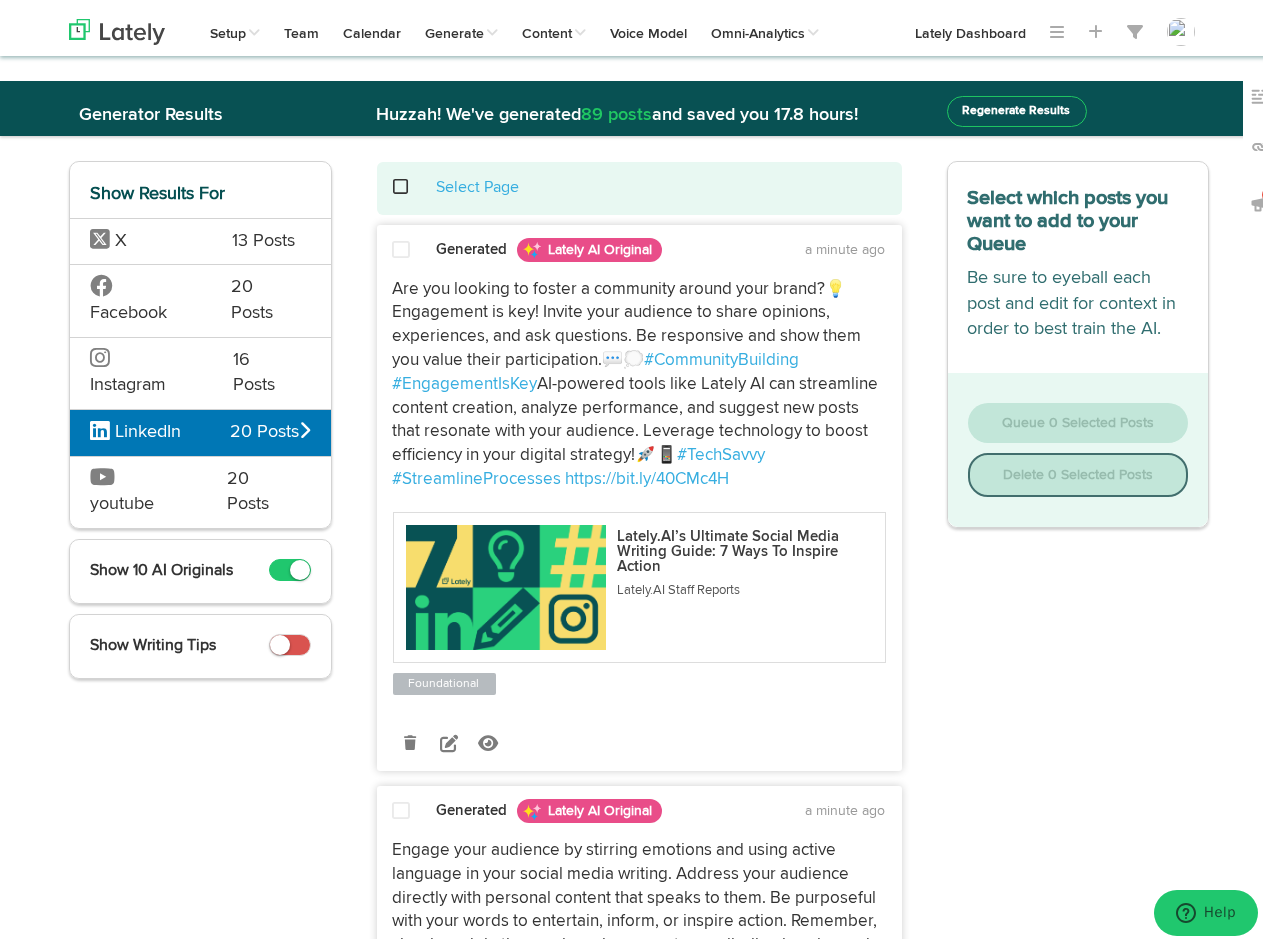 drag, startPoint x: 391, startPoint y: 255, endPoint x: 428, endPoint y: 354, distance: 105.68822 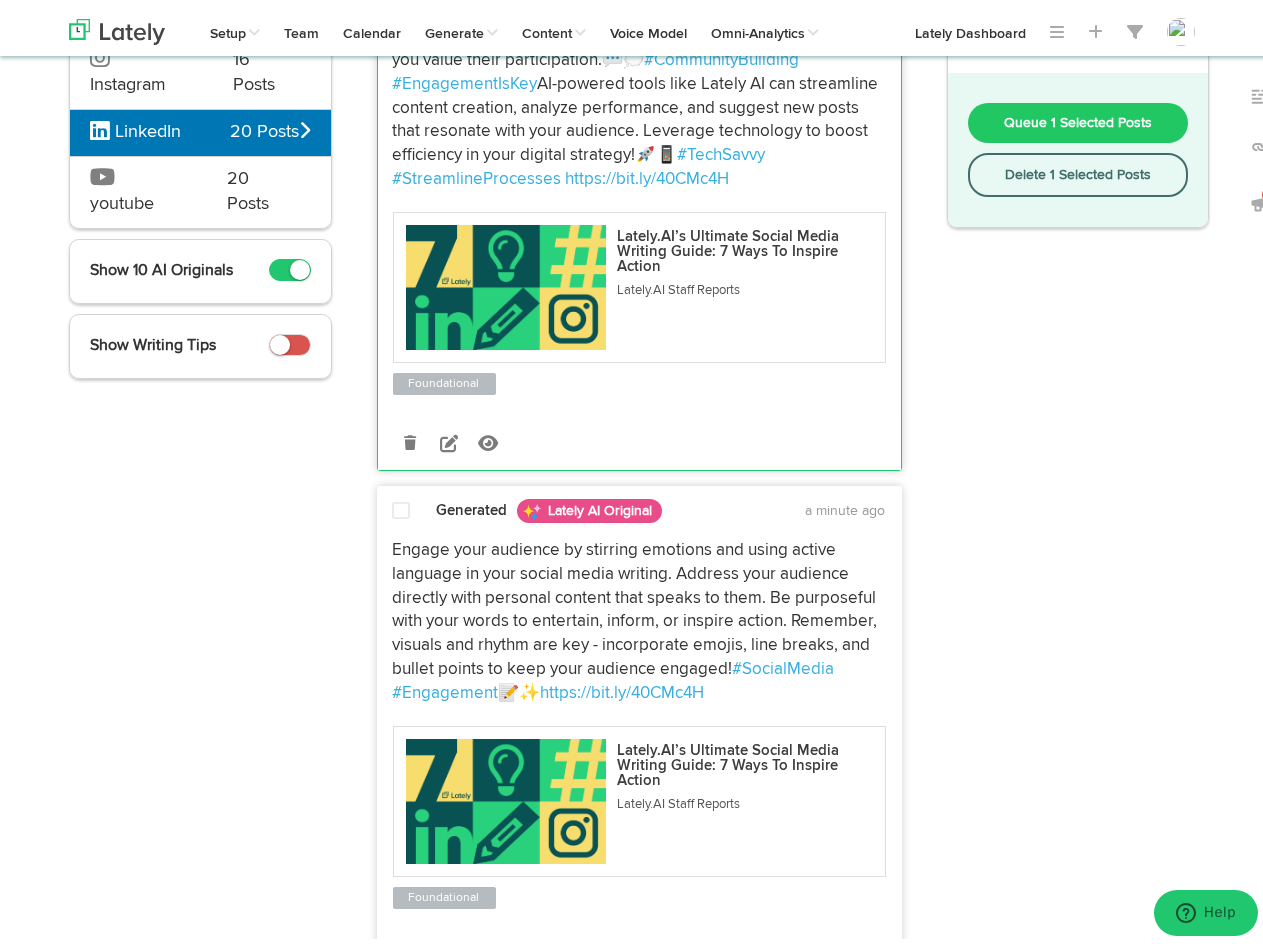 click at bounding box center (400, 506) 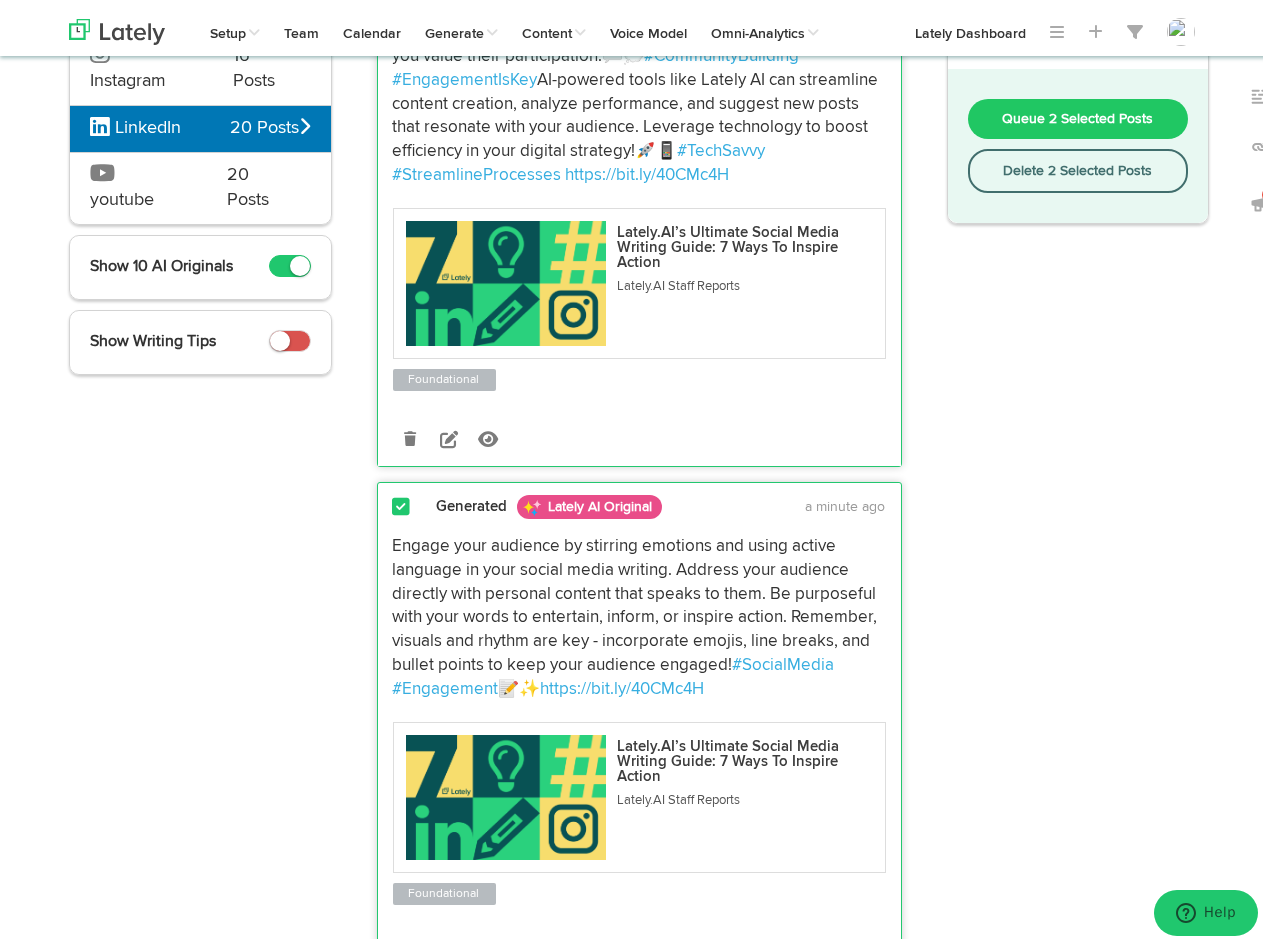 scroll, scrollTop: 100, scrollLeft: 0, axis: vertical 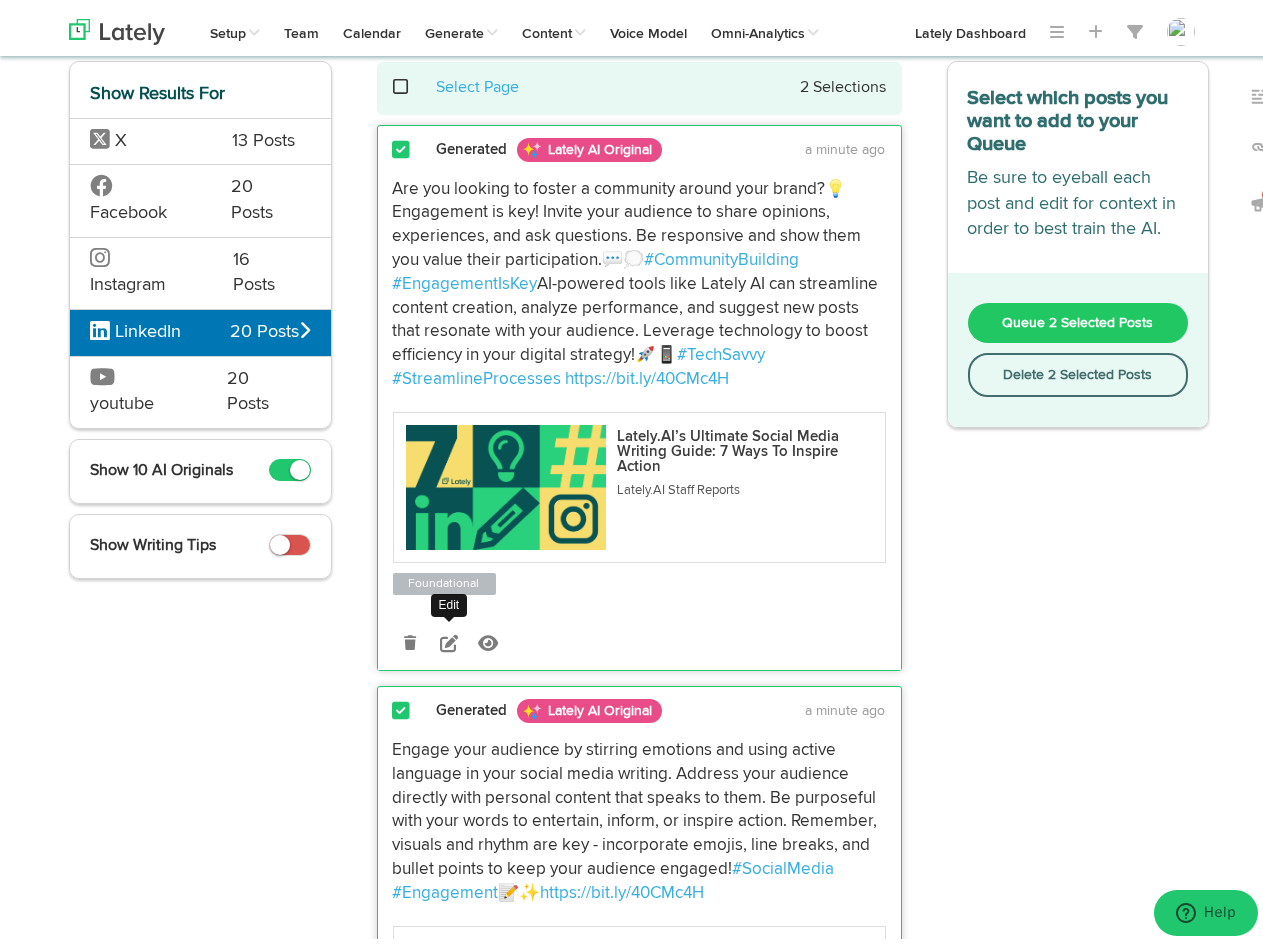 click at bounding box center [449, 636] 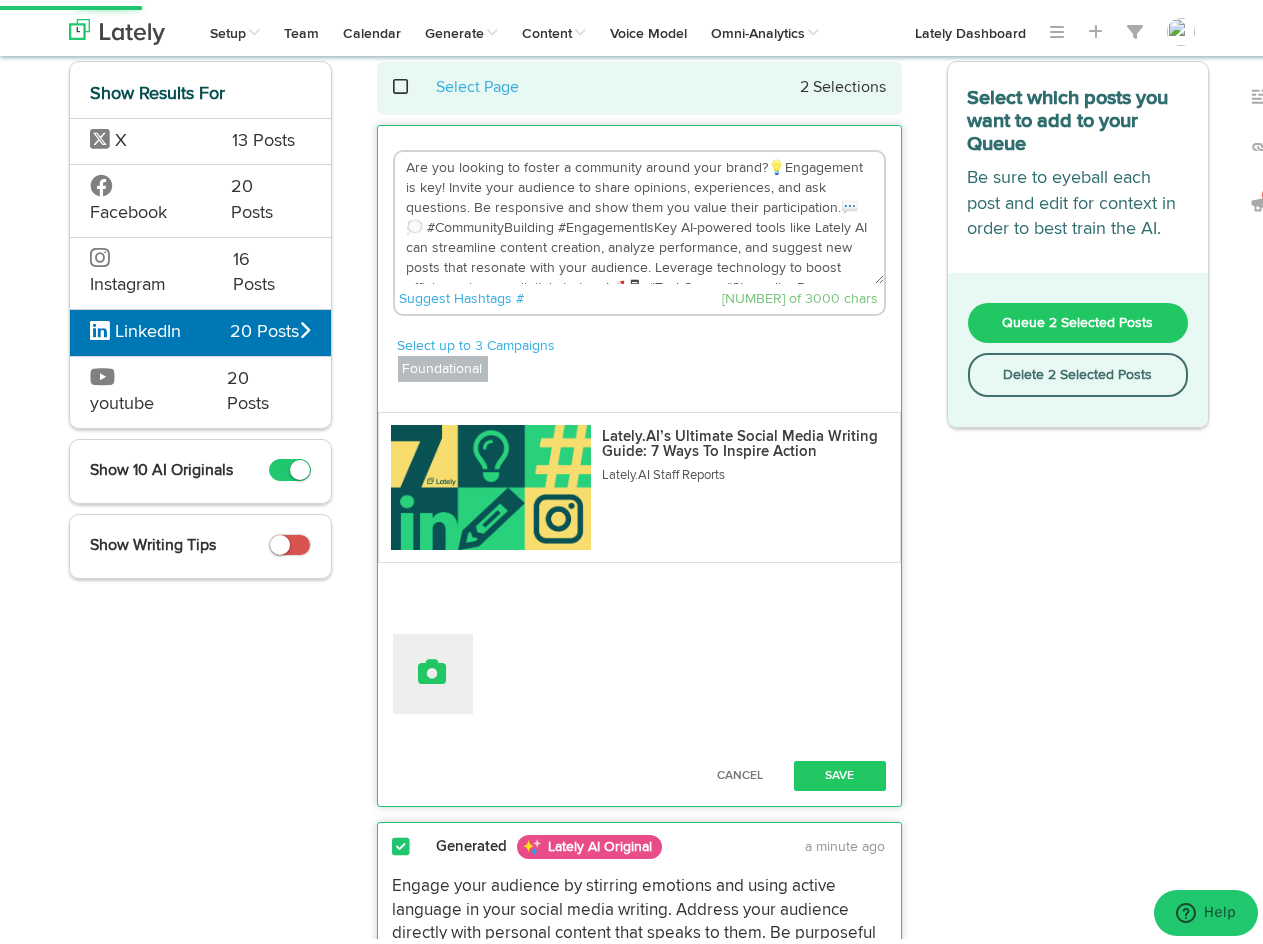 click at bounding box center (433, 666) 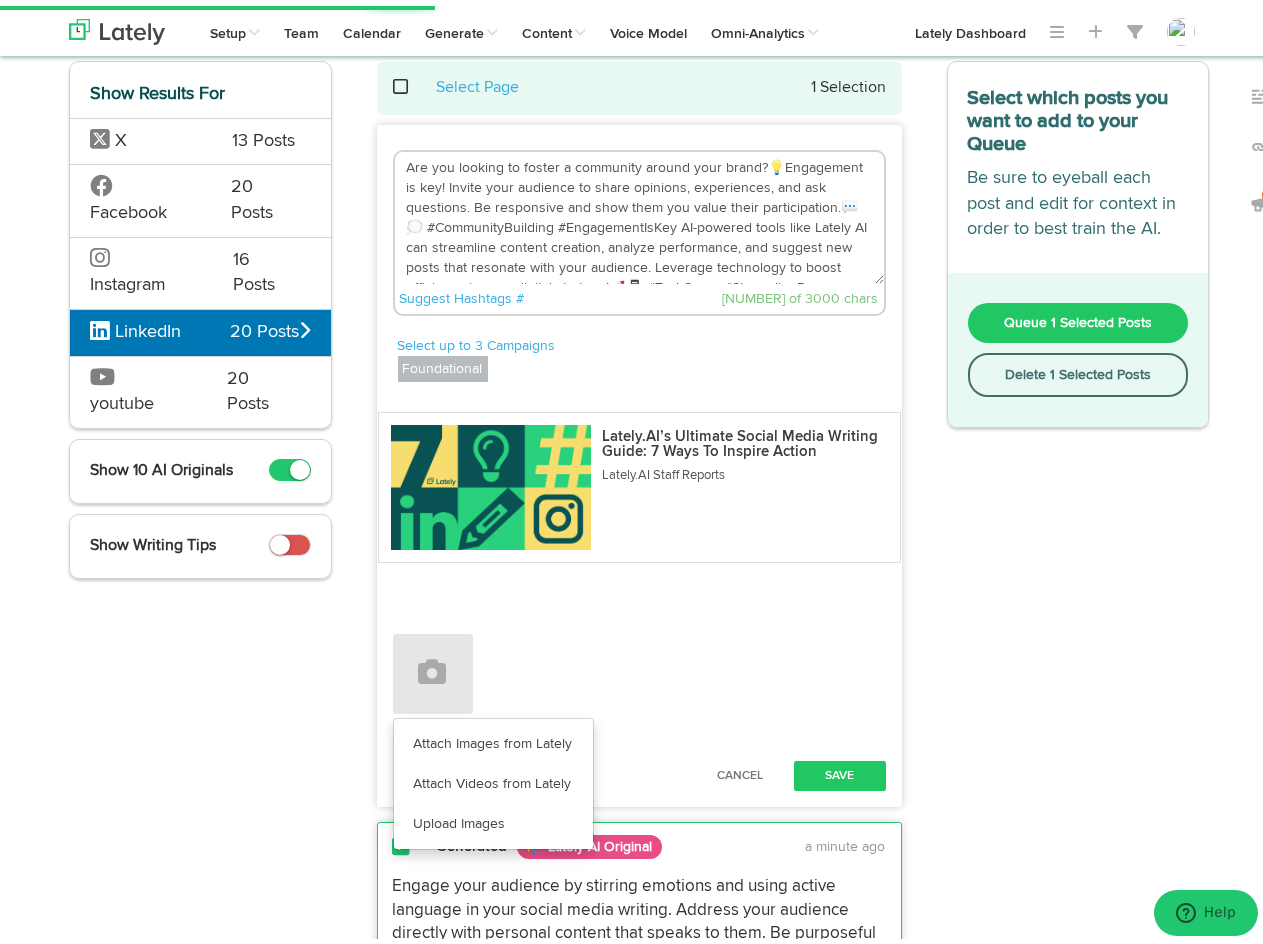 drag, startPoint x: 1071, startPoint y: 614, endPoint x: 1022, endPoint y: 636, distance: 53.712196 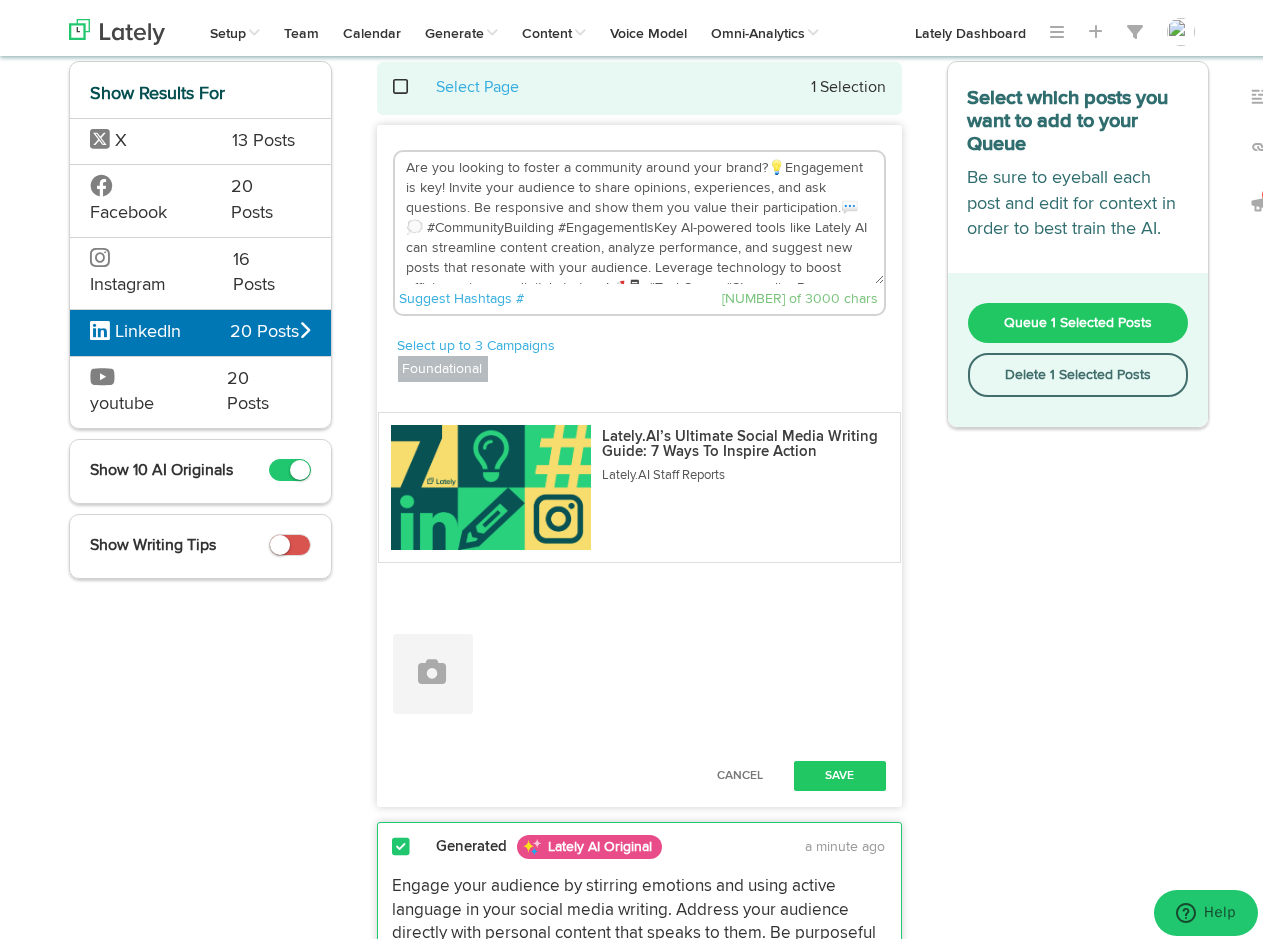 drag, startPoint x: 462, startPoint y: 166, endPoint x: 524, endPoint y: 184, distance: 64.56005 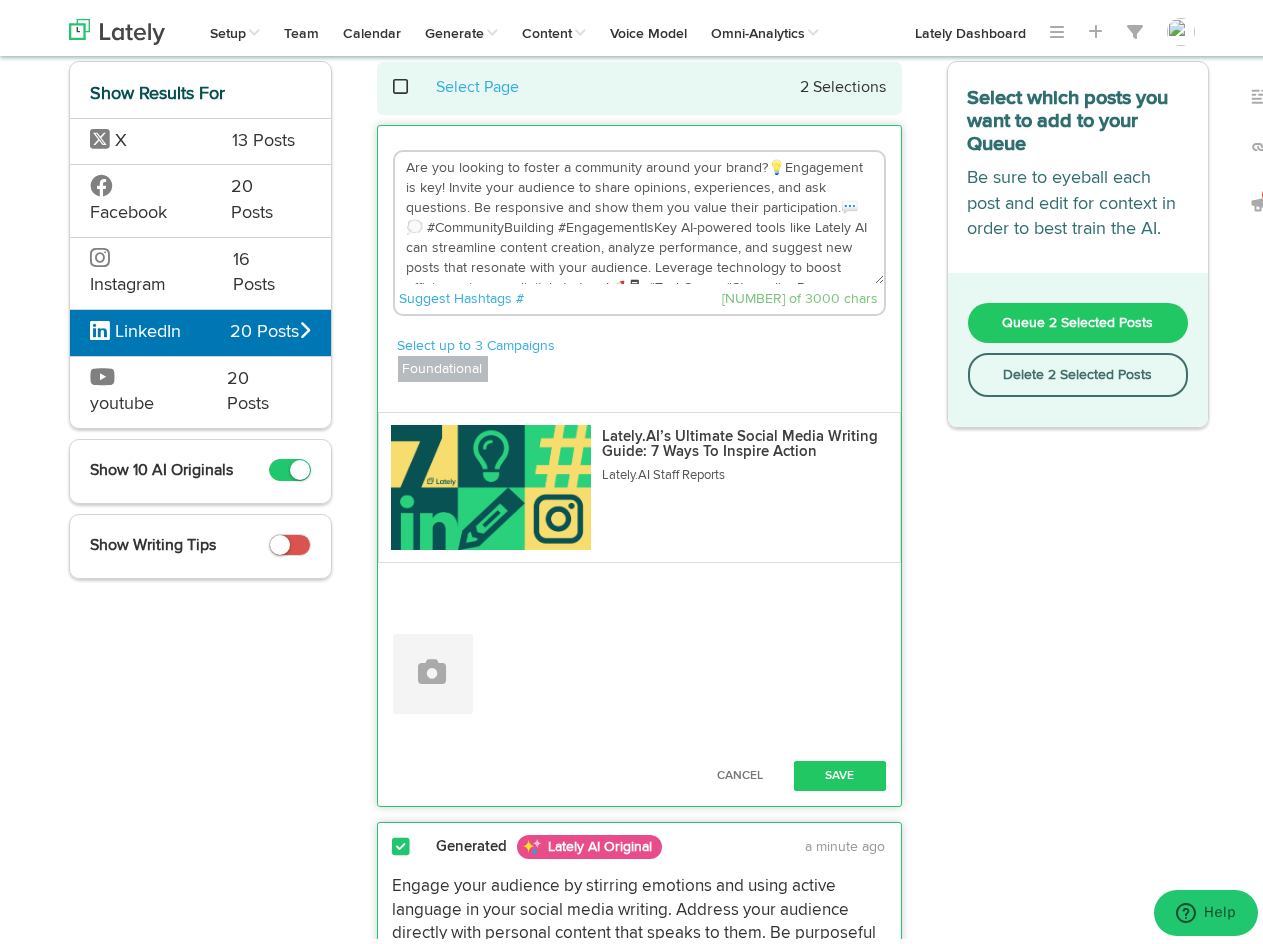 click on "Are you looking to foster a community around your brand?💡Engagement is key! Invite your audience to share opinions, experiences, and ask questions. Be responsive and show them you value their participation.💬💭 #CommunityBuilding #EngagementIsKey AI-powered tools like Lately AI can streamline content creation, analyze performance, and suggest new posts that resonate with your audience. Leverage technology to boost efficiency in your digital strategy!🚀📱 #TechSavvy #StreamlineProcesses https://bit.ly/40CMc4H" at bounding box center [639, 212] 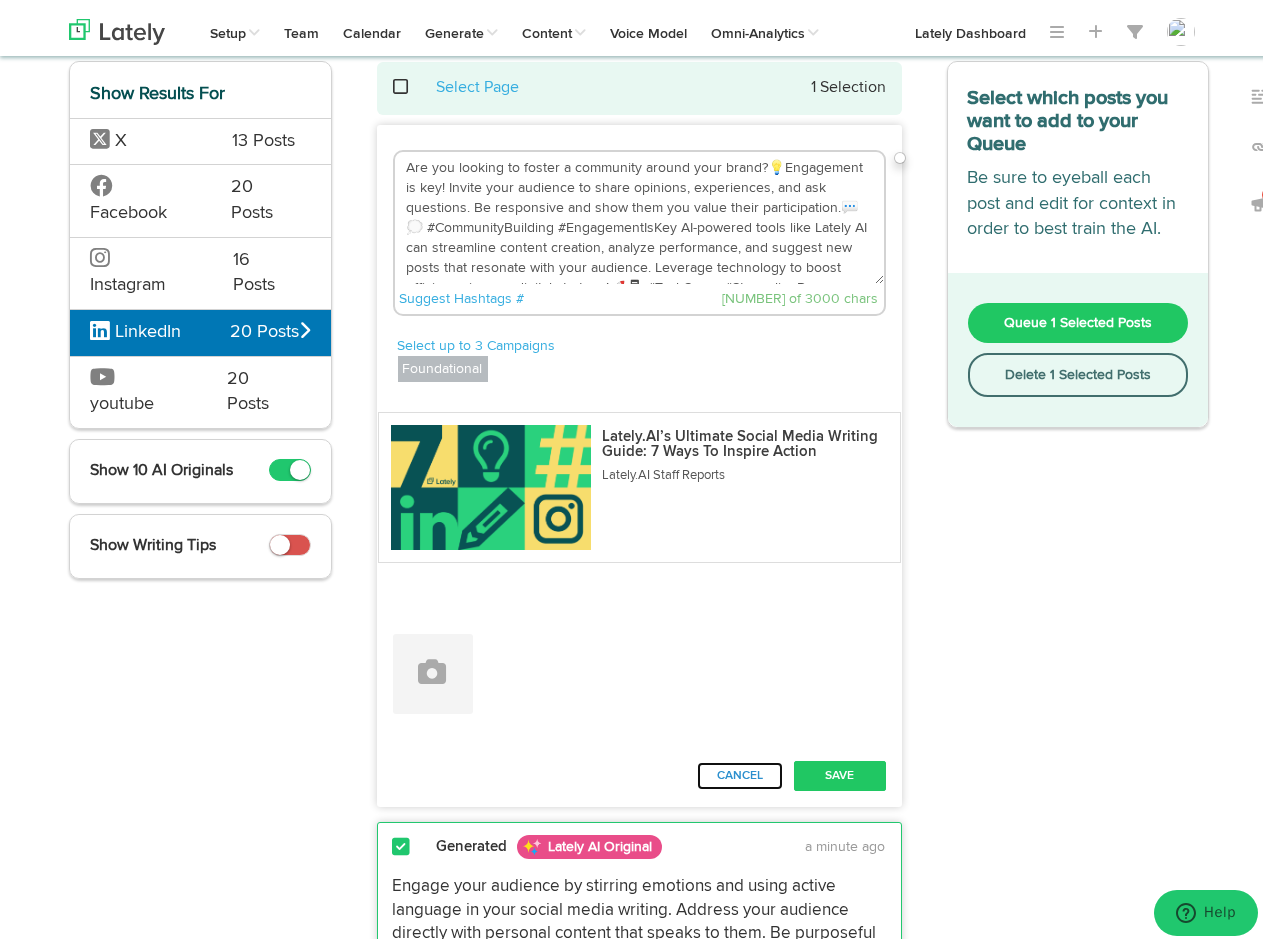 click on "Cancel" at bounding box center [740, 770] 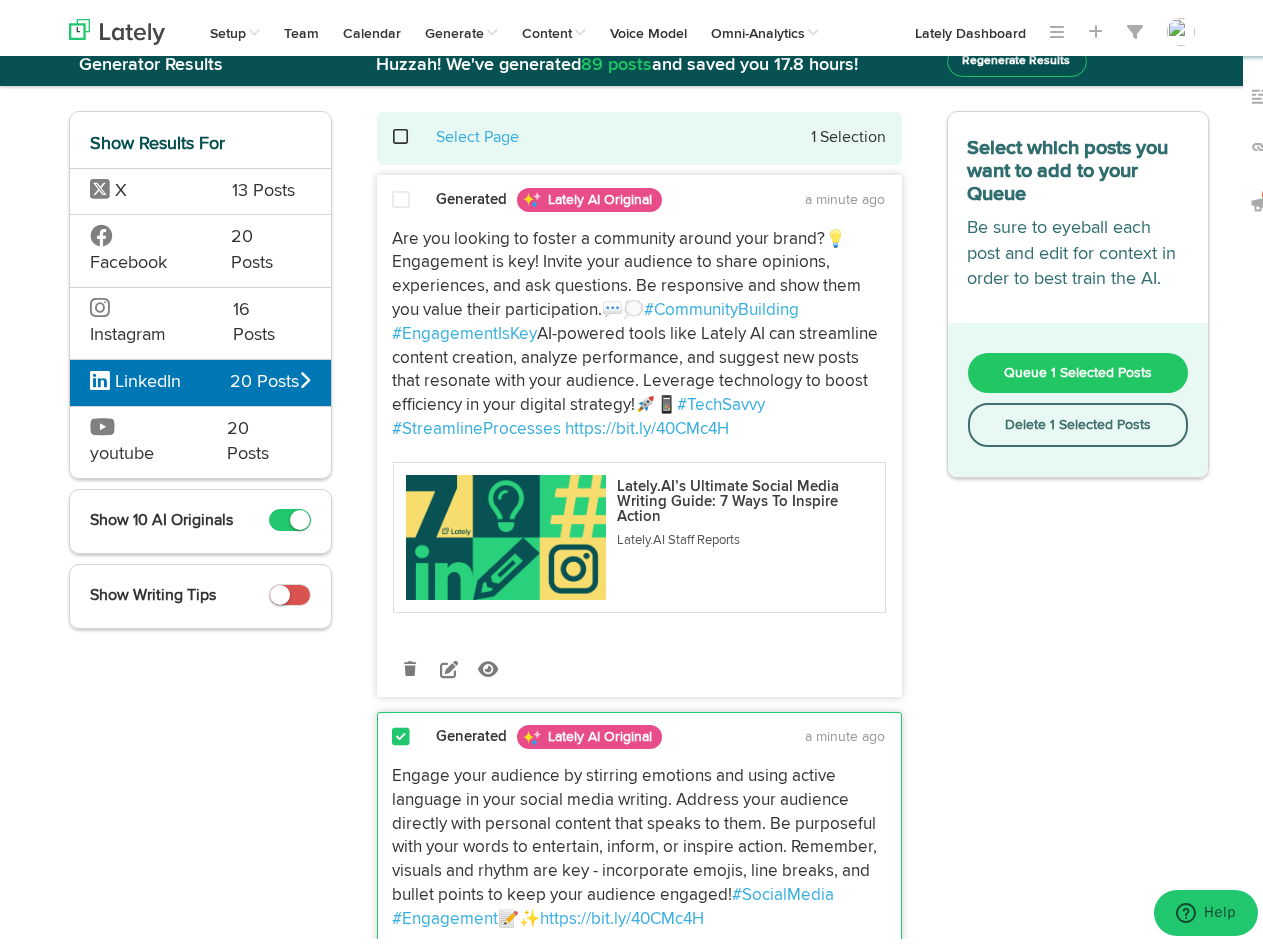 scroll, scrollTop: 0, scrollLeft: 0, axis: both 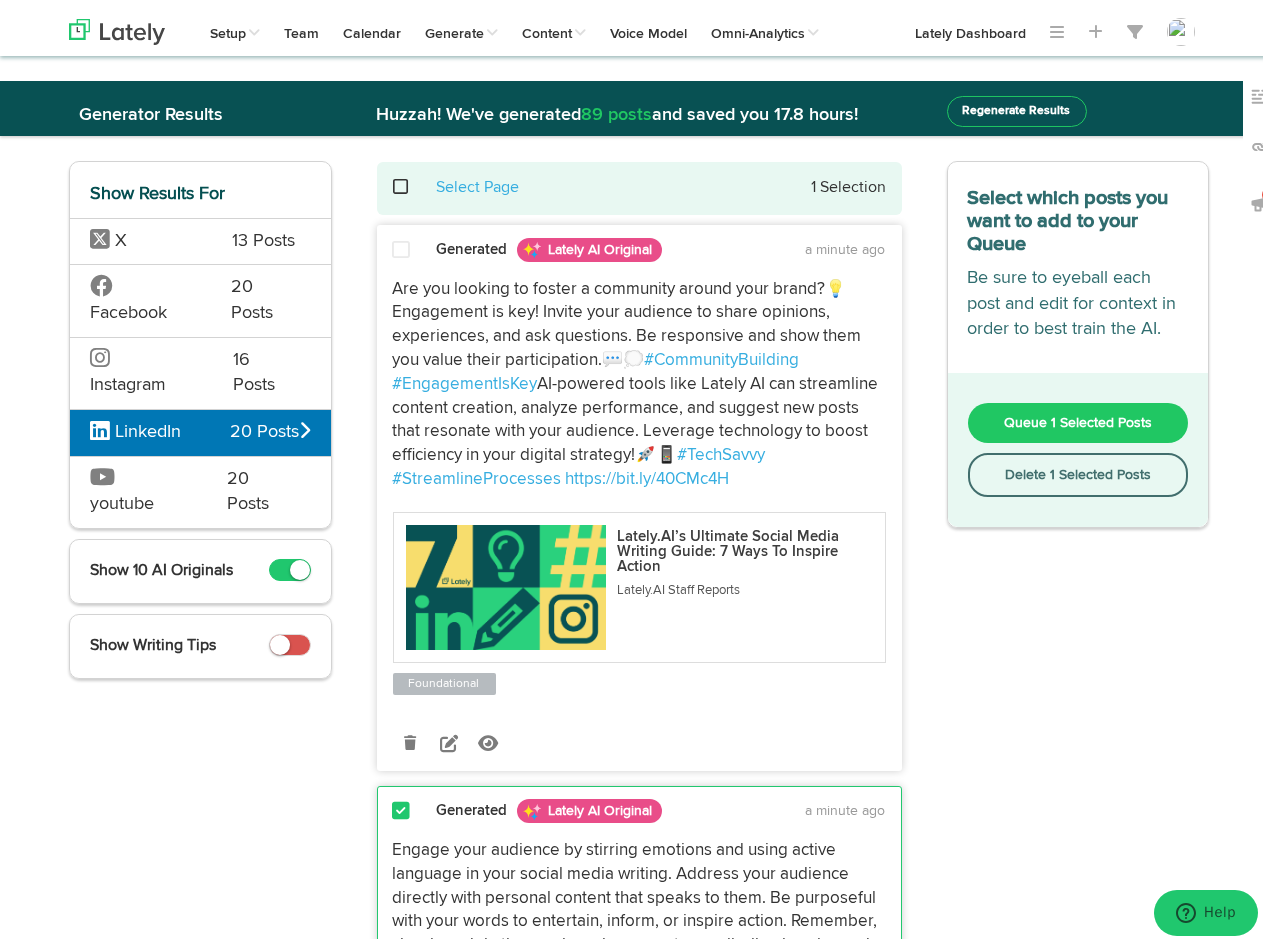 click at bounding box center [402, 805] 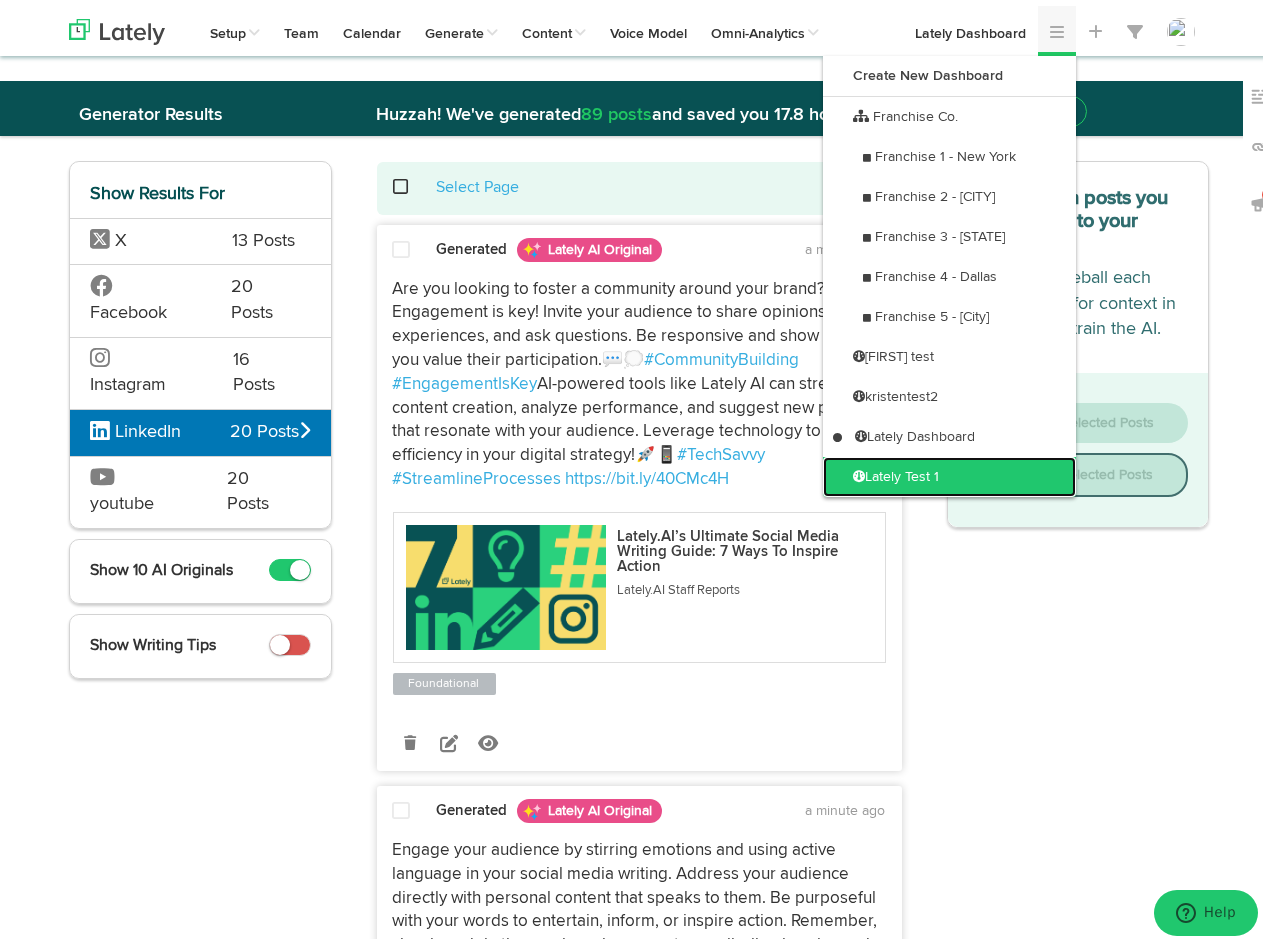click on "Lately Test 1" at bounding box center (949, 471) 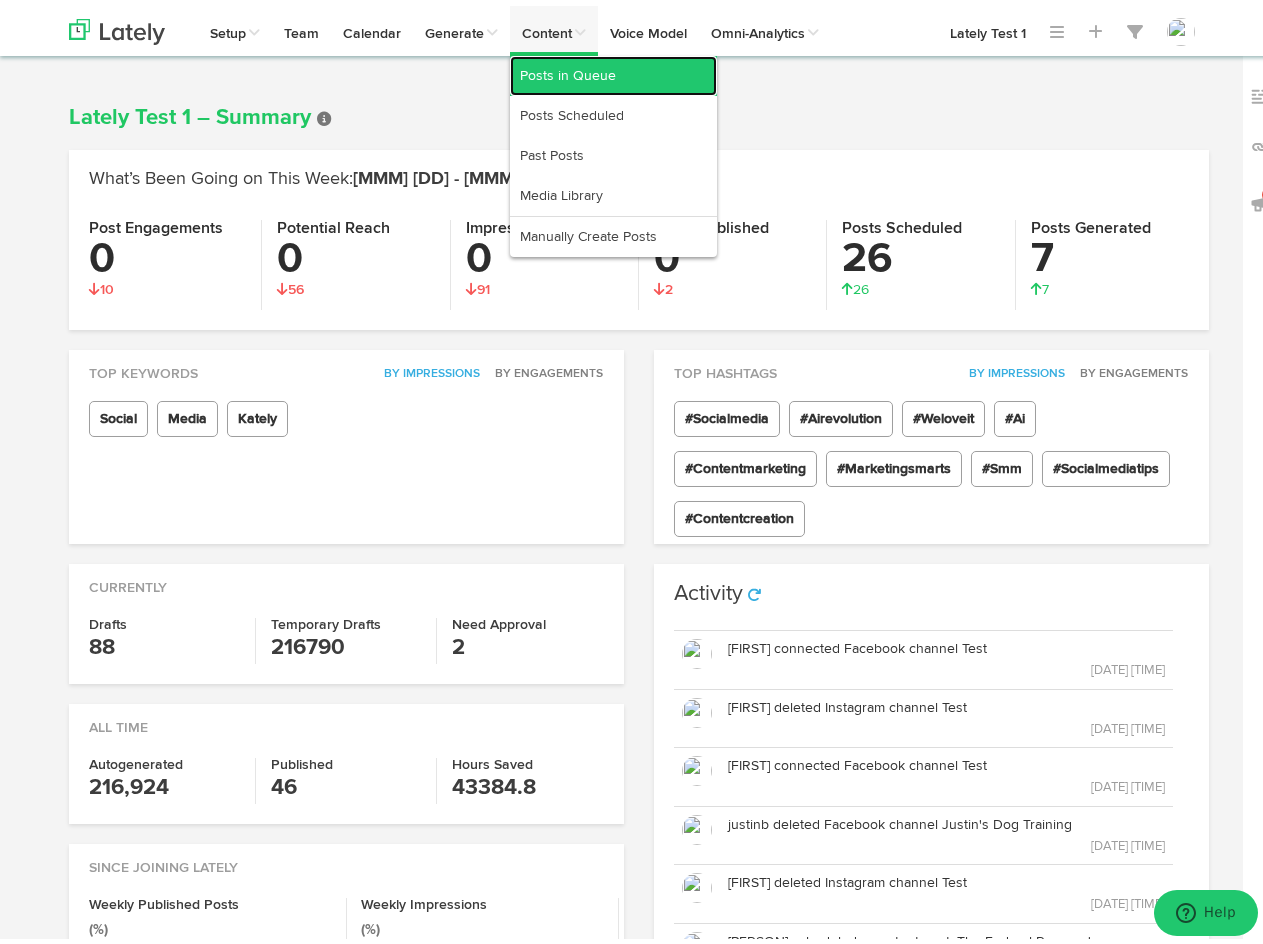 click on "Posts in Queue" at bounding box center [613, 70] 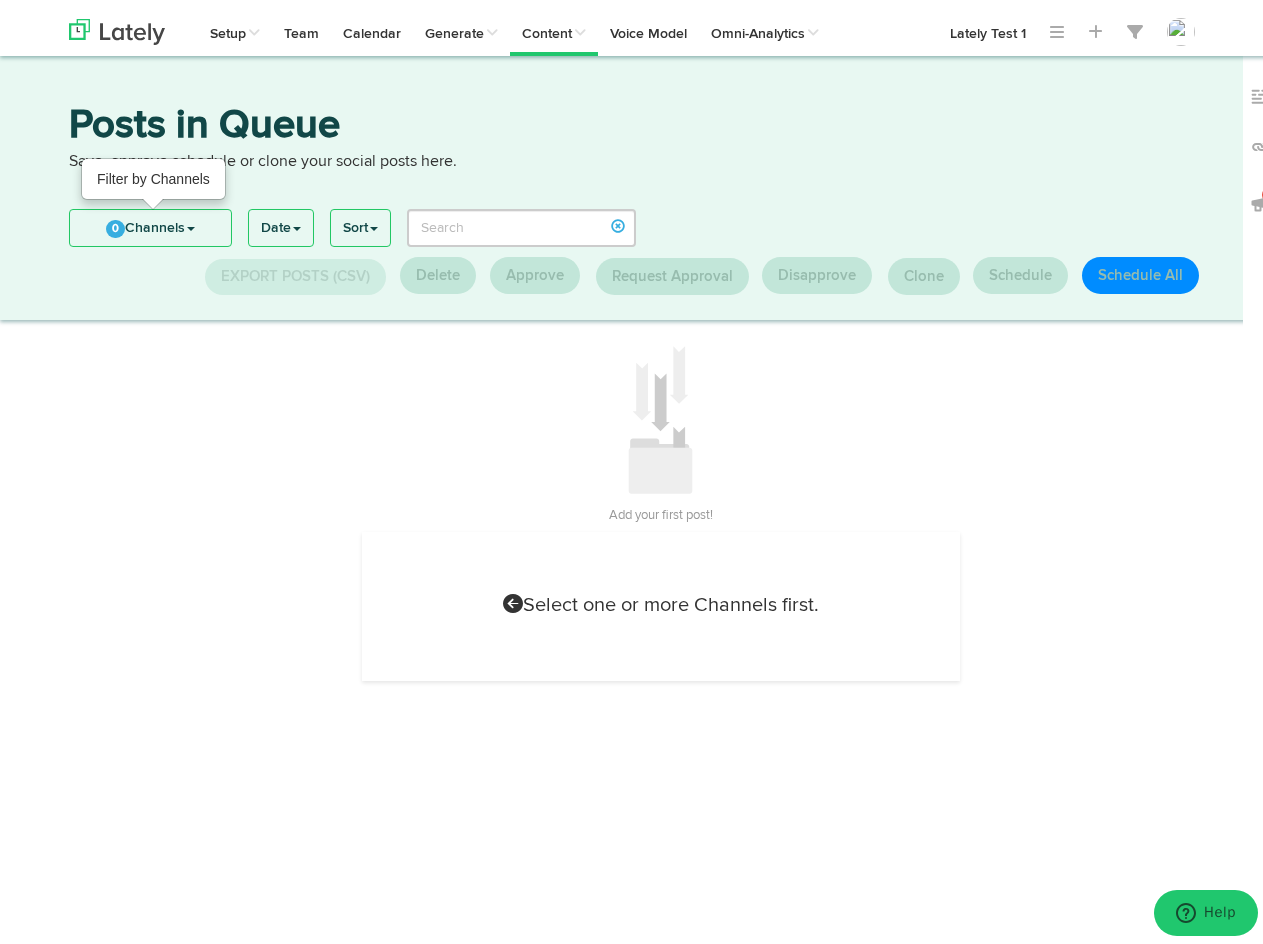 click on "0  Channels" at bounding box center (150, 222) 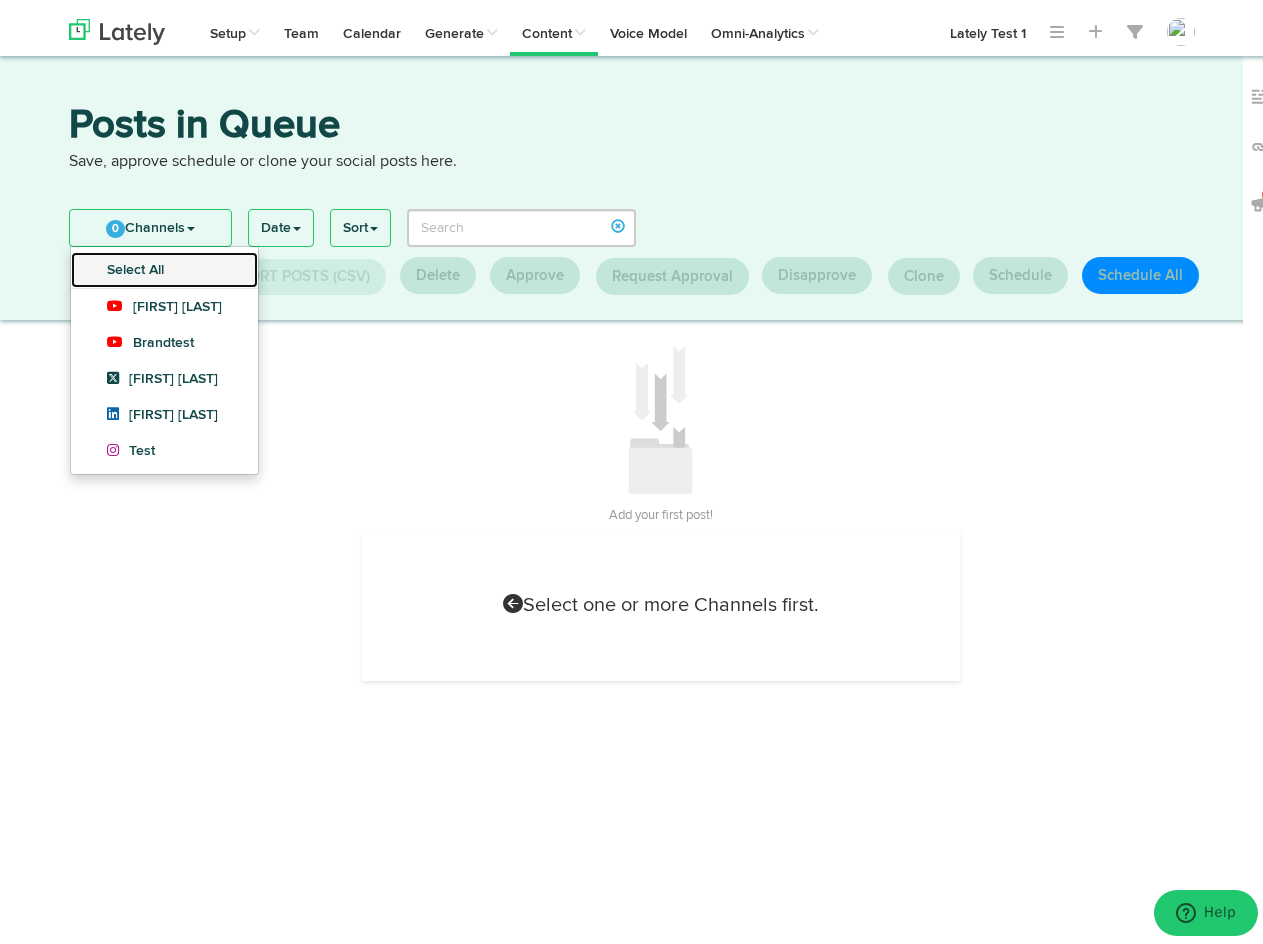 drag, startPoint x: 171, startPoint y: 251, endPoint x: 178, endPoint y: 242, distance: 11.401754 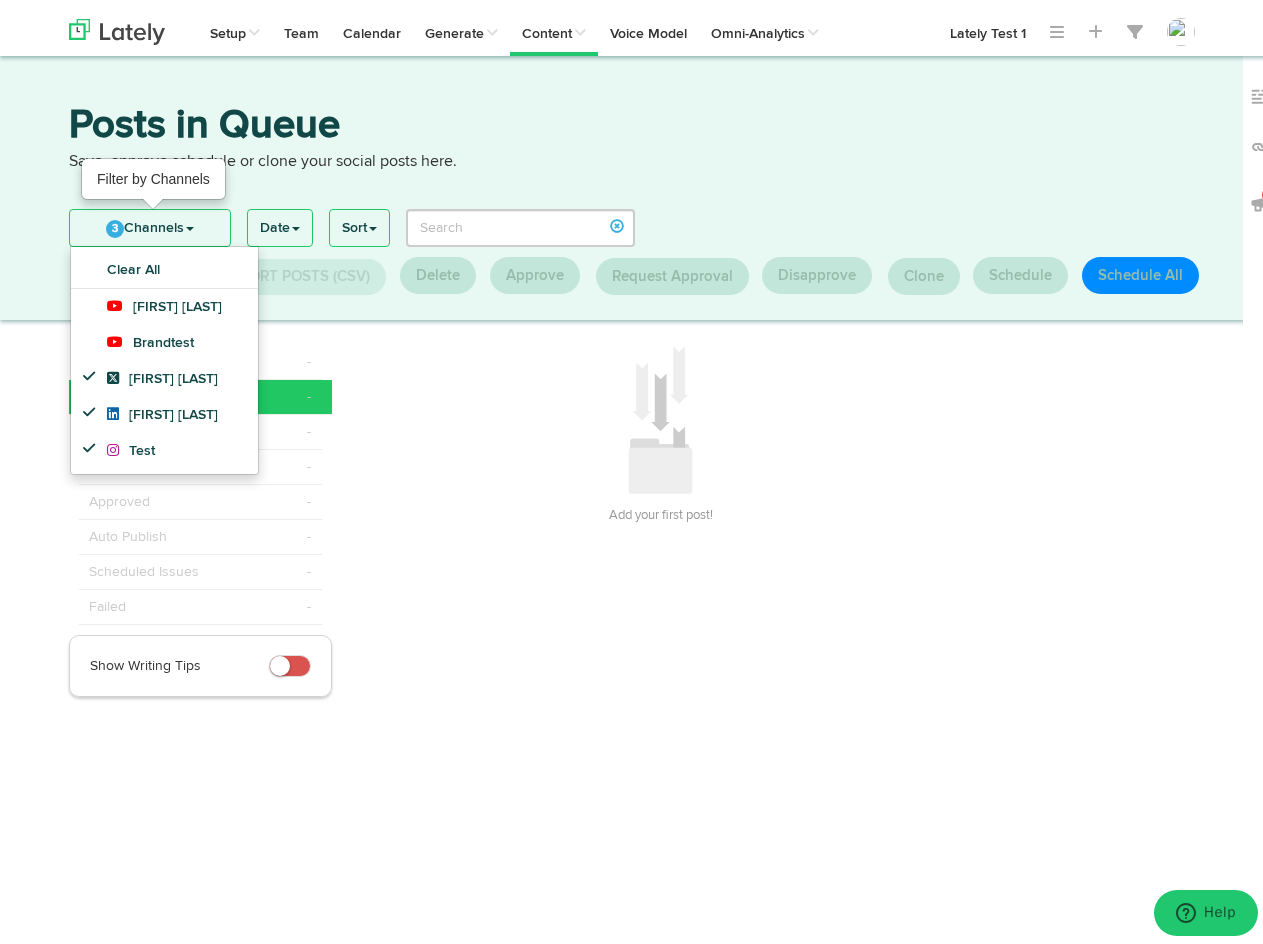 drag, startPoint x: 189, startPoint y: 234, endPoint x: 219, endPoint y: 213, distance: 36.619667 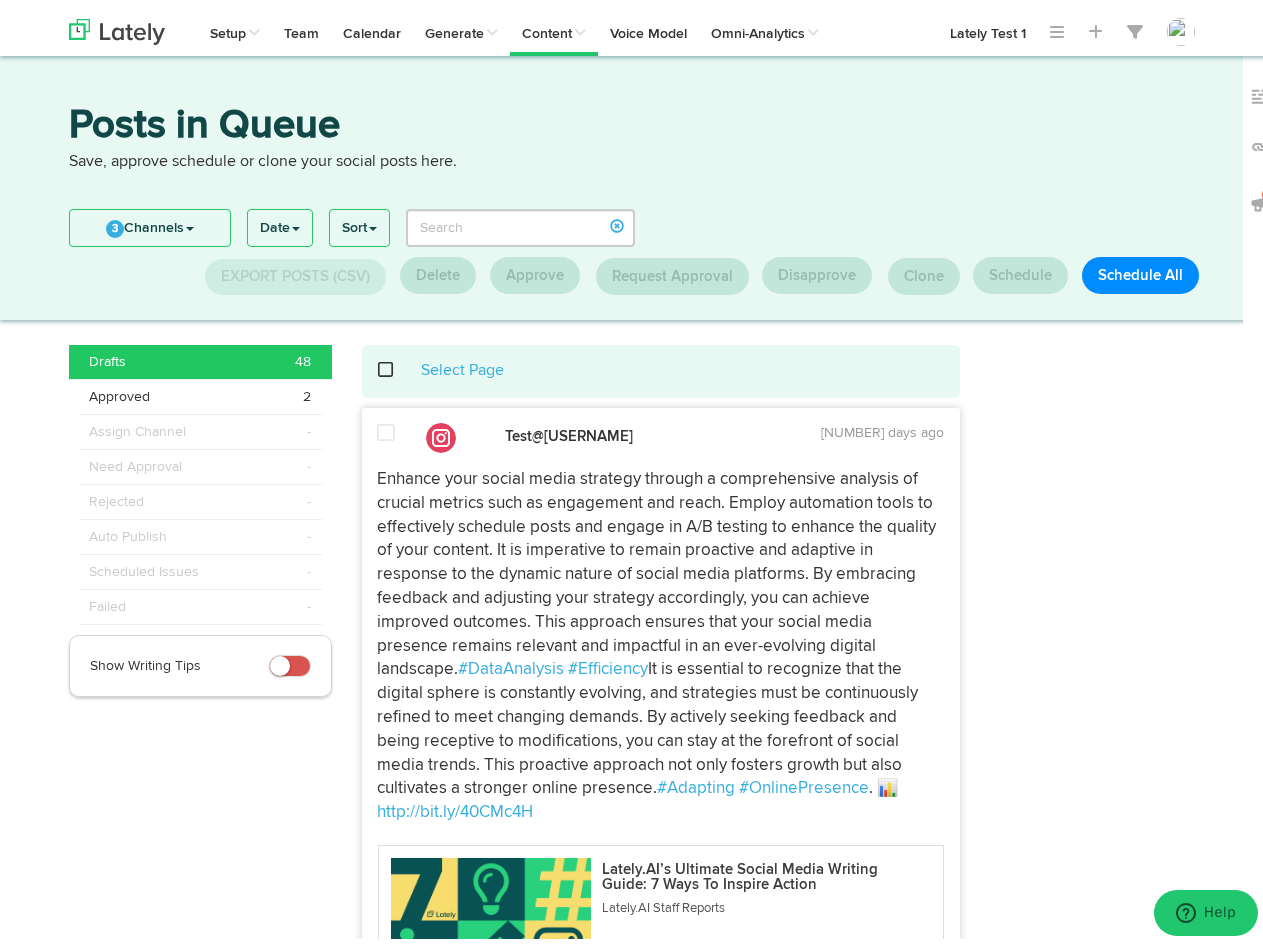 click at bounding box center (387, 432) 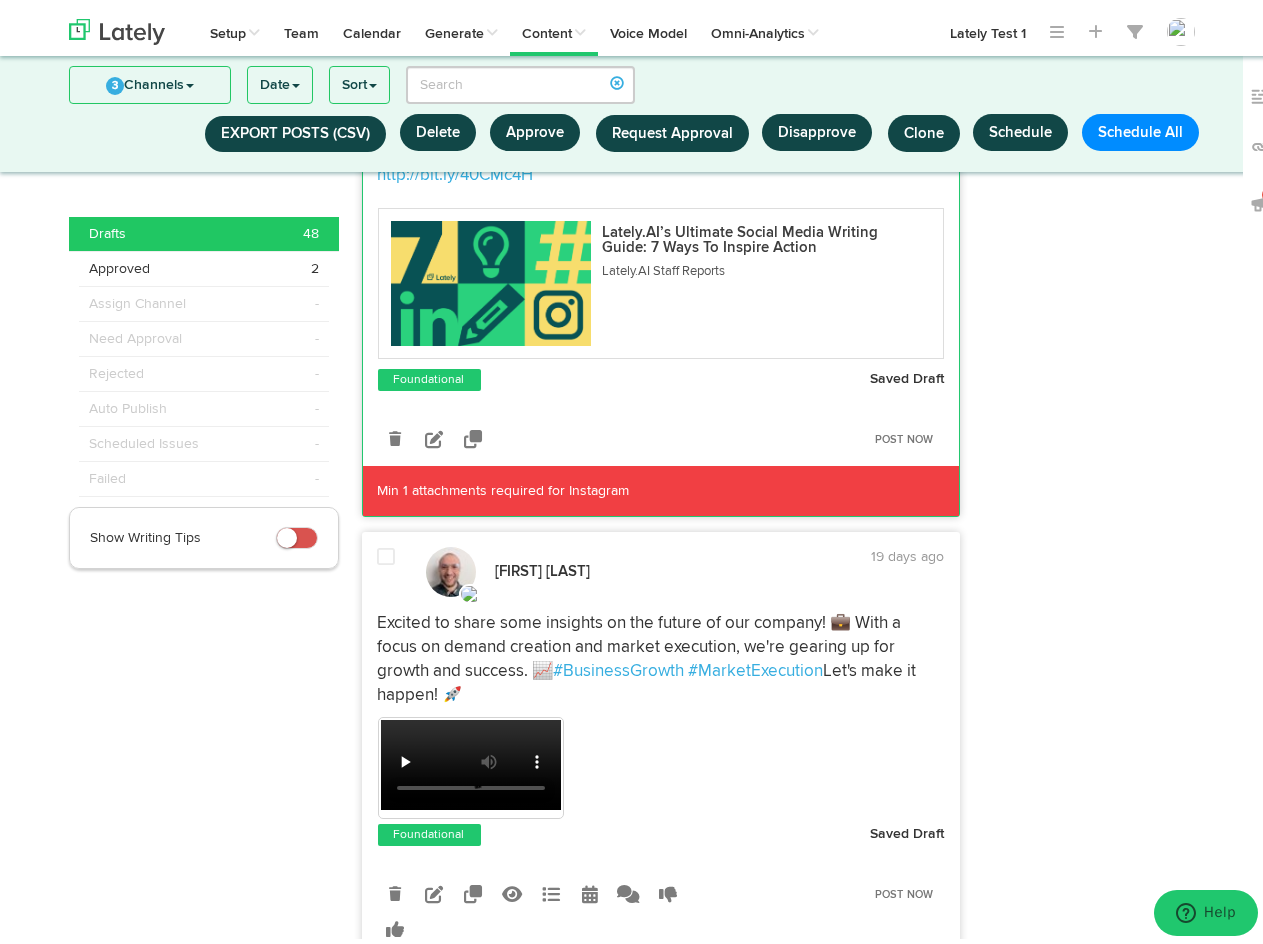 click at bounding box center [387, 551] 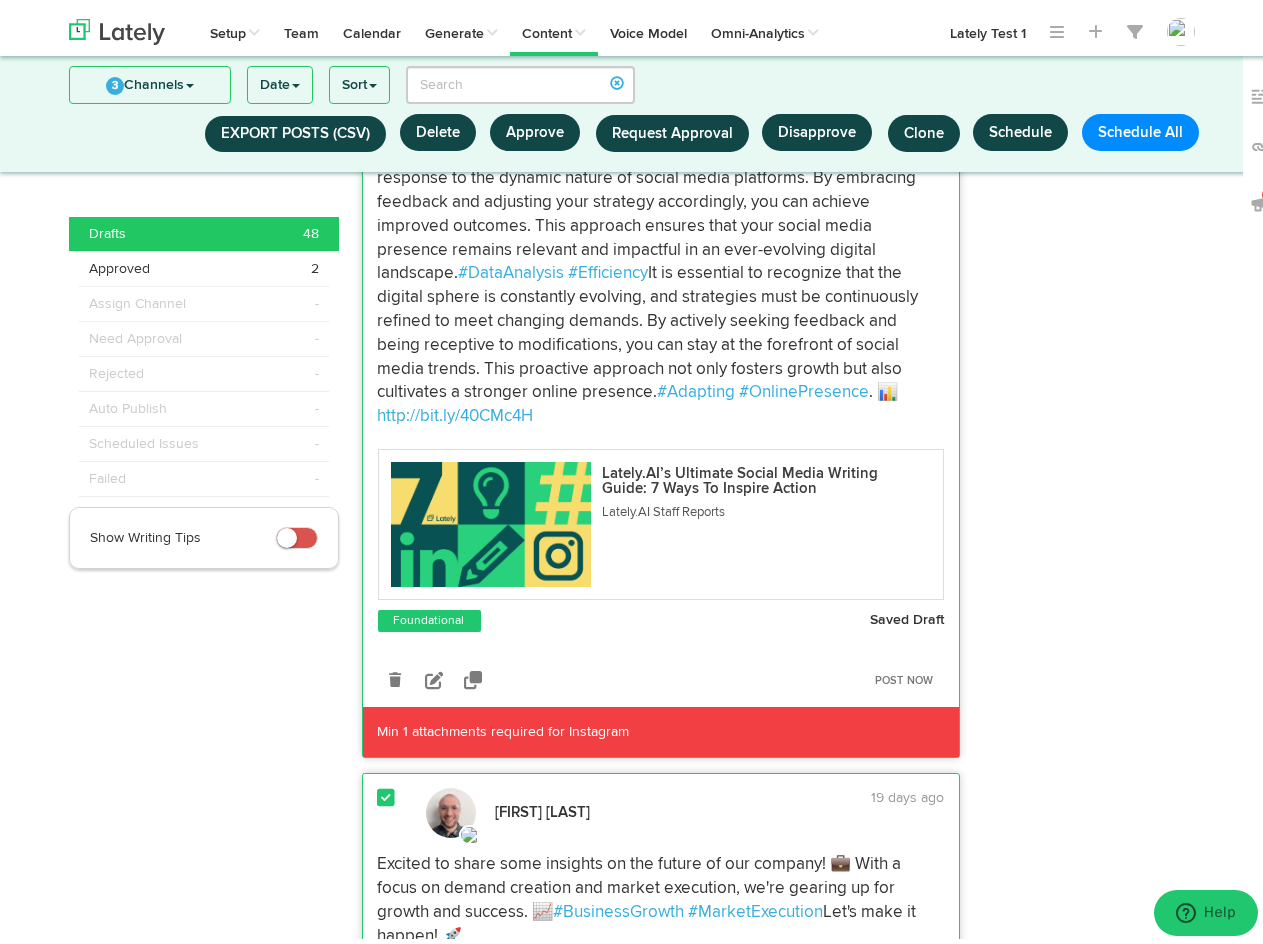 scroll, scrollTop: 0, scrollLeft: 0, axis: both 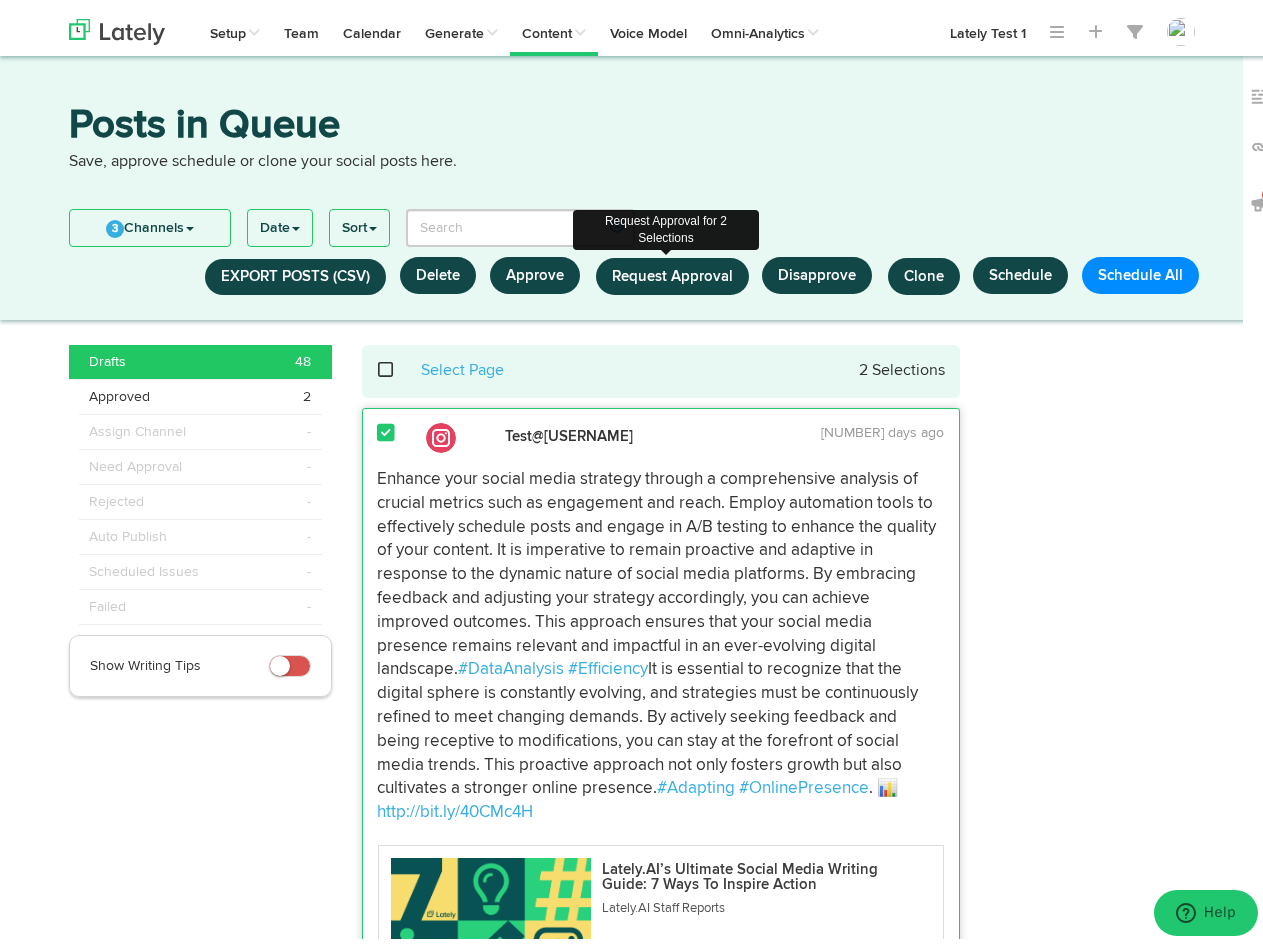 click on "Request Approval" at bounding box center (672, 270) 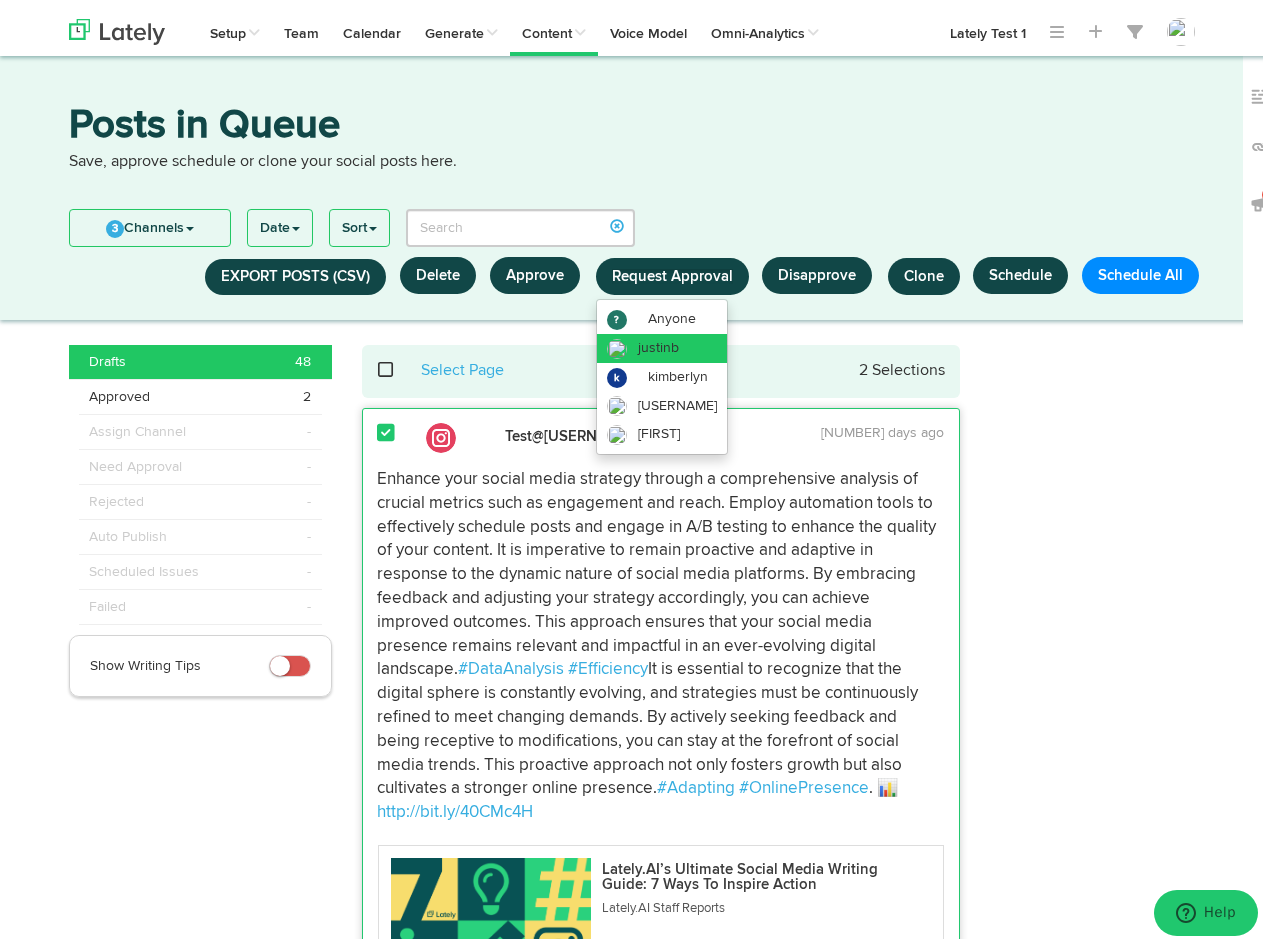 click on "justinb" at bounding box center [672, 313] 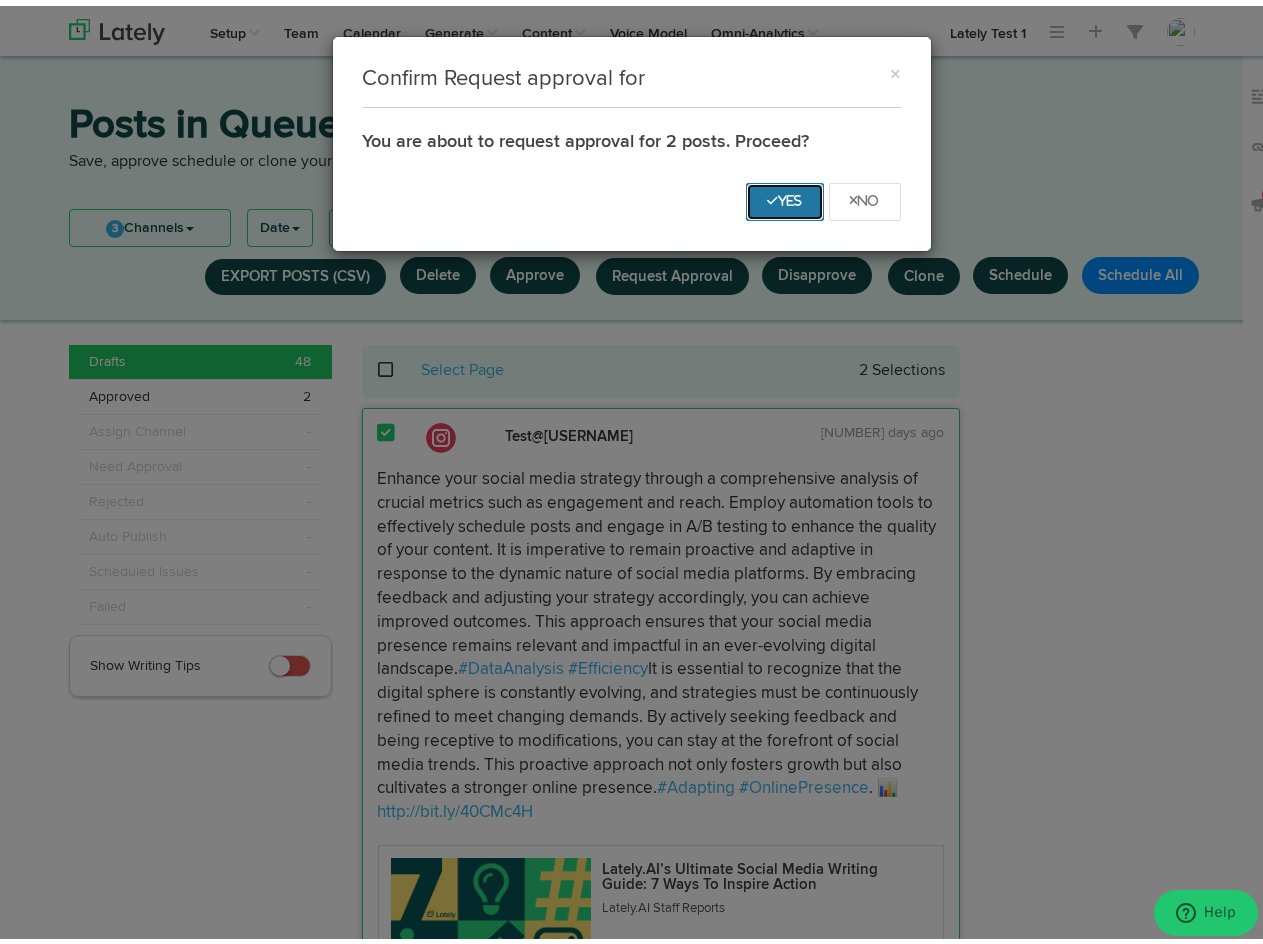 click on "Yes" at bounding box center (785, 195) 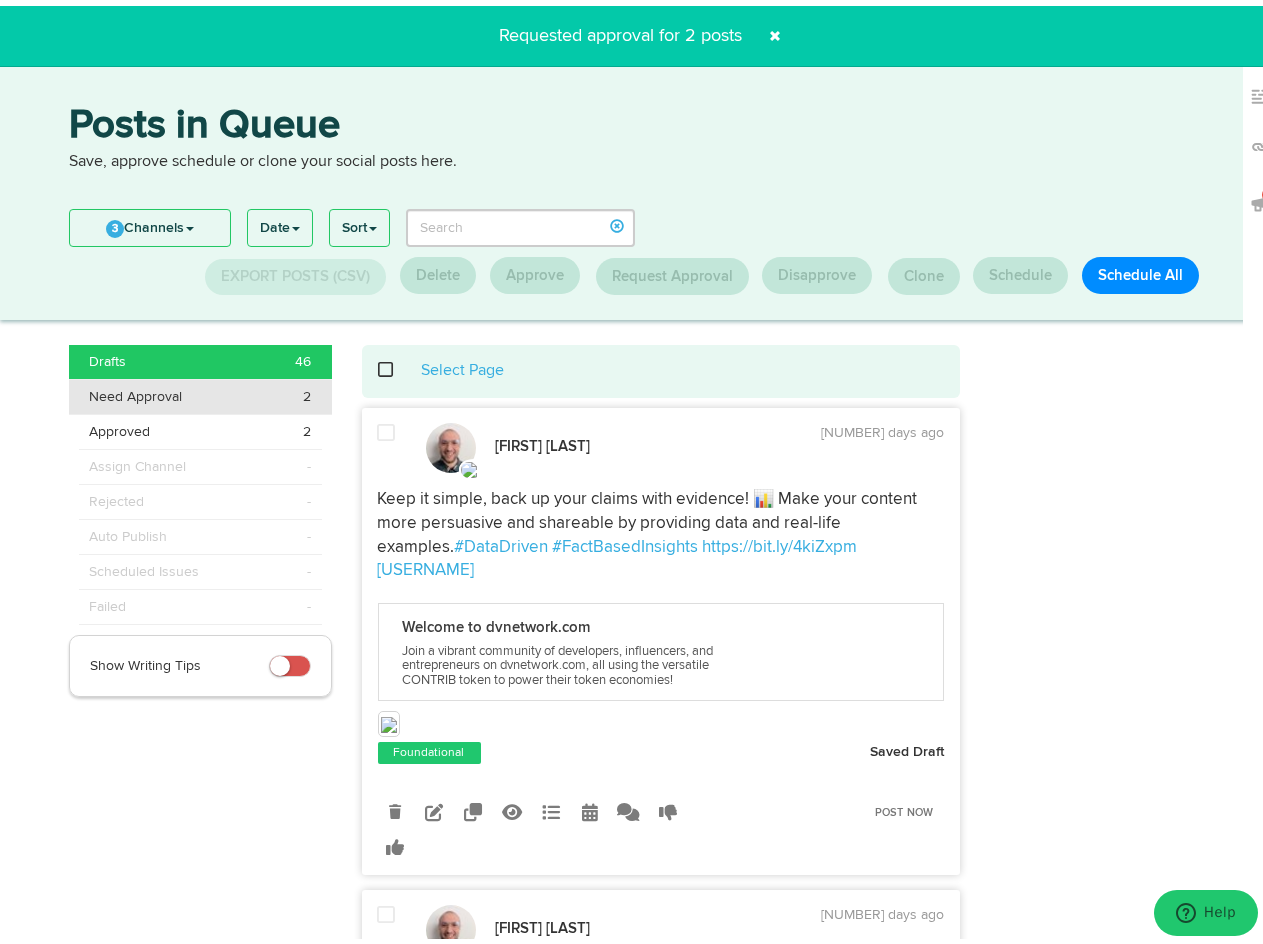 click on "Need Approval
[NUMBER]" at bounding box center [200, 391] 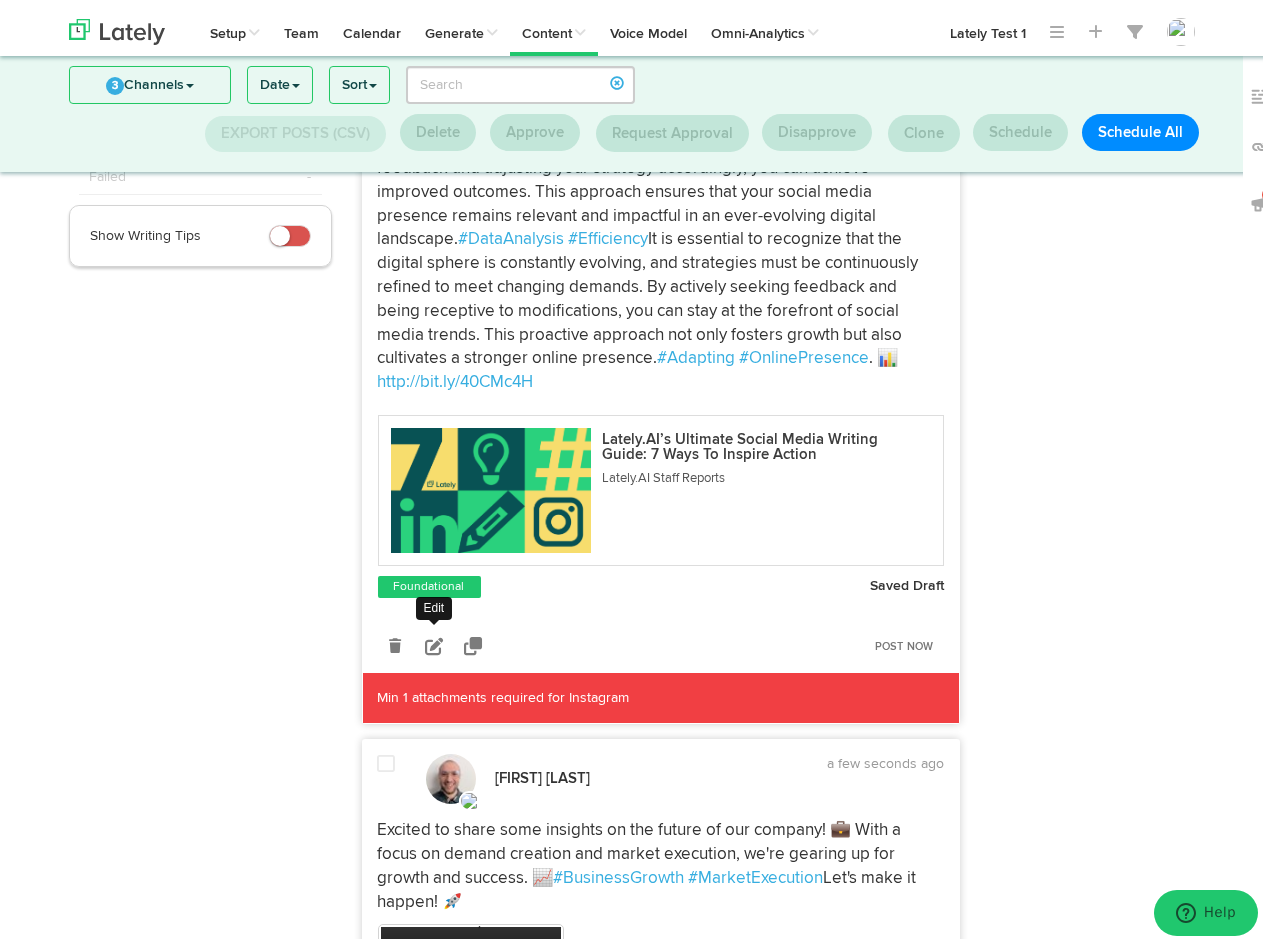 scroll, scrollTop: 299, scrollLeft: 0, axis: vertical 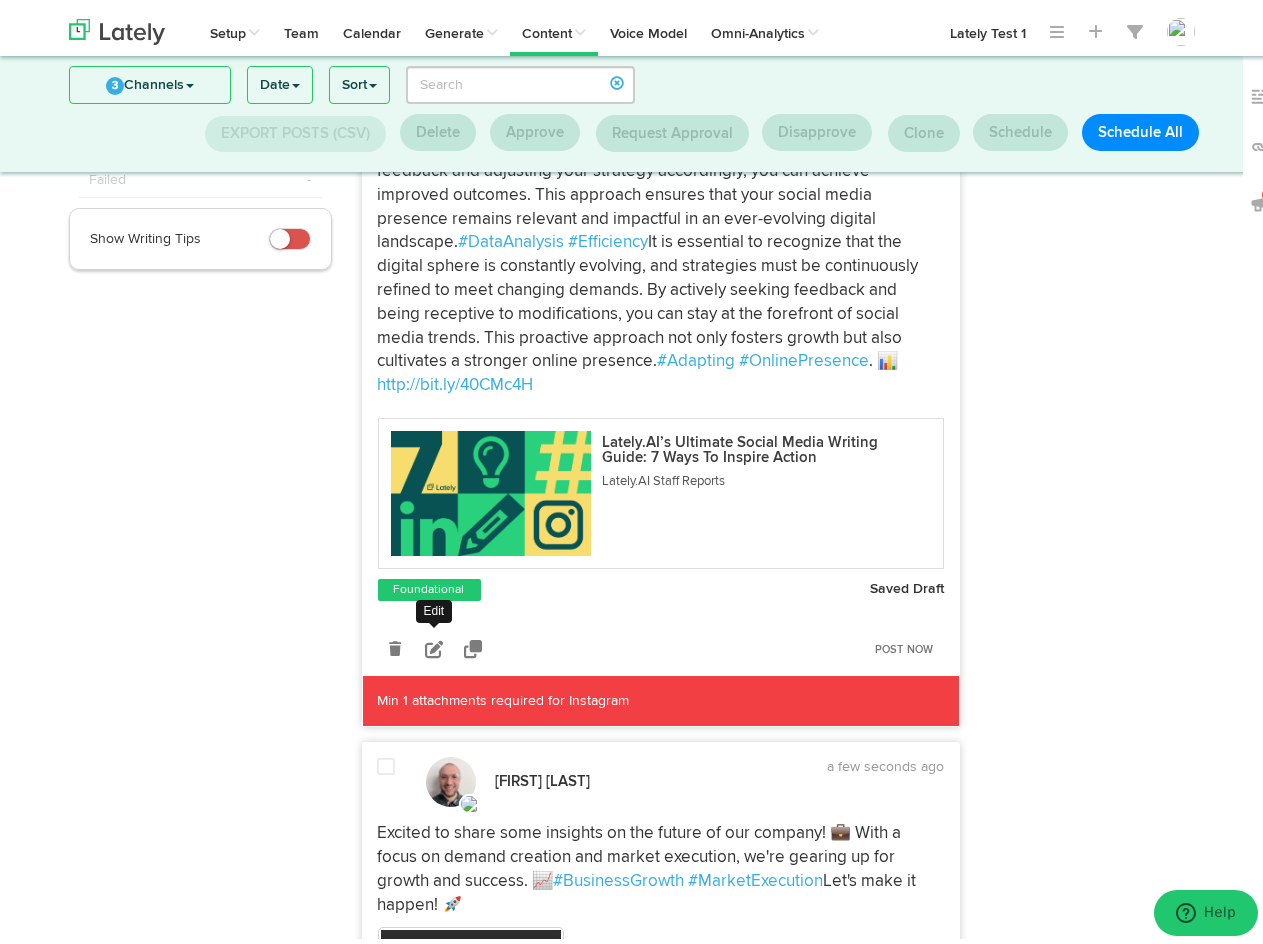 click at bounding box center [434, 642] 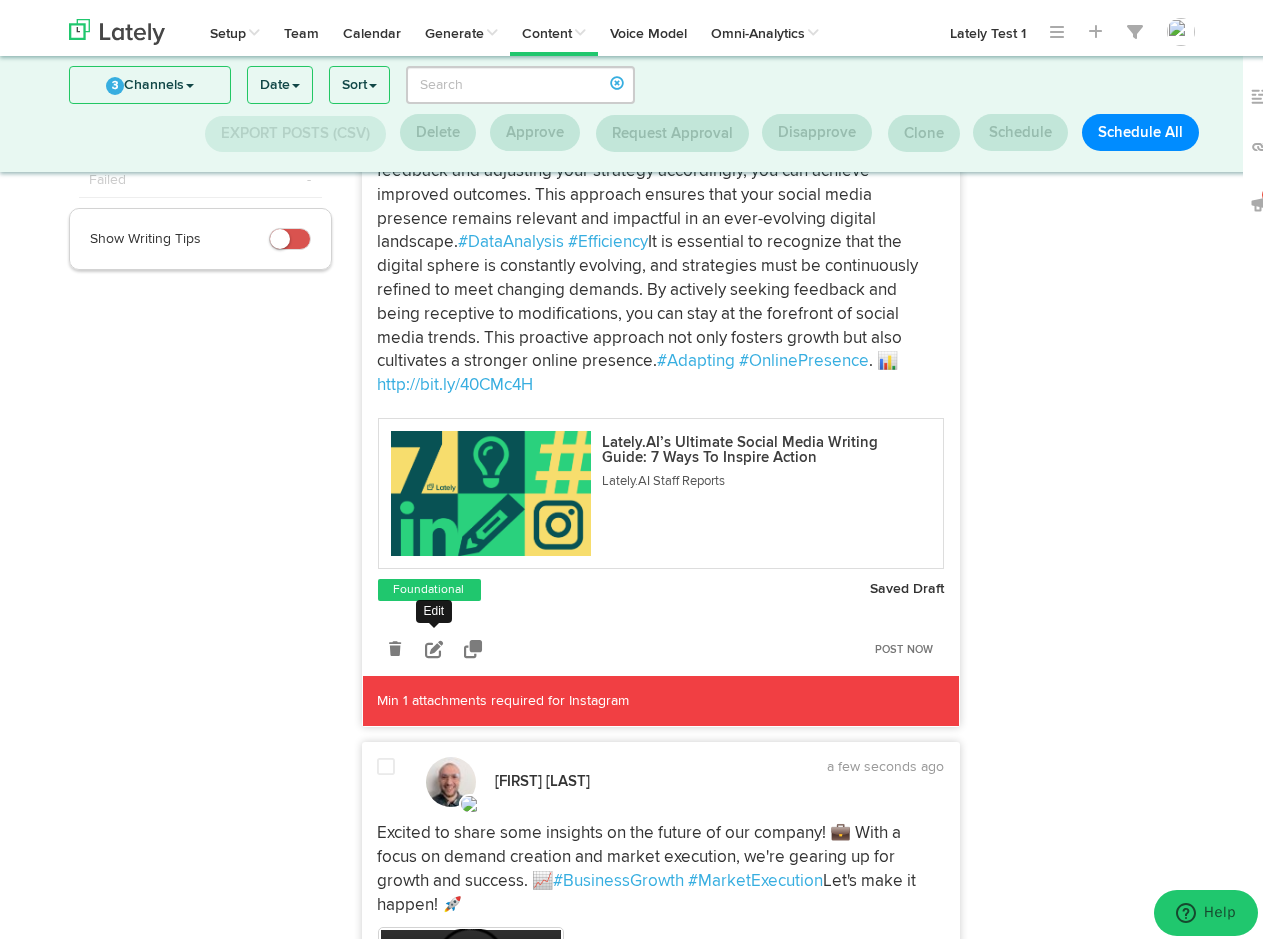scroll, scrollTop: 0, scrollLeft: 0, axis: both 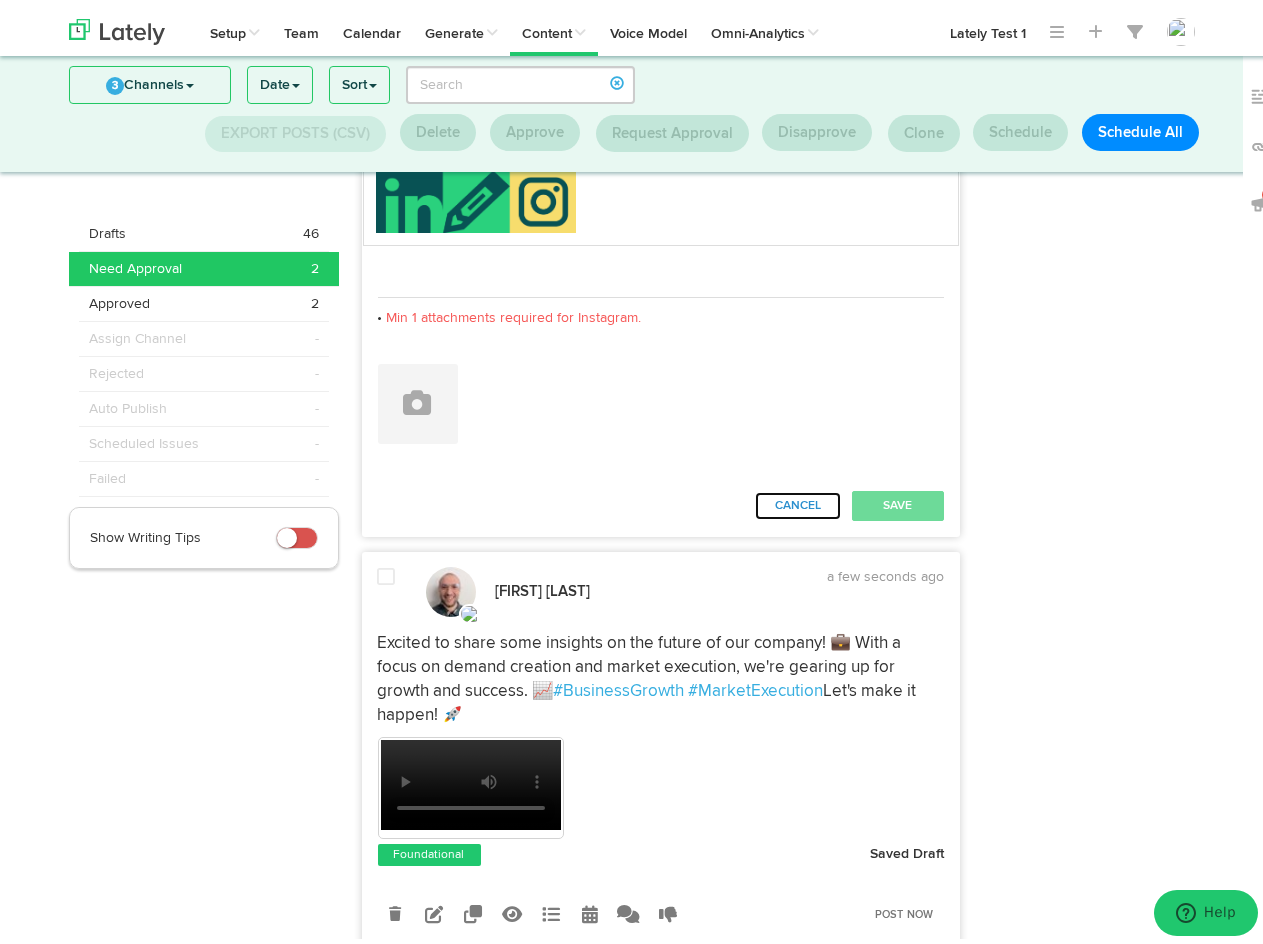 click on "Cancel" at bounding box center (798, 500) 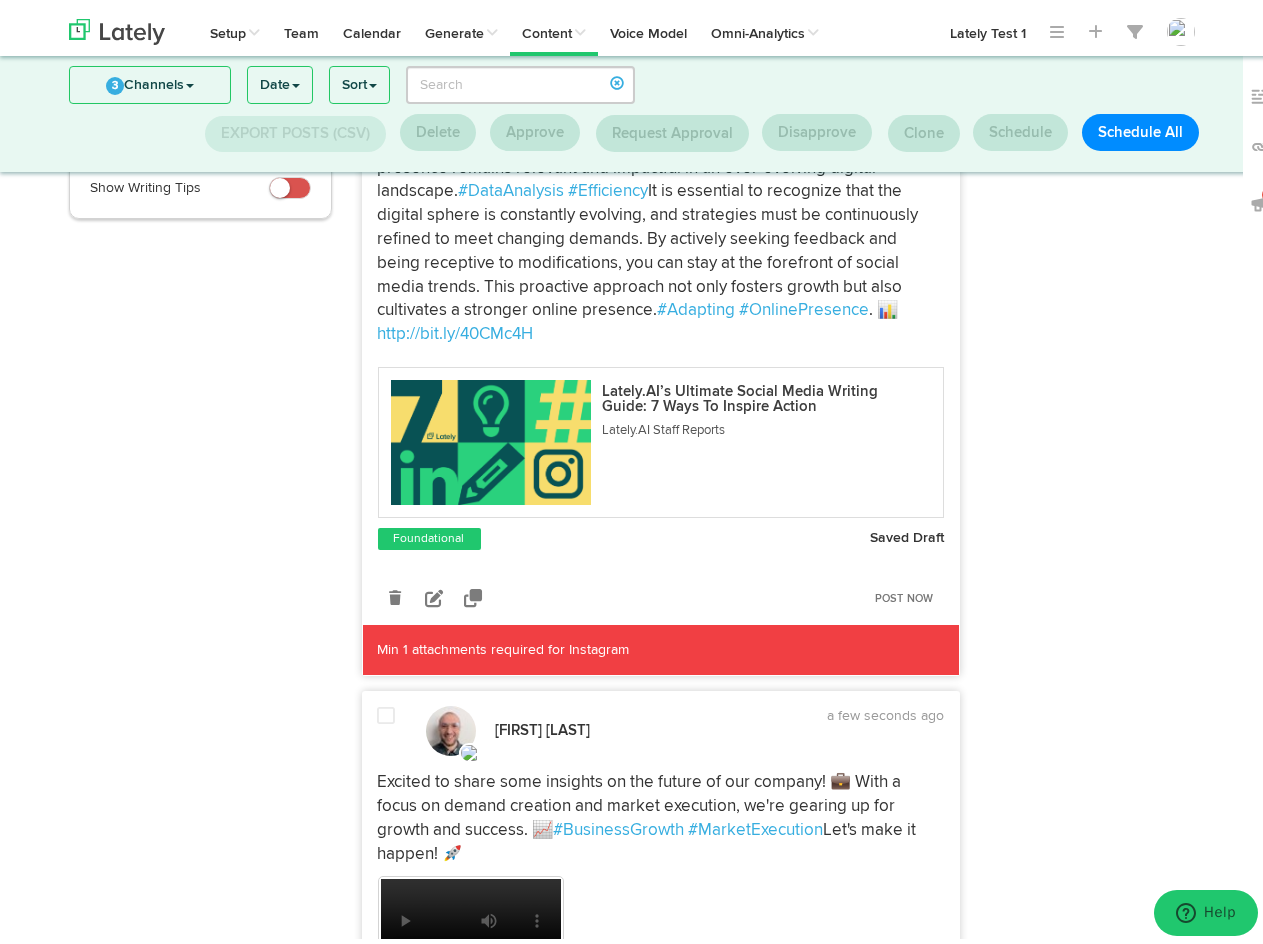 scroll, scrollTop: 703, scrollLeft: 0, axis: vertical 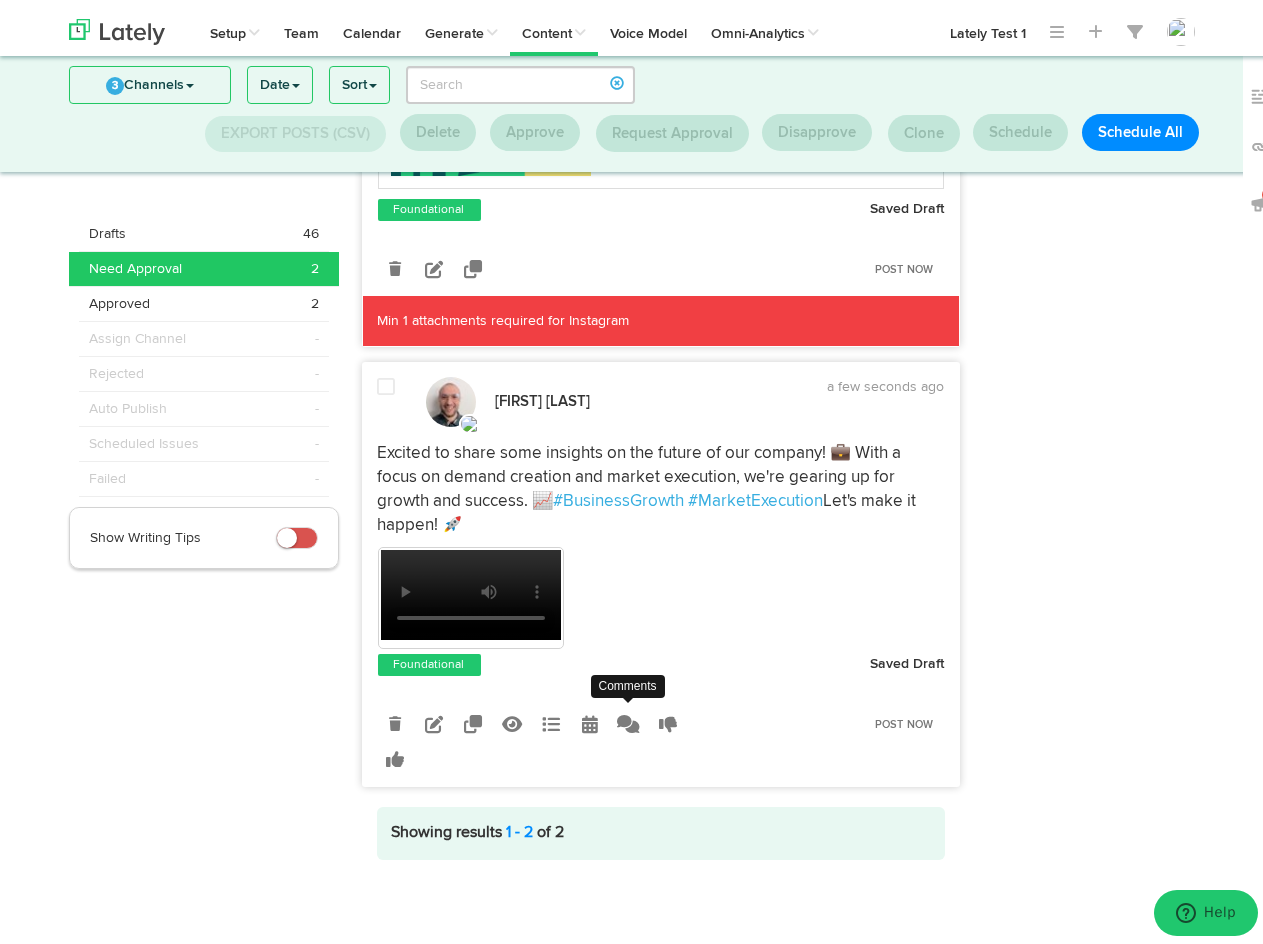 click at bounding box center [629, 718] 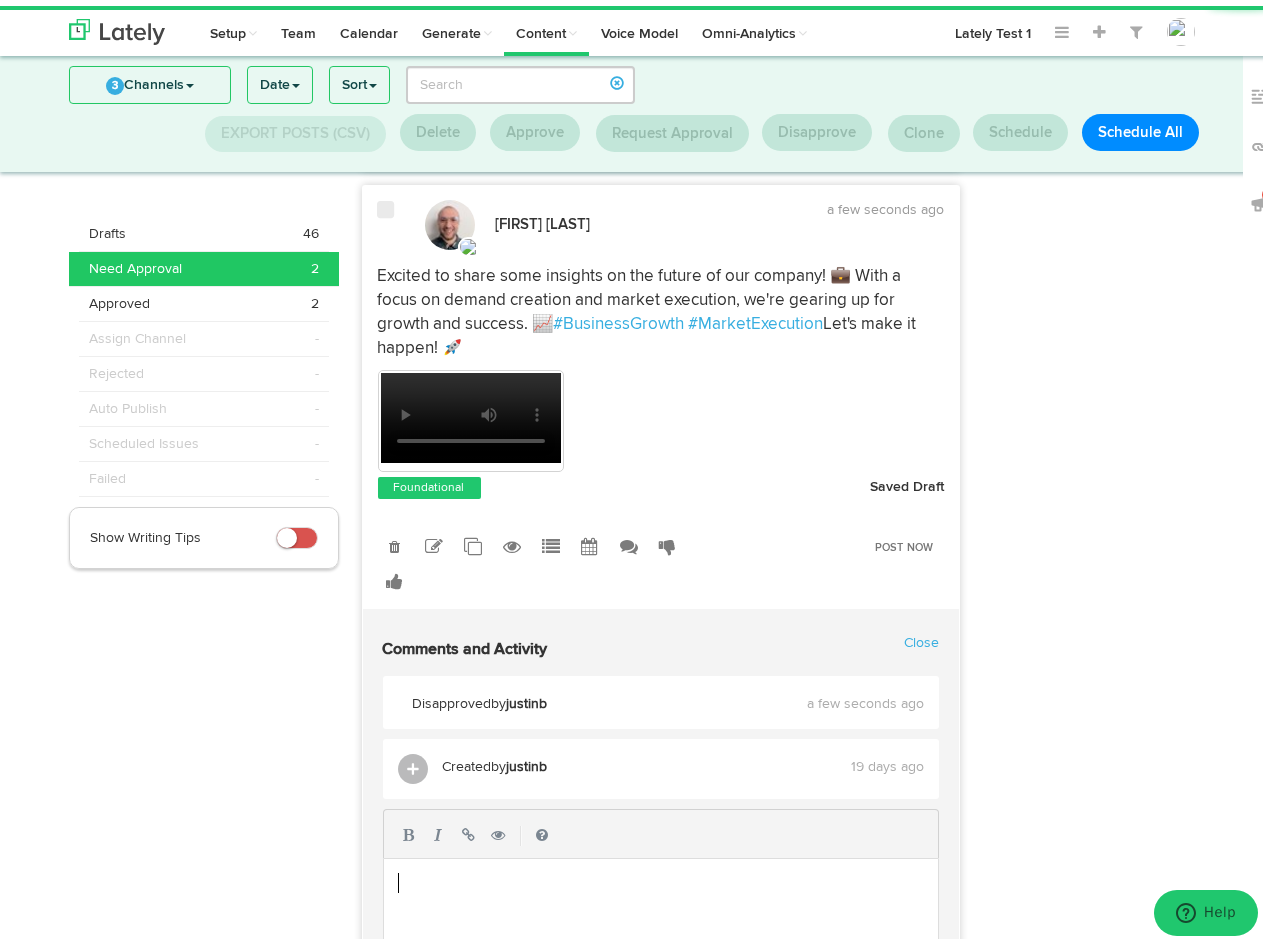 scroll, scrollTop: 1203, scrollLeft: 0, axis: vertical 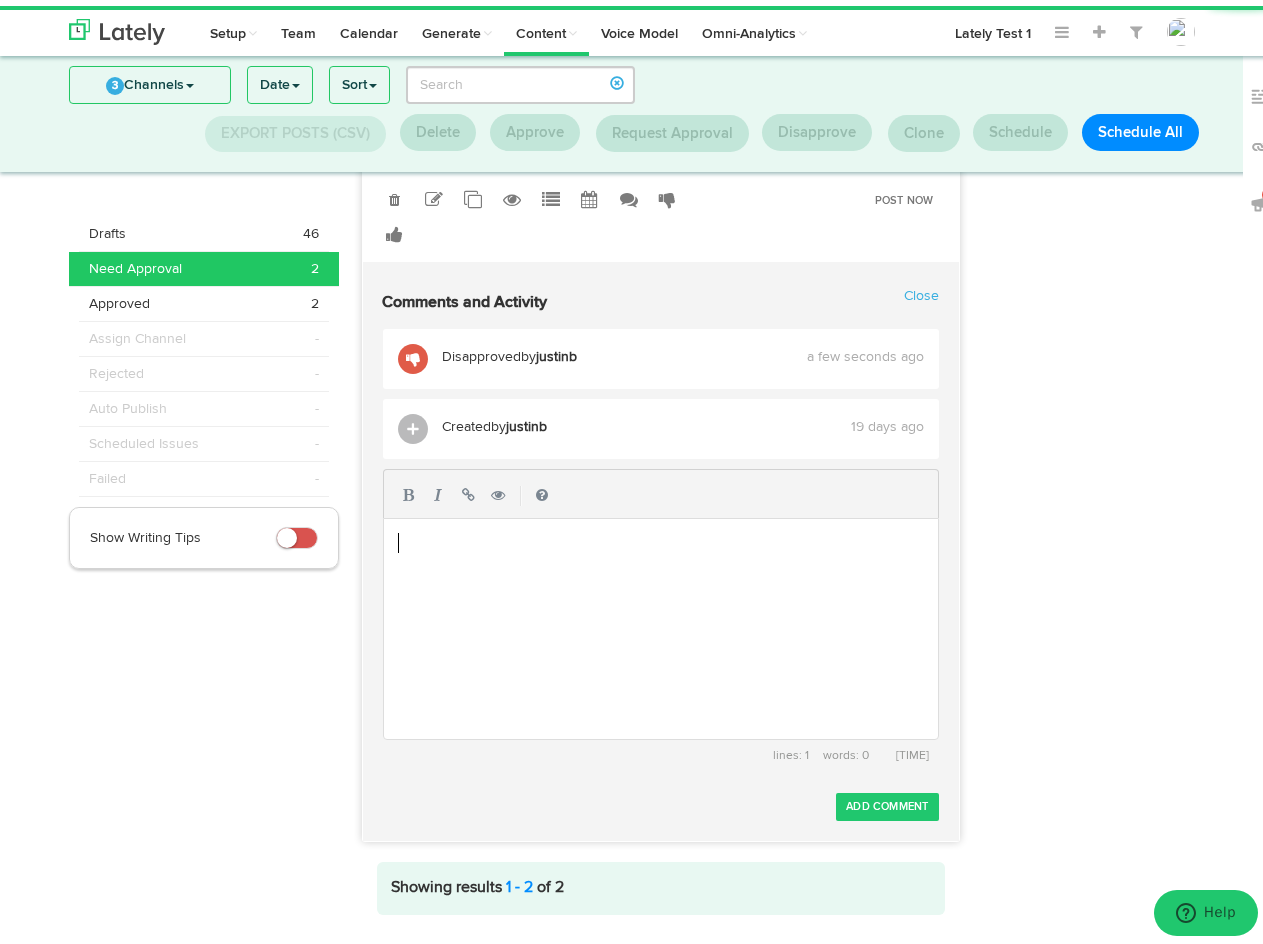 click on "​" at bounding box center [676, 638] 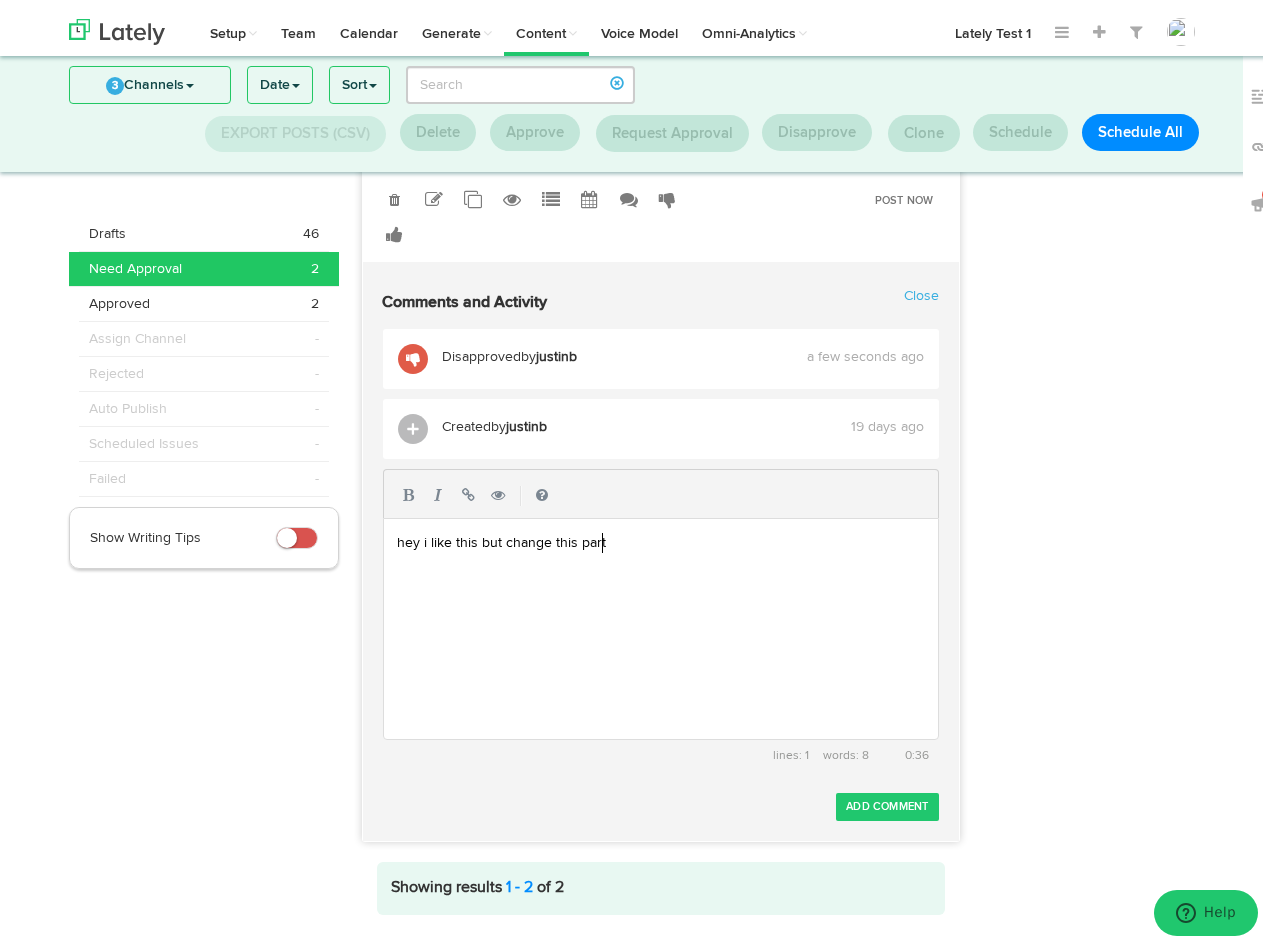 scroll, scrollTop: 7, scrollLeft: 202, axis: both 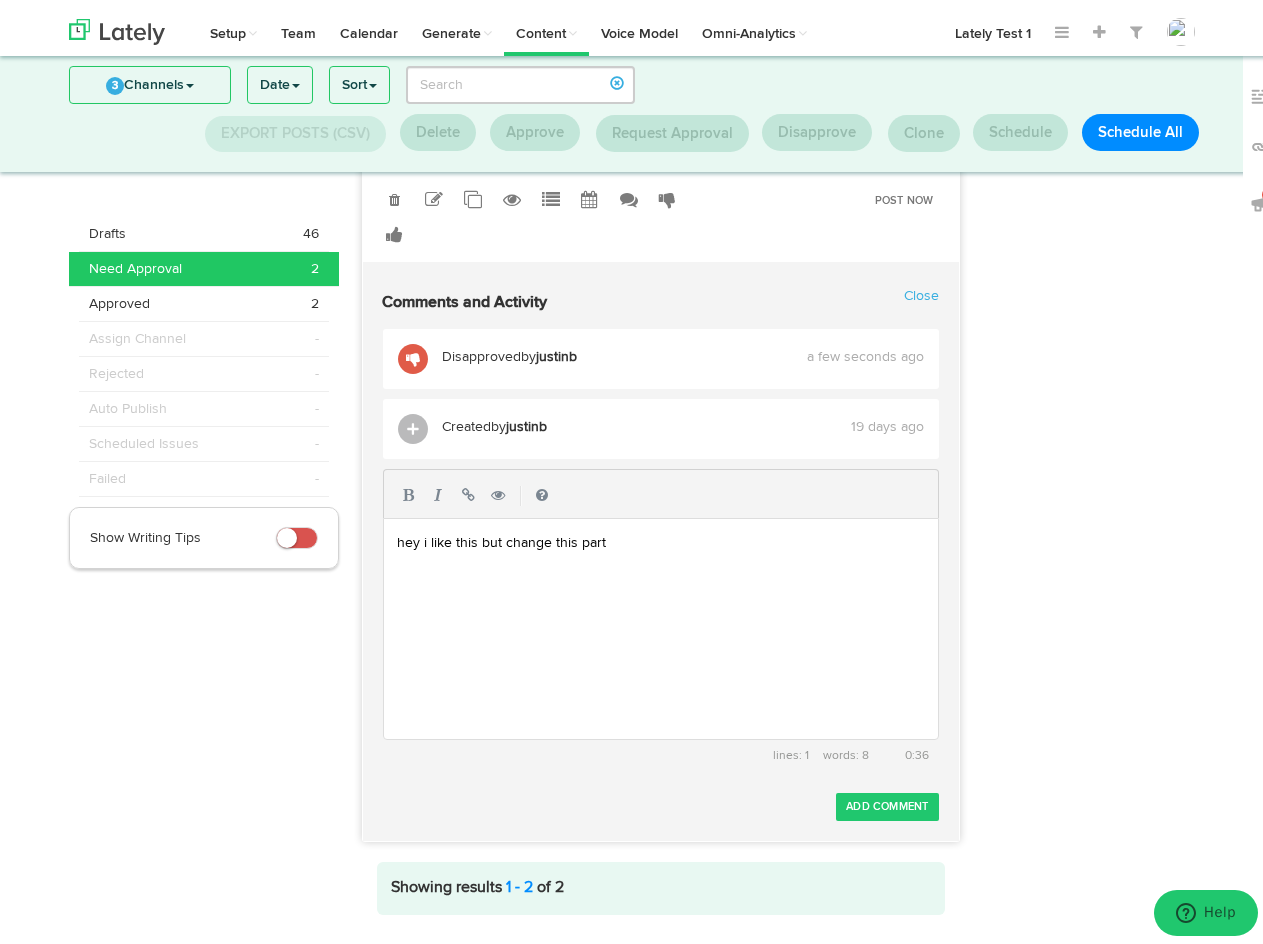 click on "Add Comment" at bounding box center (887, 801) 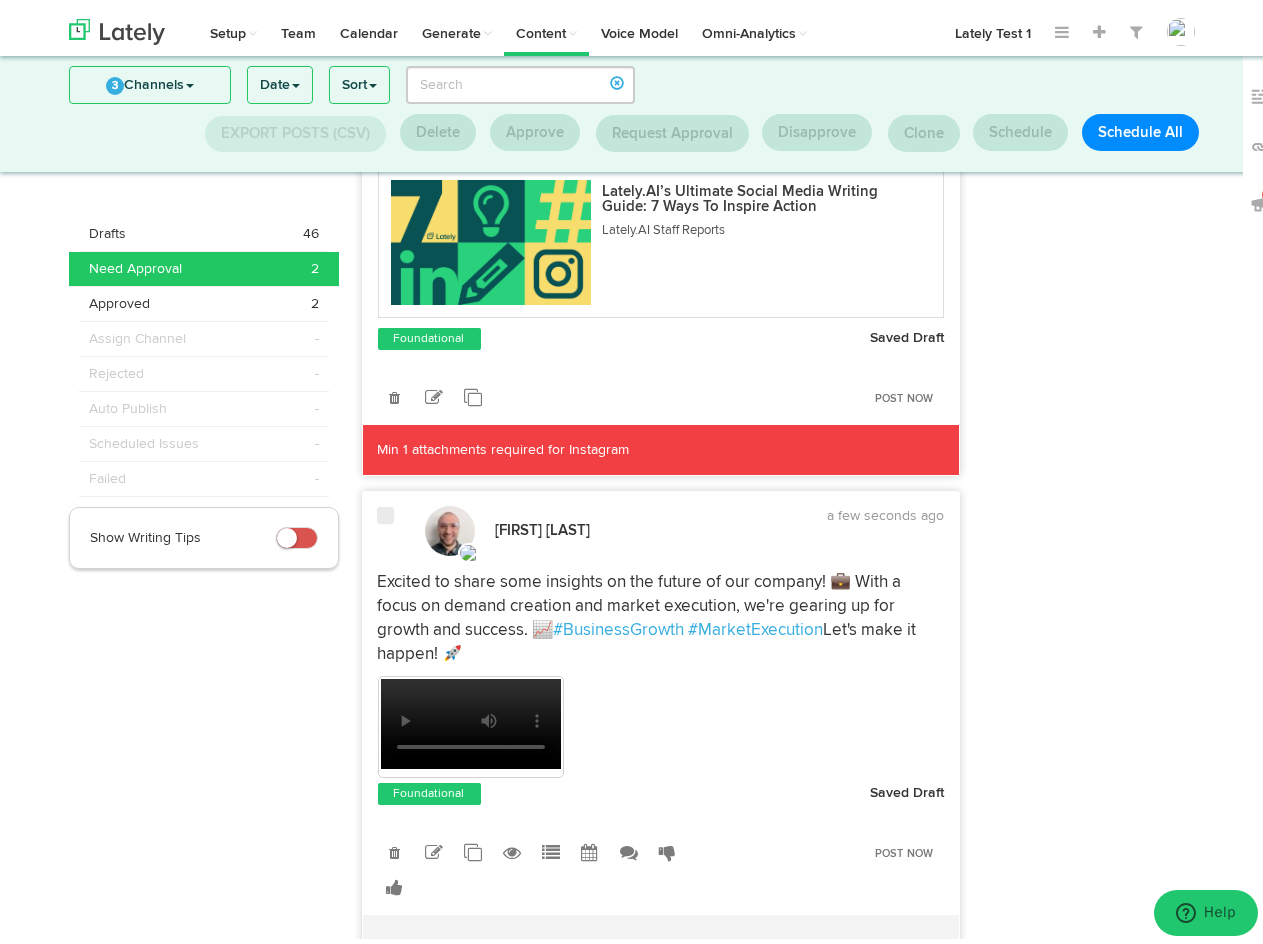 scroll, scrollTop: 703, scrollLeft: 0, axis: vertical 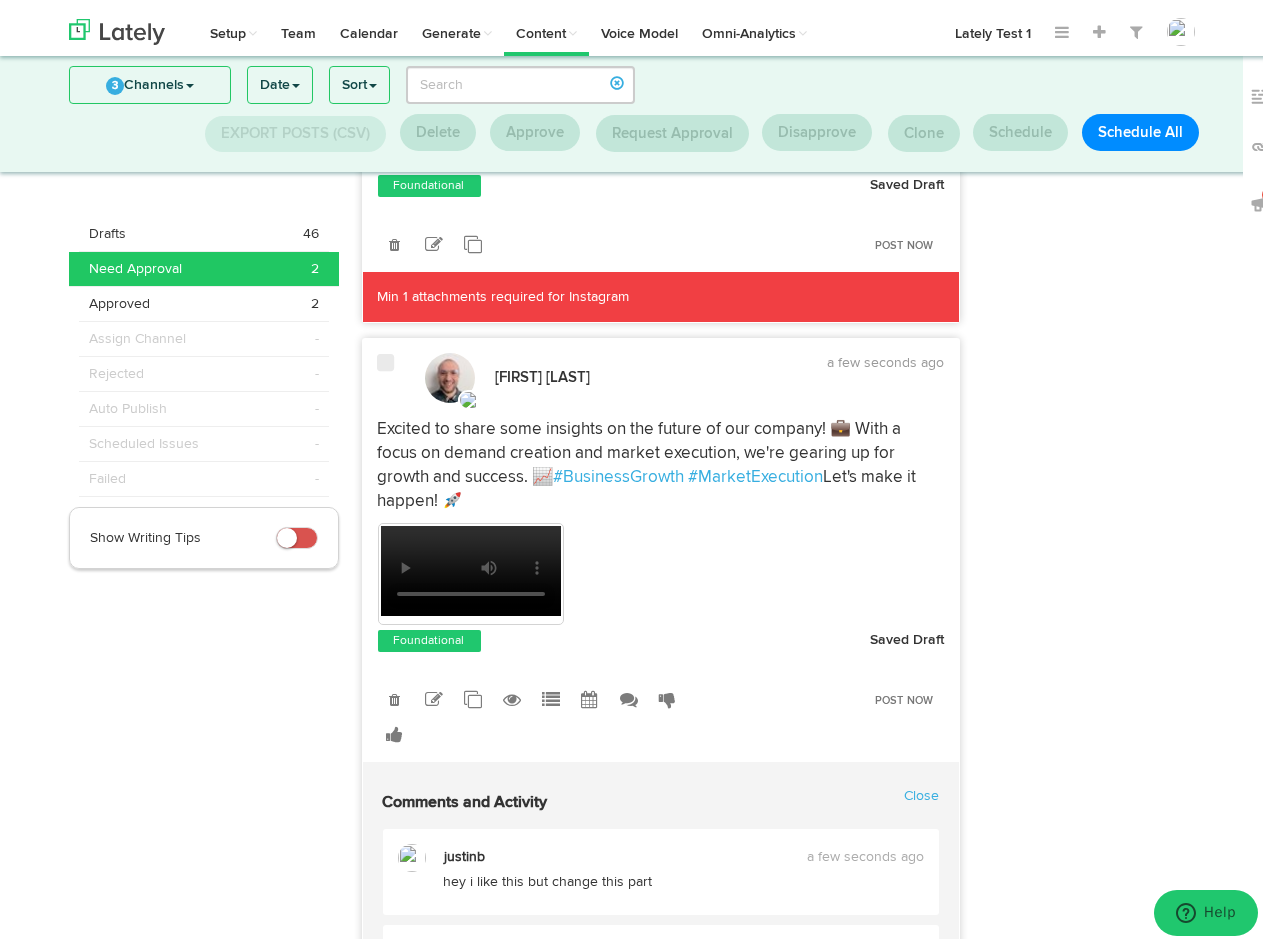 click at bounding box center (386, 357) 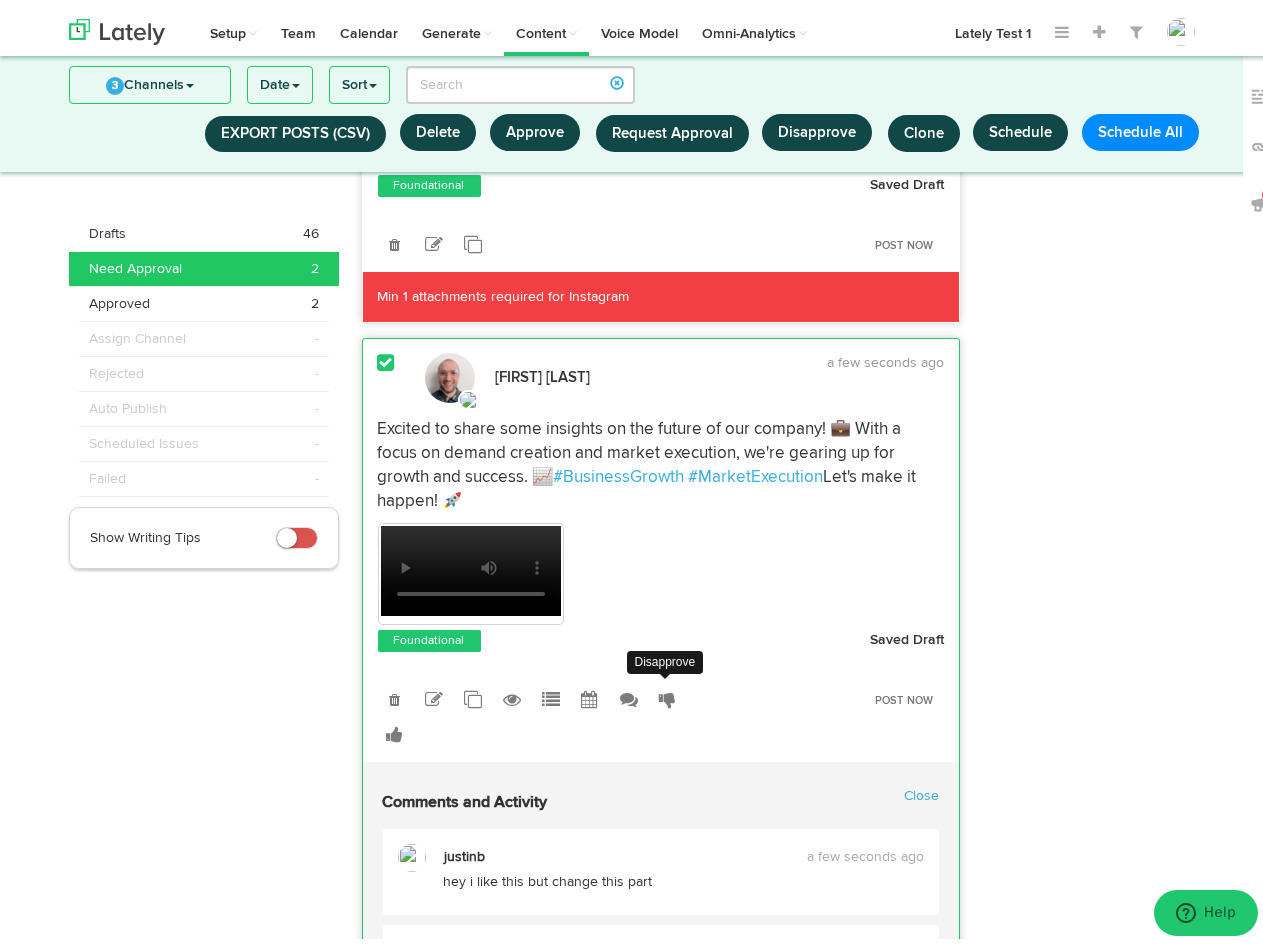 click at bounding box center (668, 694) 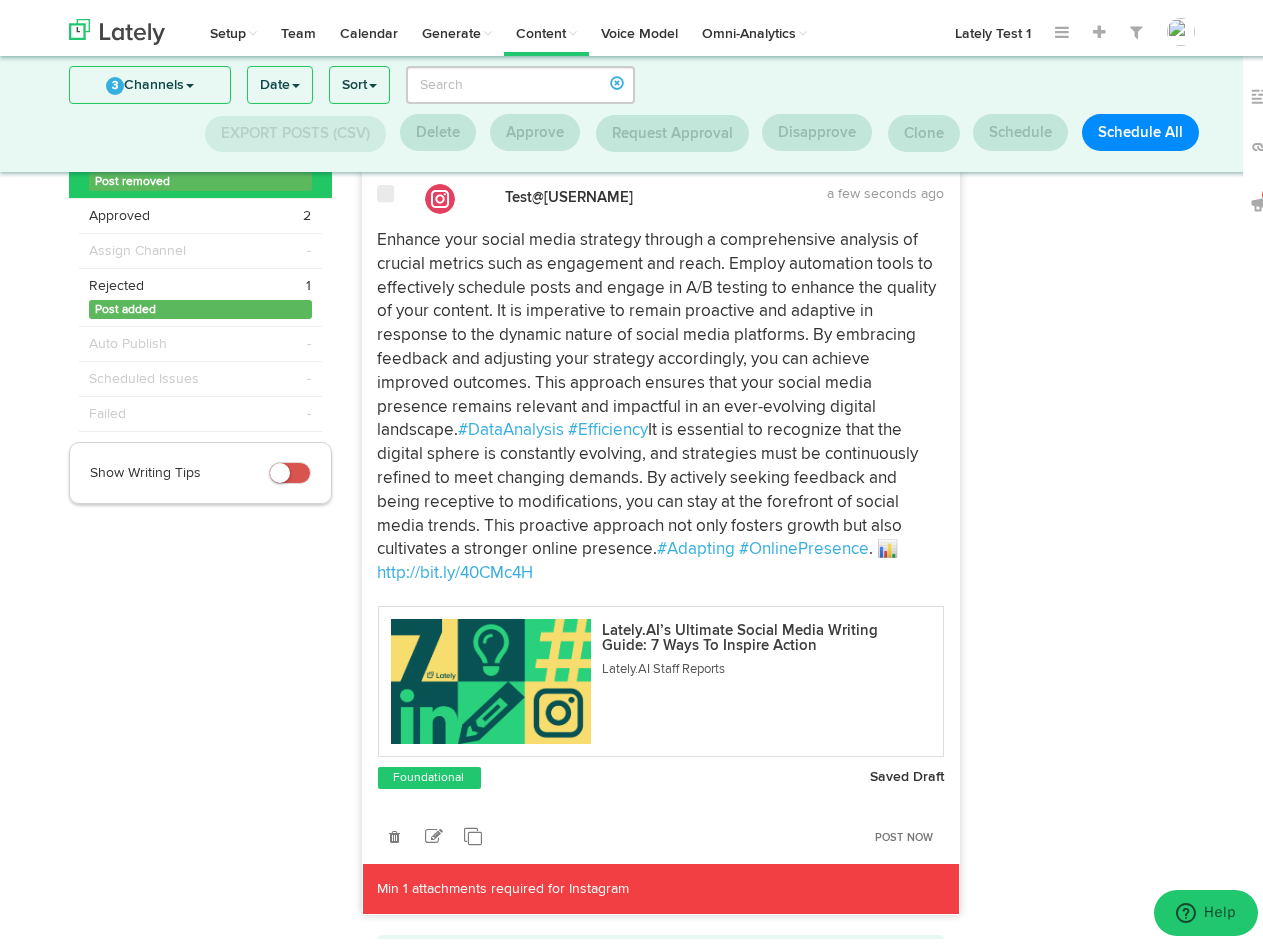 scroll, scrollTop: 0, scrollLeft: 0, axis: both 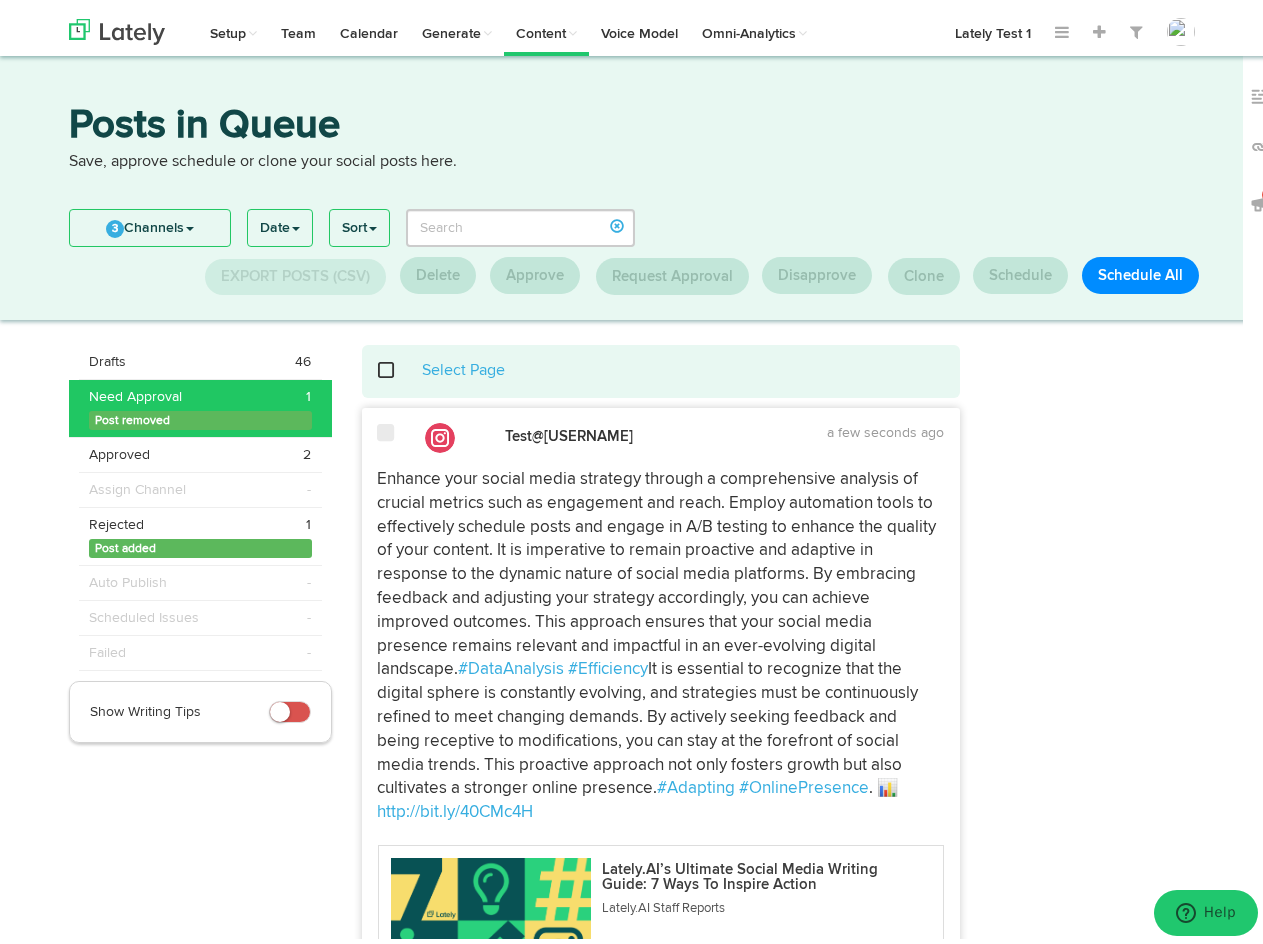 drag, startPoint x: 377, startPoint y: 439, endPoint x: 390, endPoint y: 451, distance: 17.691807 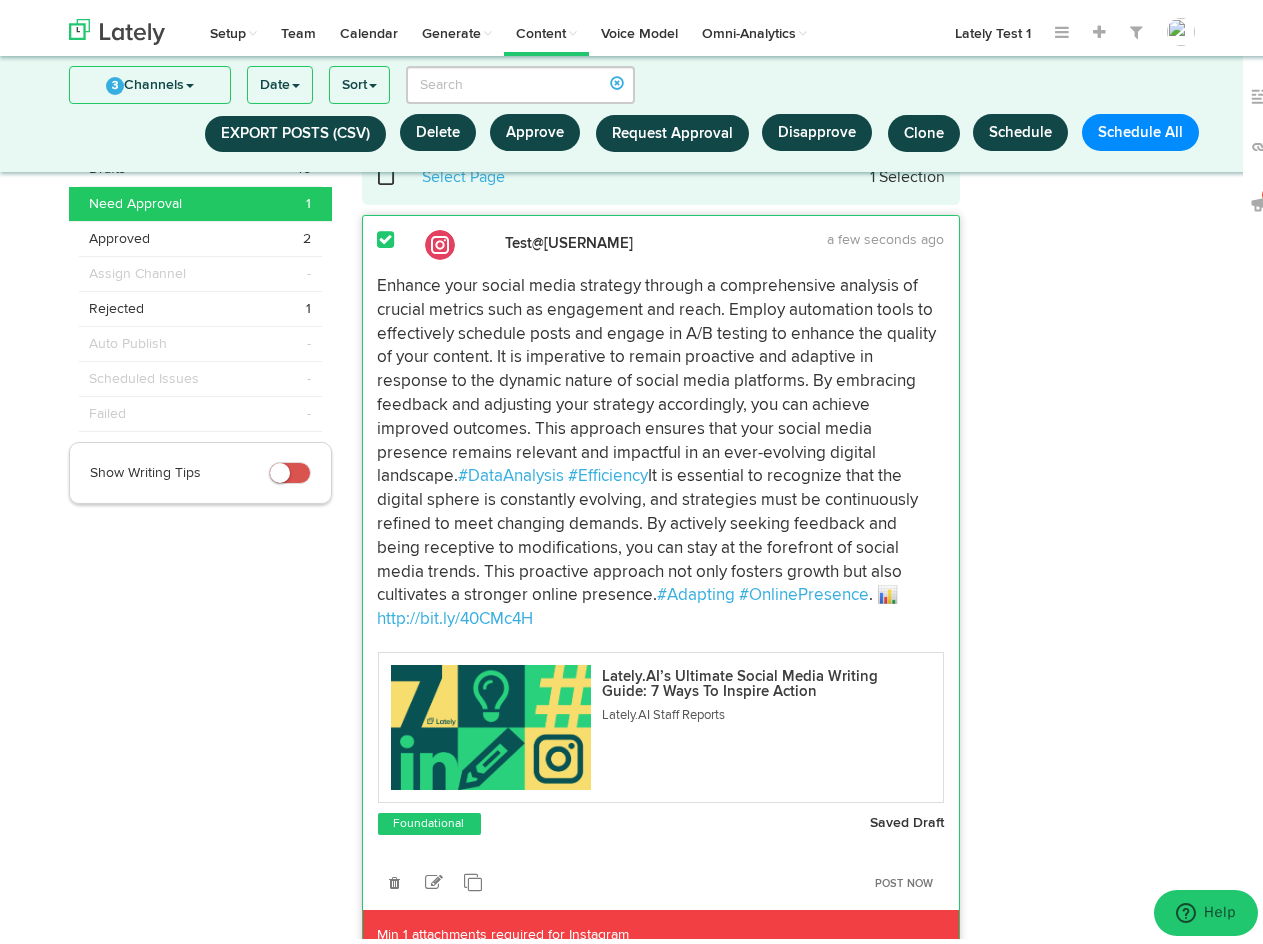 scroll, scrollTop: 0, scrollLeft: 0, axis: both 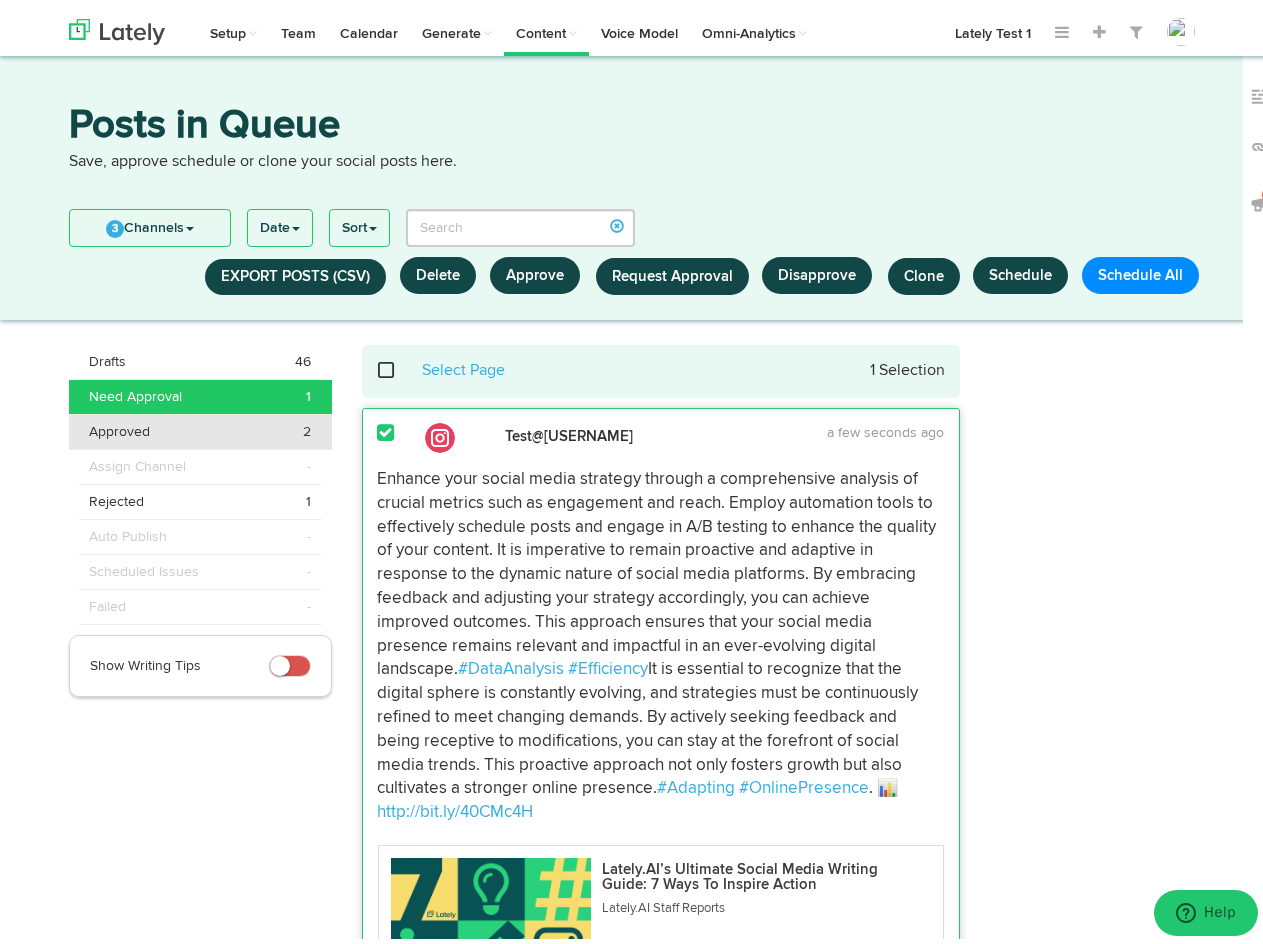 click on "Approved
2" at bounding box center (200, 356) 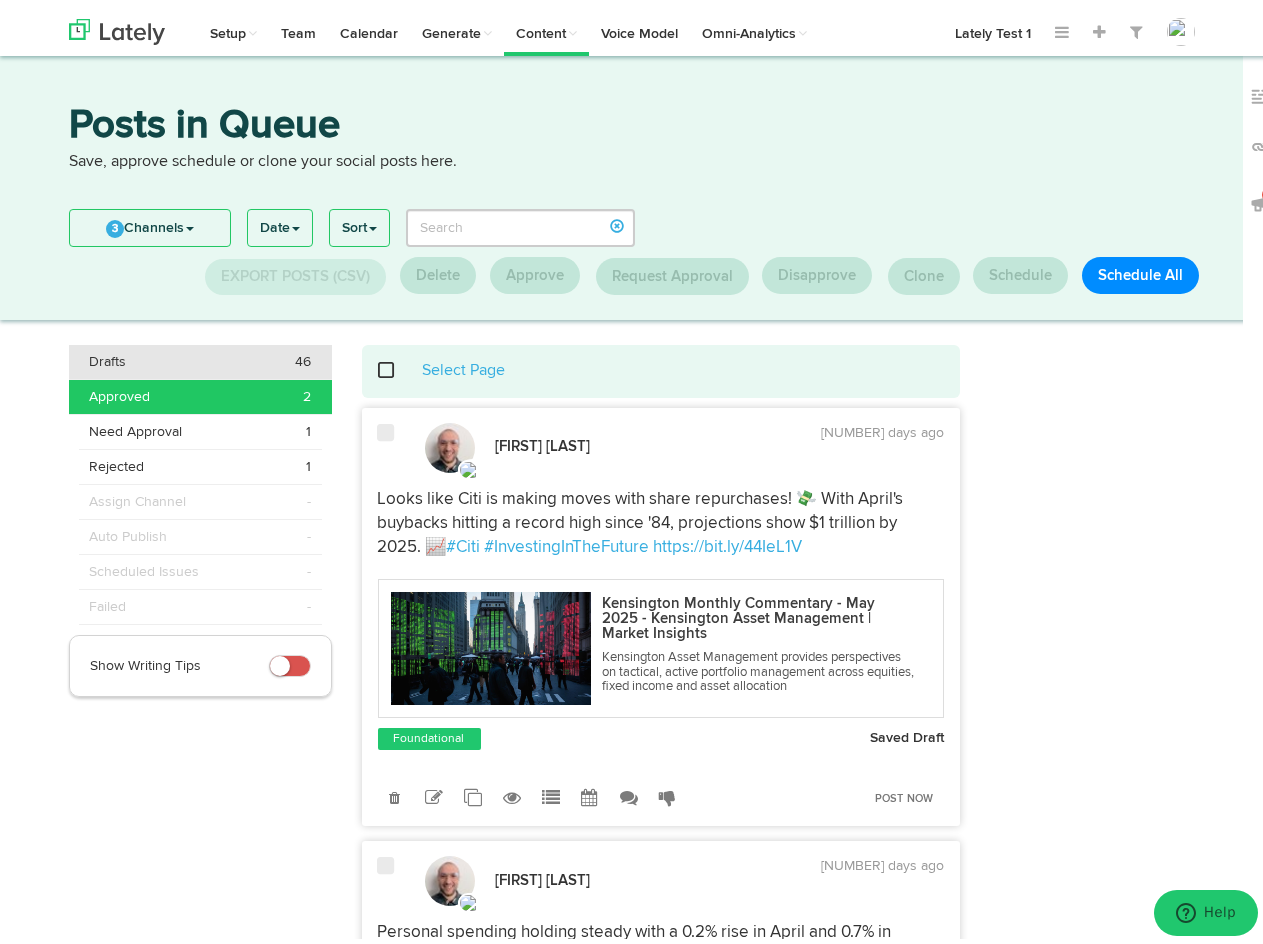 click on "Drafts
46" at bounding box center (200, 356) 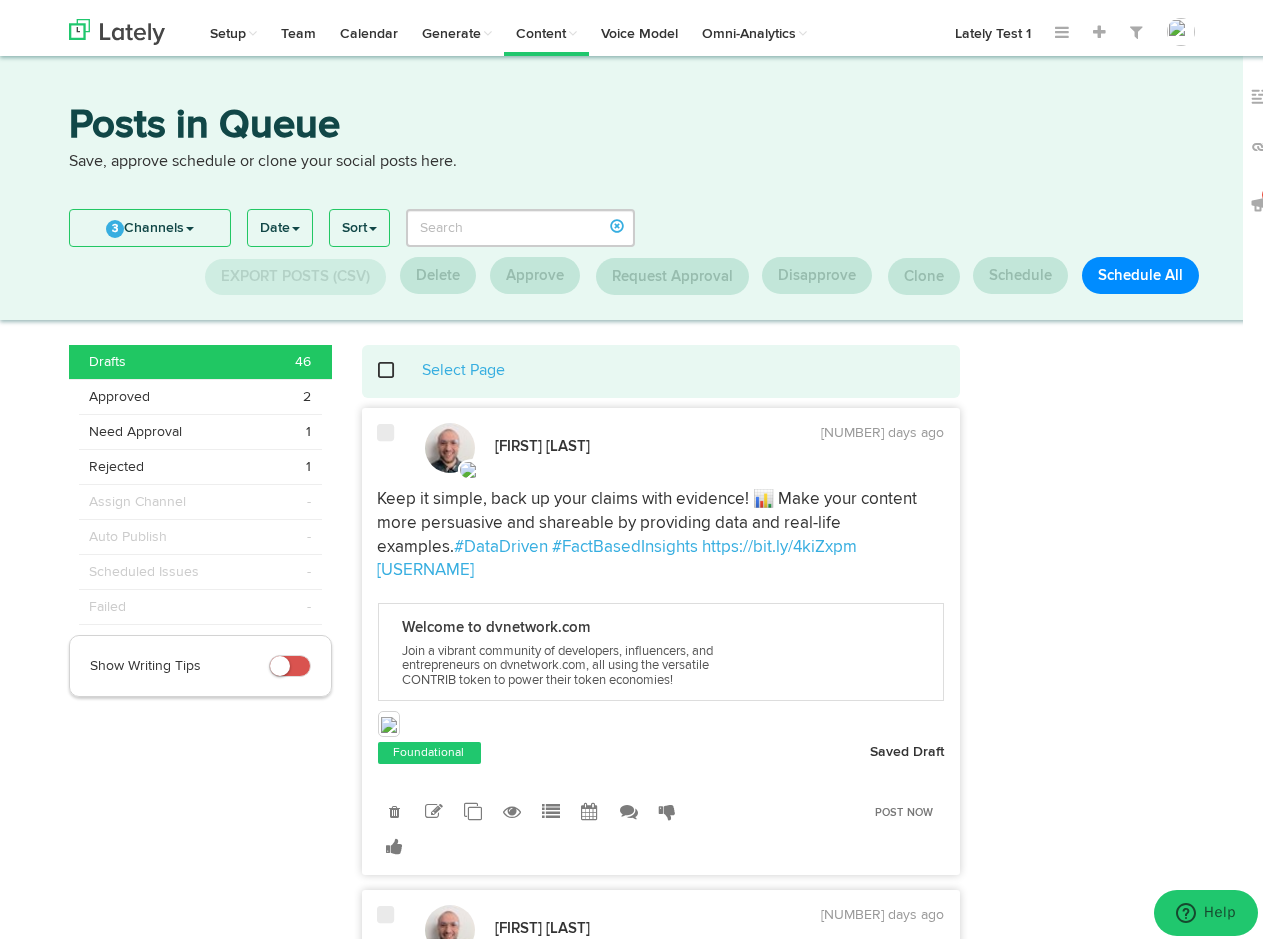 click at bounding box center [398, 364] 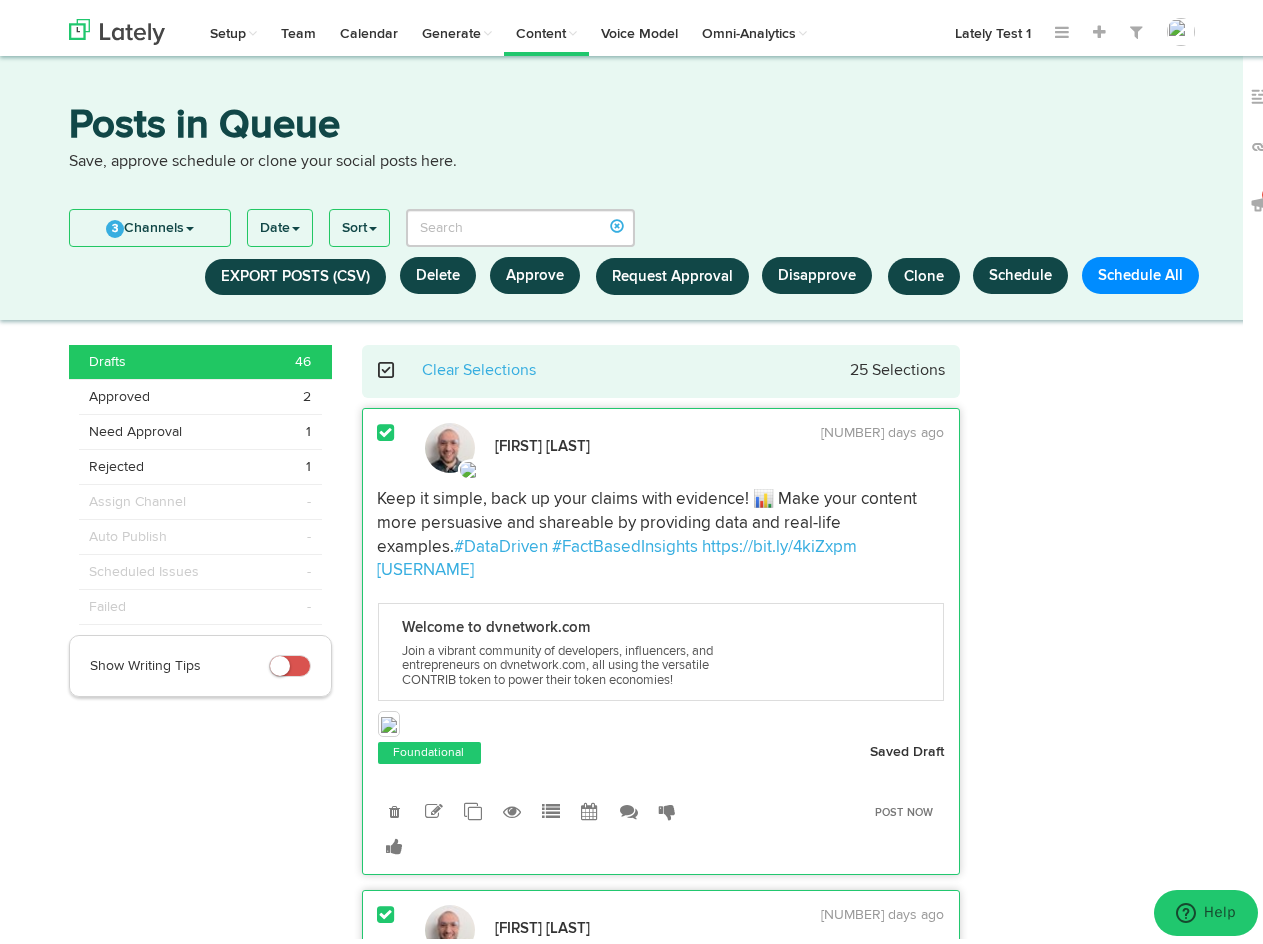 click at bounding box center (398, 364) 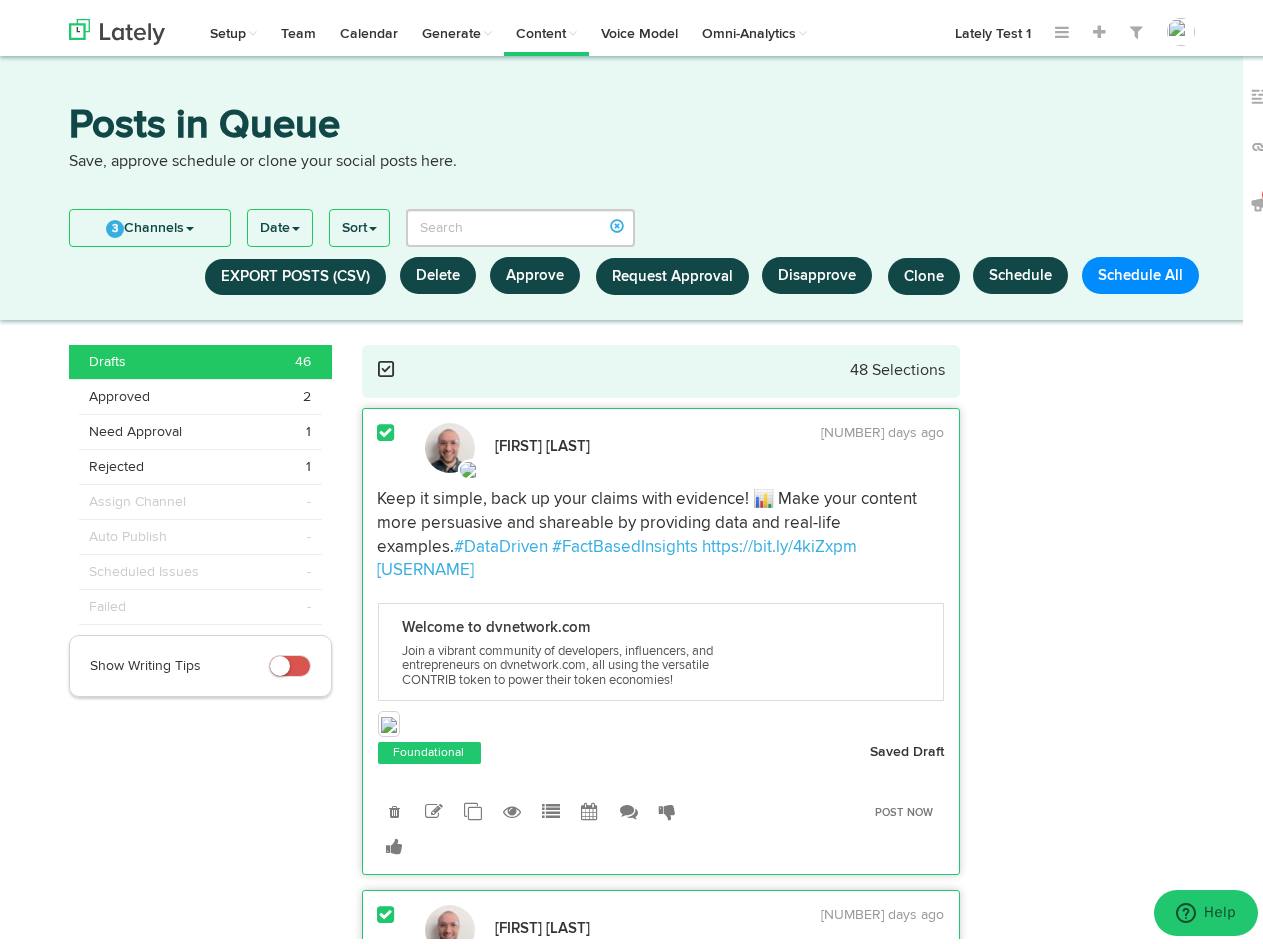click at bounding box center (398, 363) 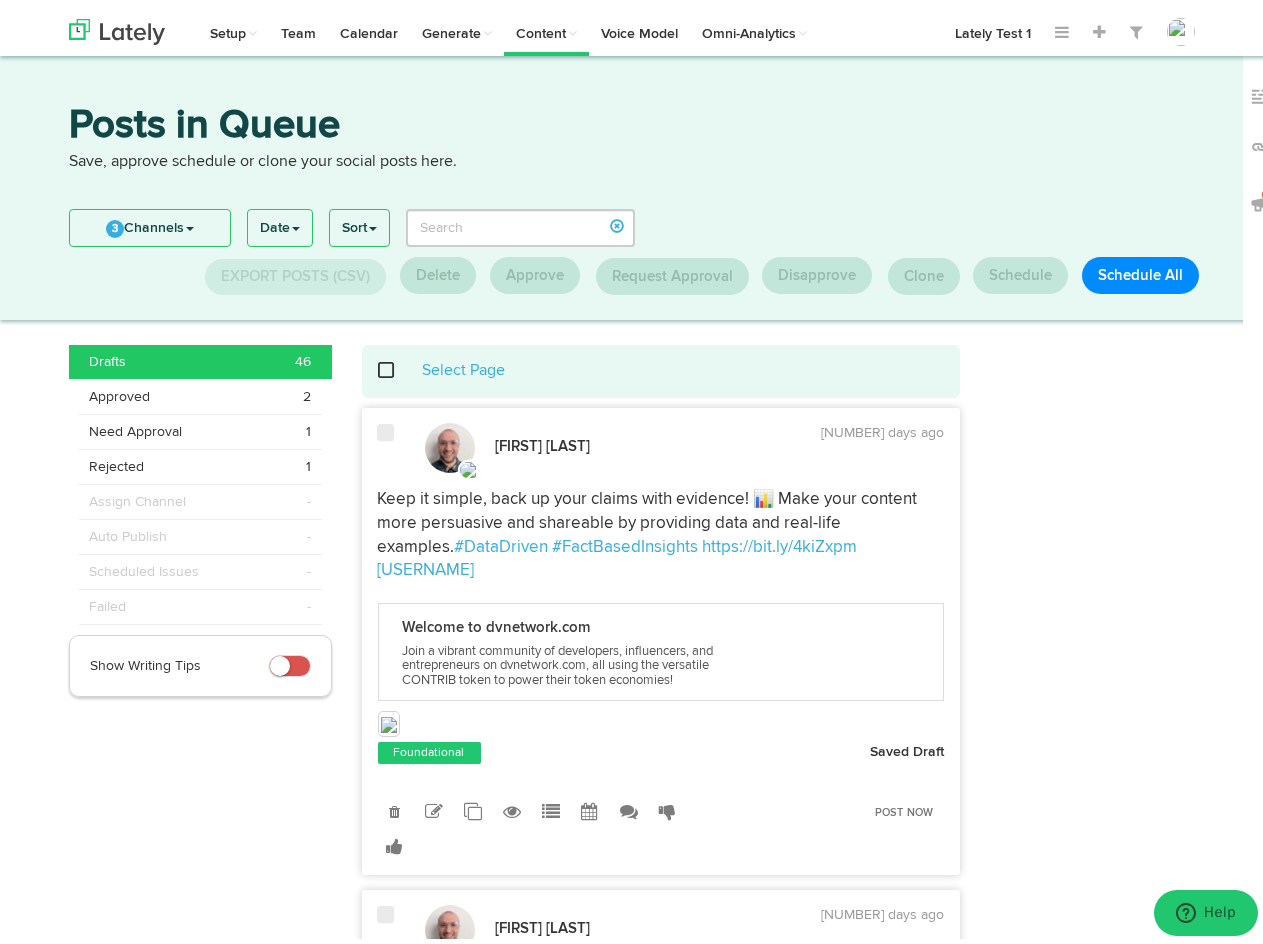 click at bounding box center (398, 364) 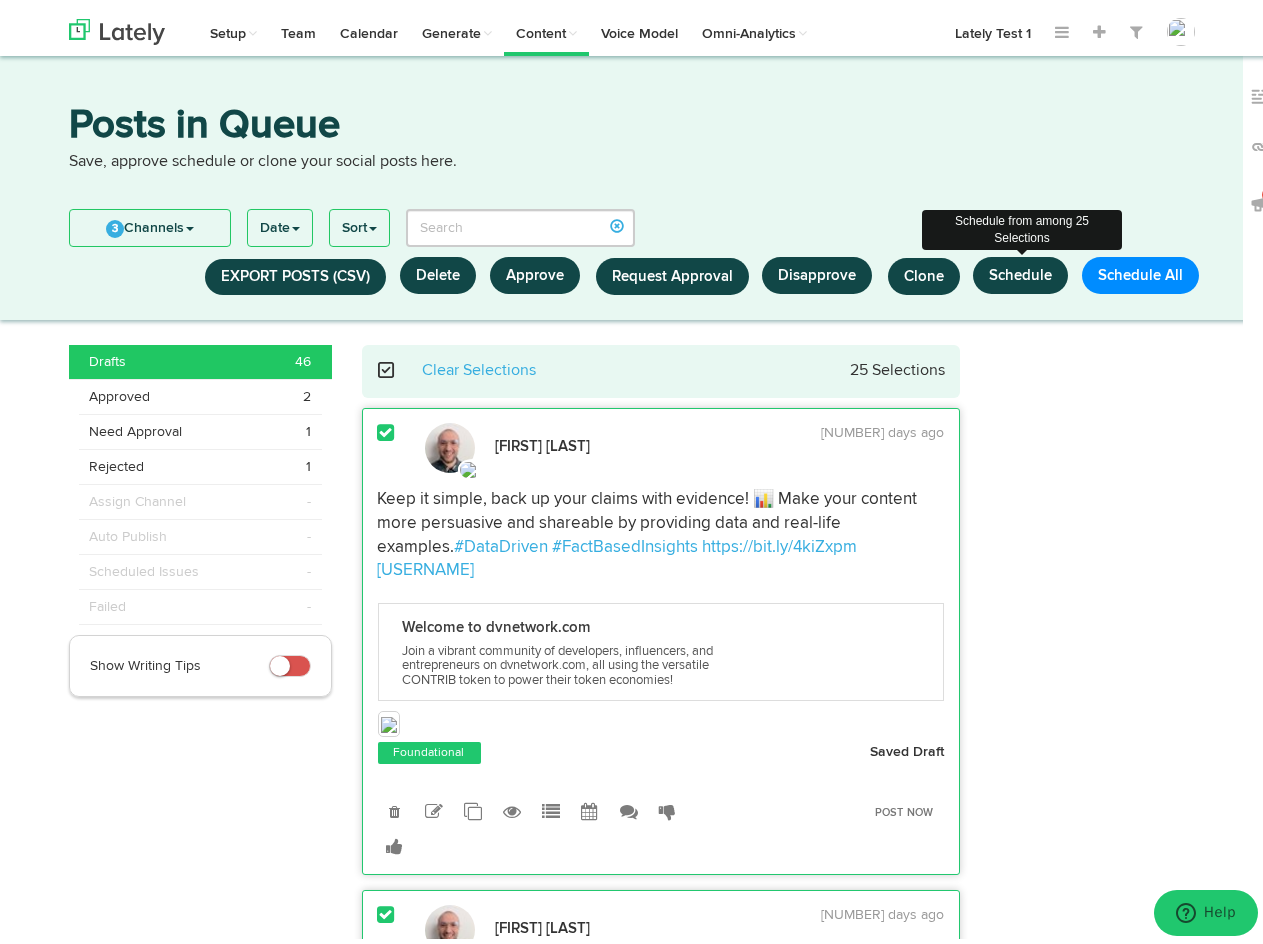 click on "Schedule" at bounding box center (1020, 269) 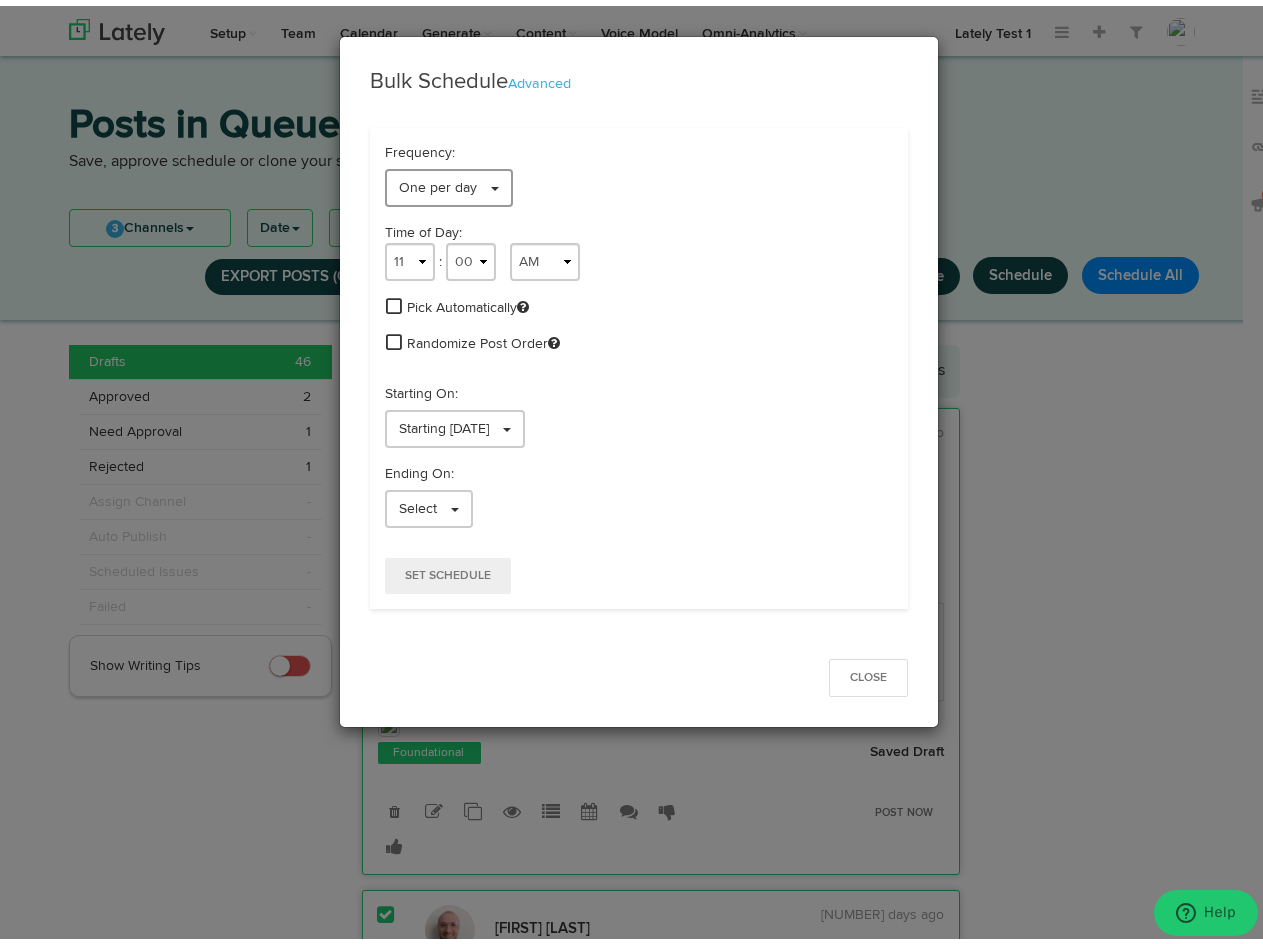 click on "One per day" at bounding box center [438, 182] 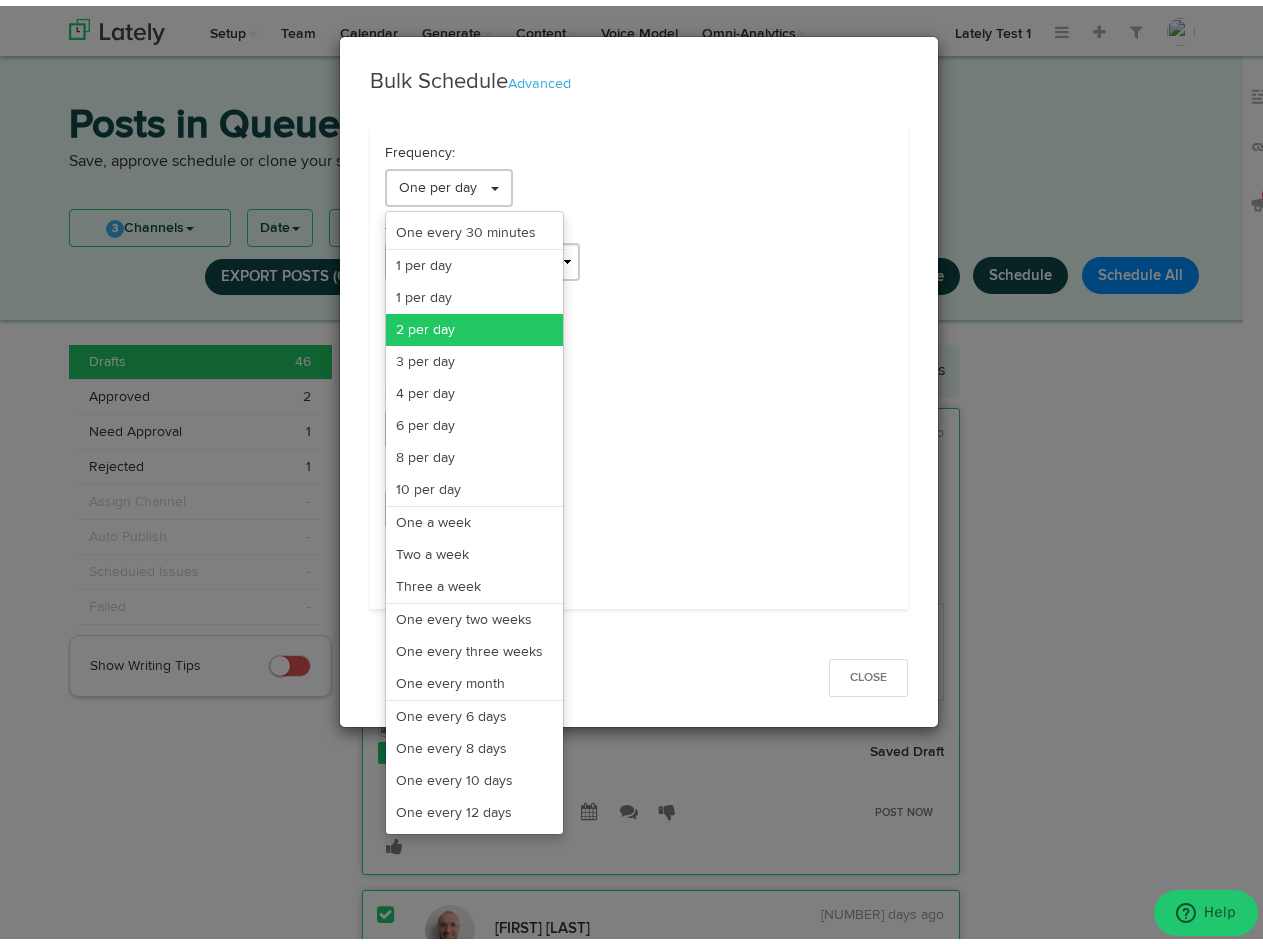 click on "2 per day" at bounding box center (474, 227) 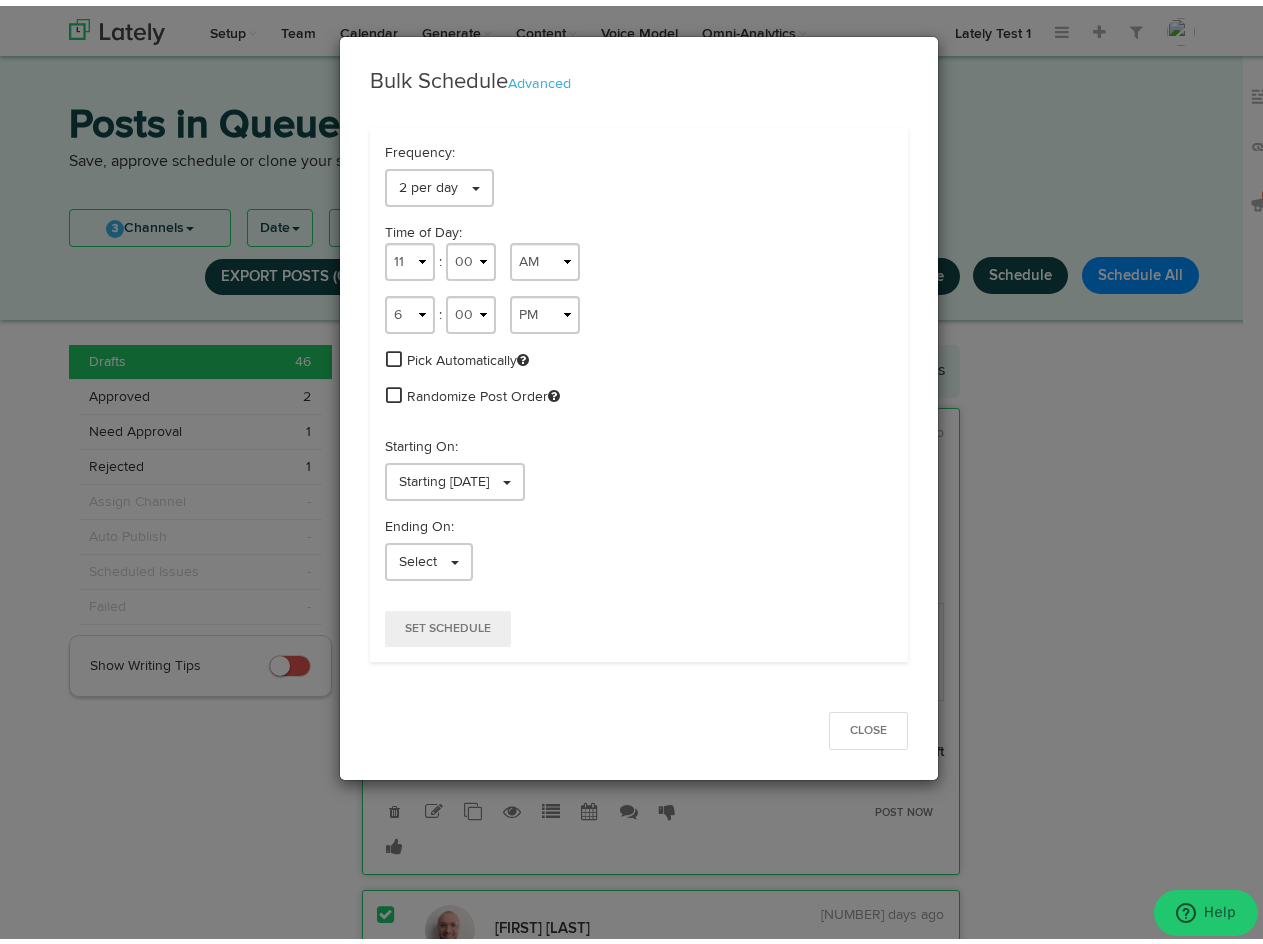 click at bounding box center (394, 353) 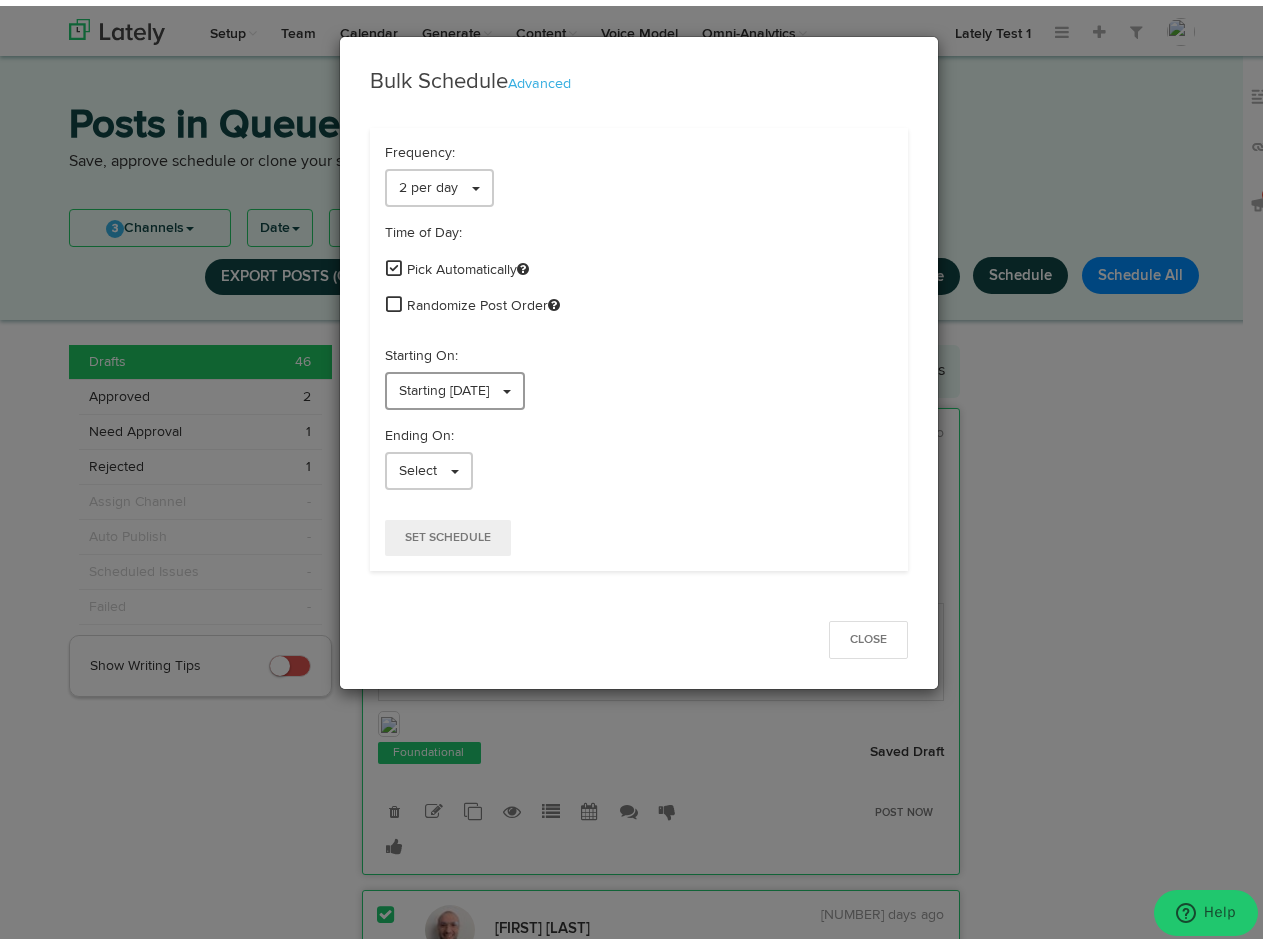 click on "Starting [DATE]" at bounding box center (444, 385) 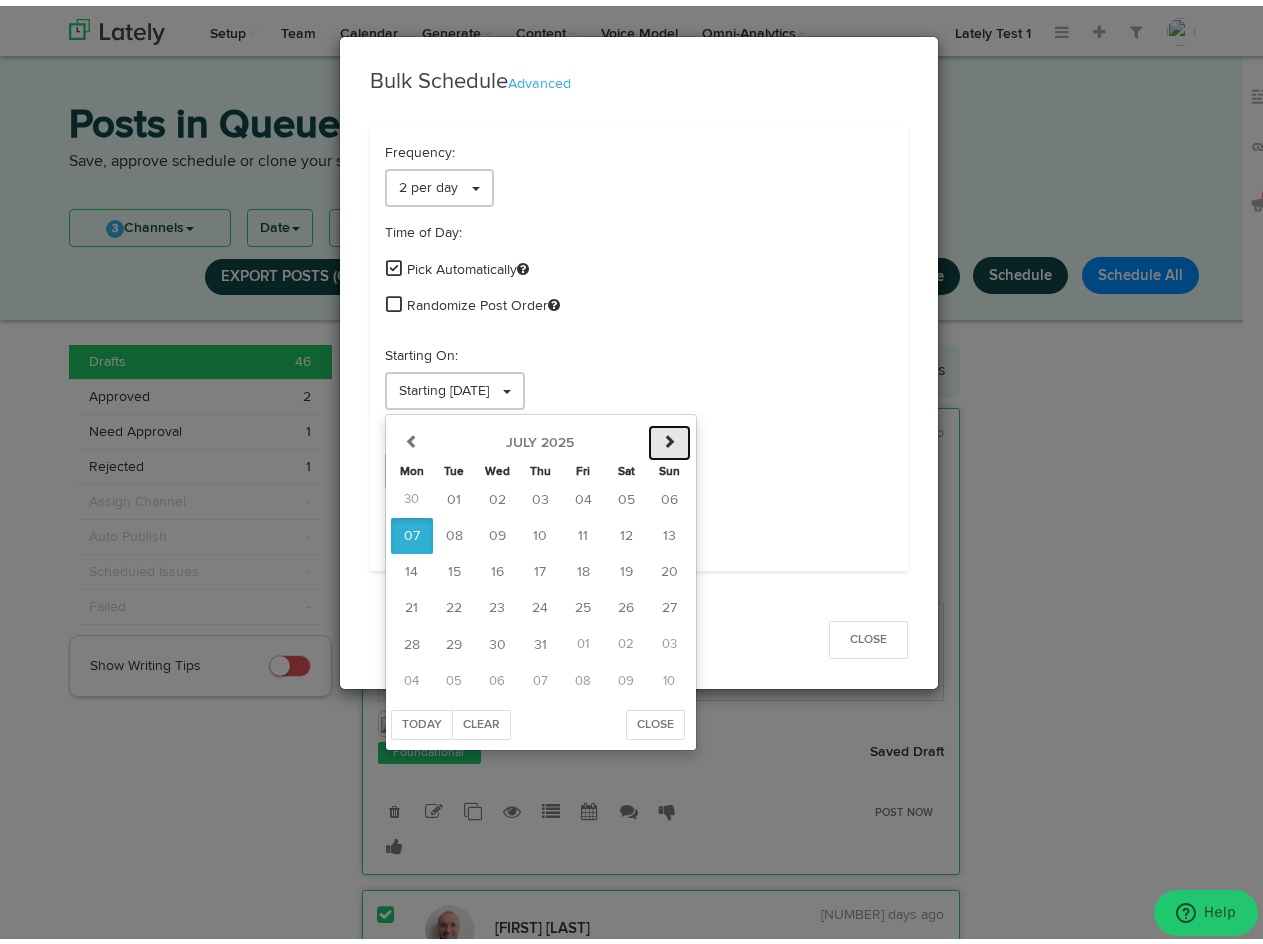 drag, startPoint x: 665, startPoint y: 430, endPoint x: 655, endPoint y: 466, distance: 37.363083 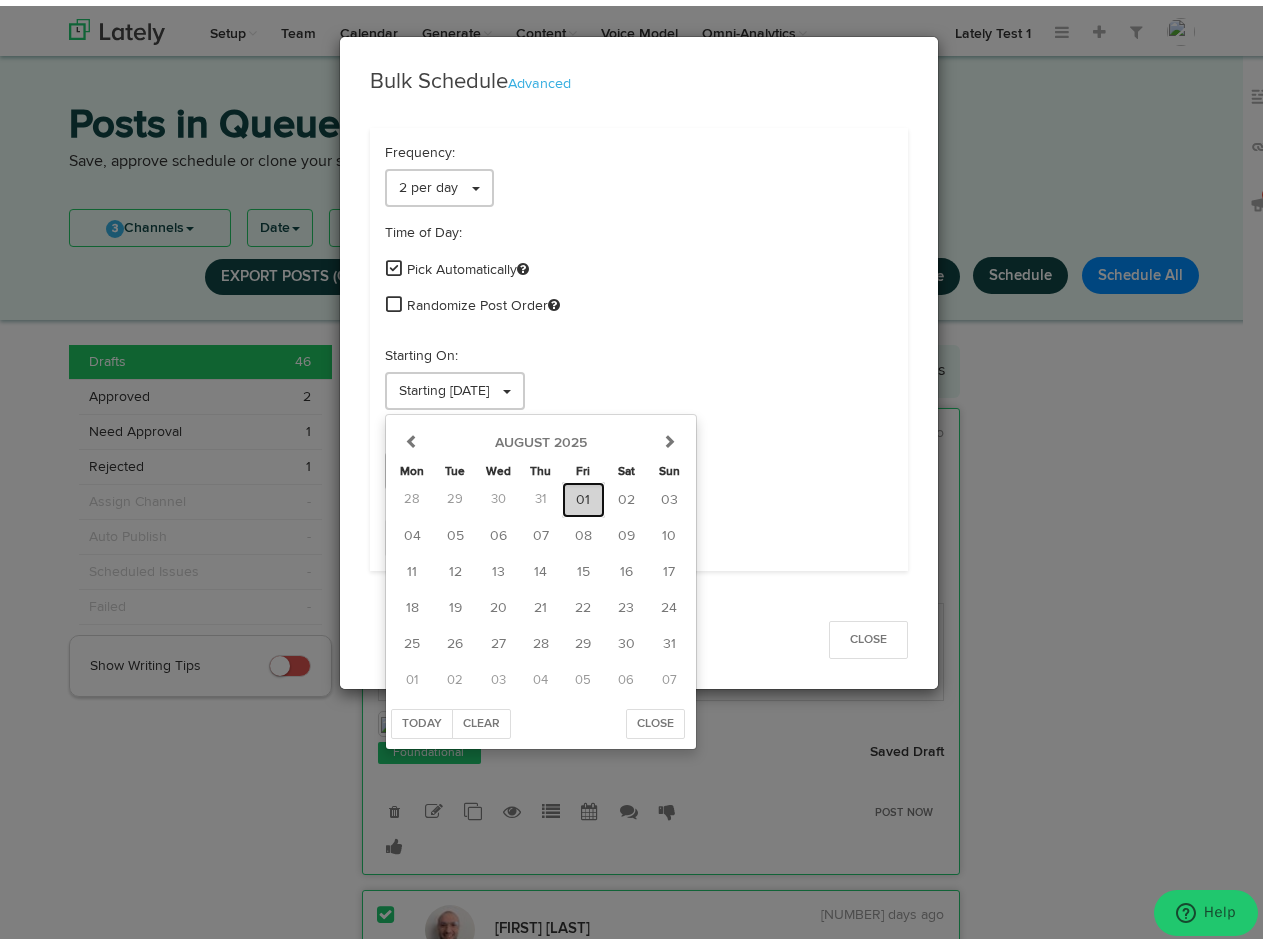 click on "01" at bounding box center (583, 494) 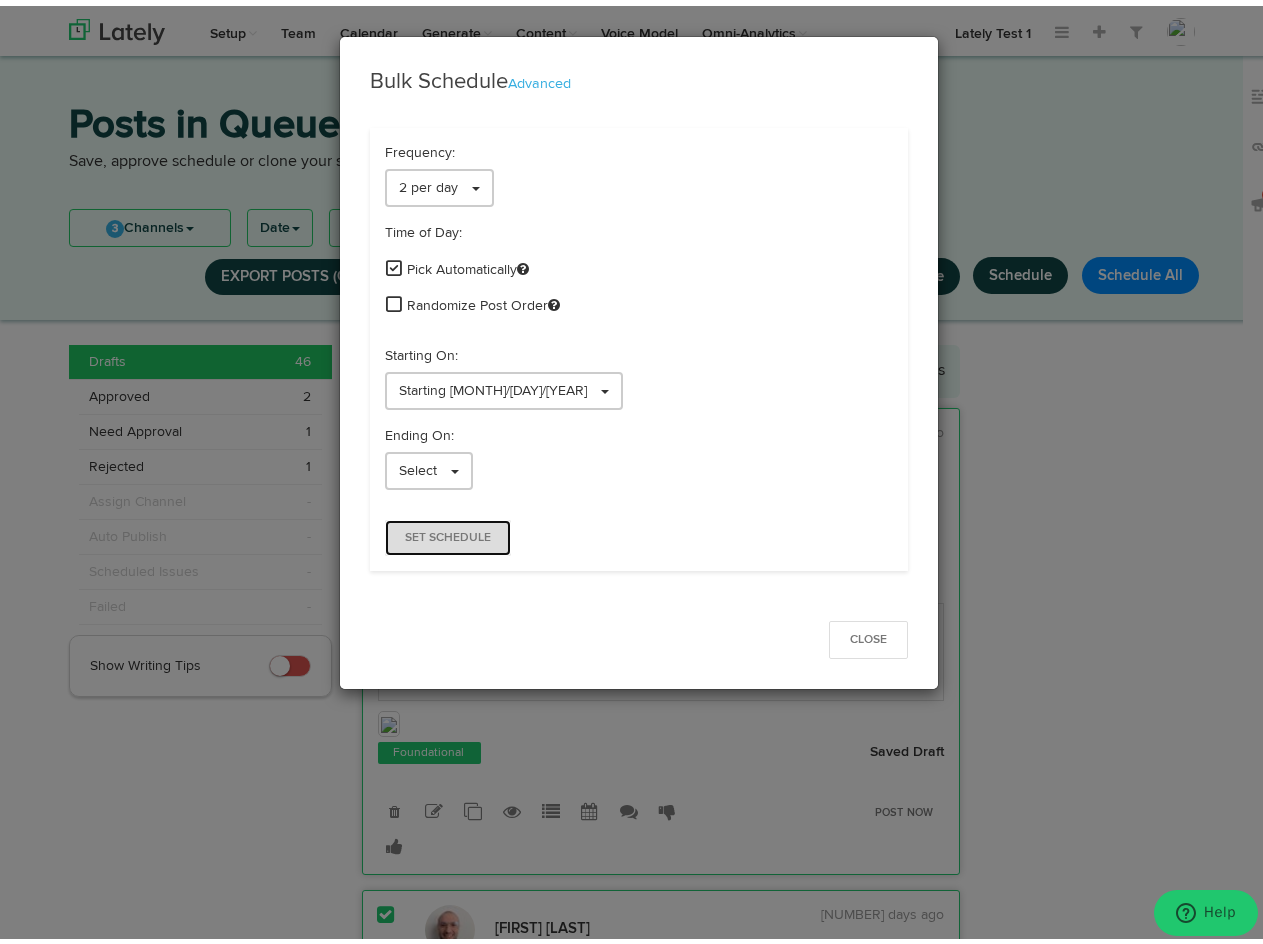click on "Set Schedule" at bounding box center [448, 532] 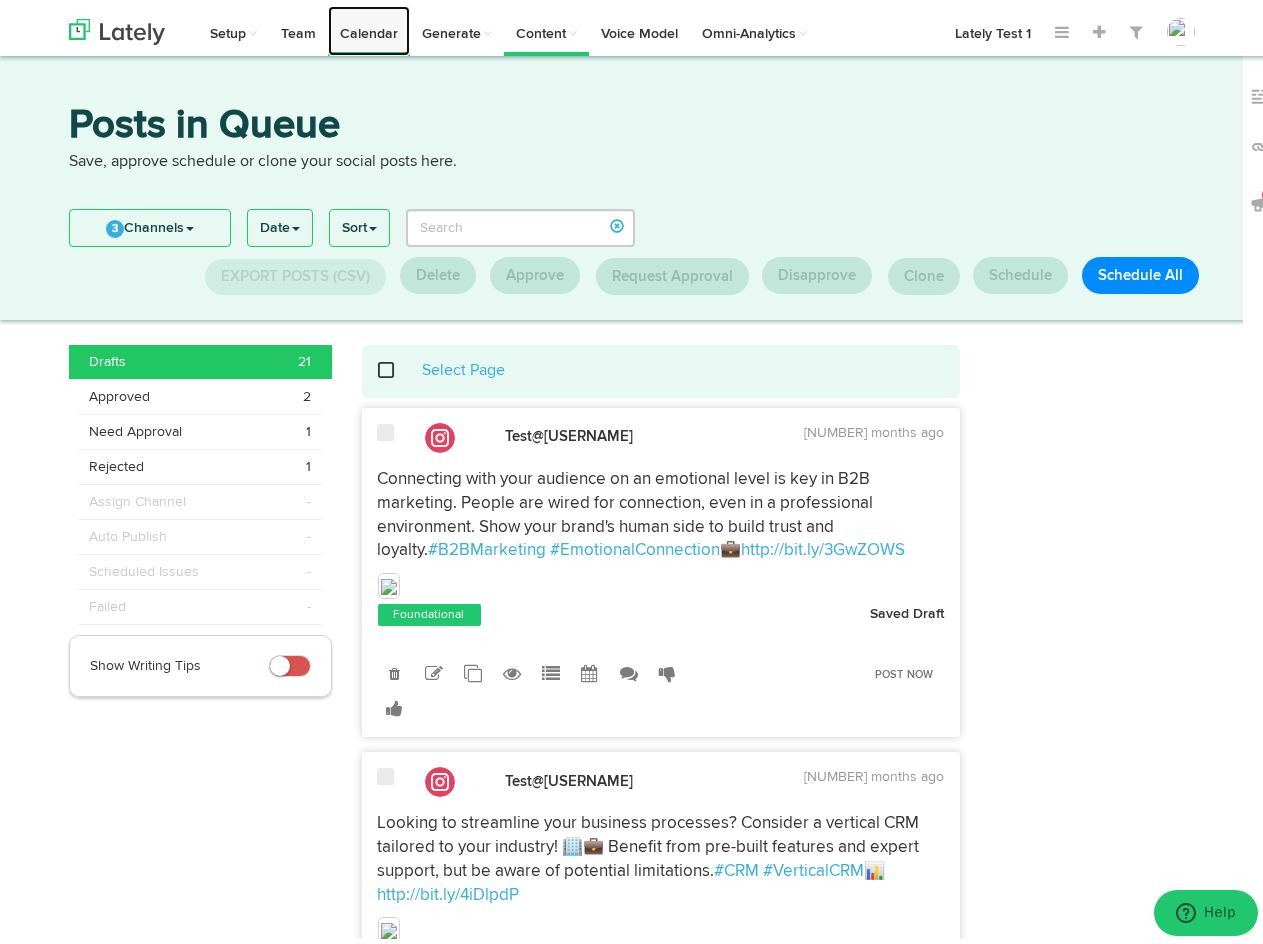 click on "Calendar" at bounding box center [369, 25] 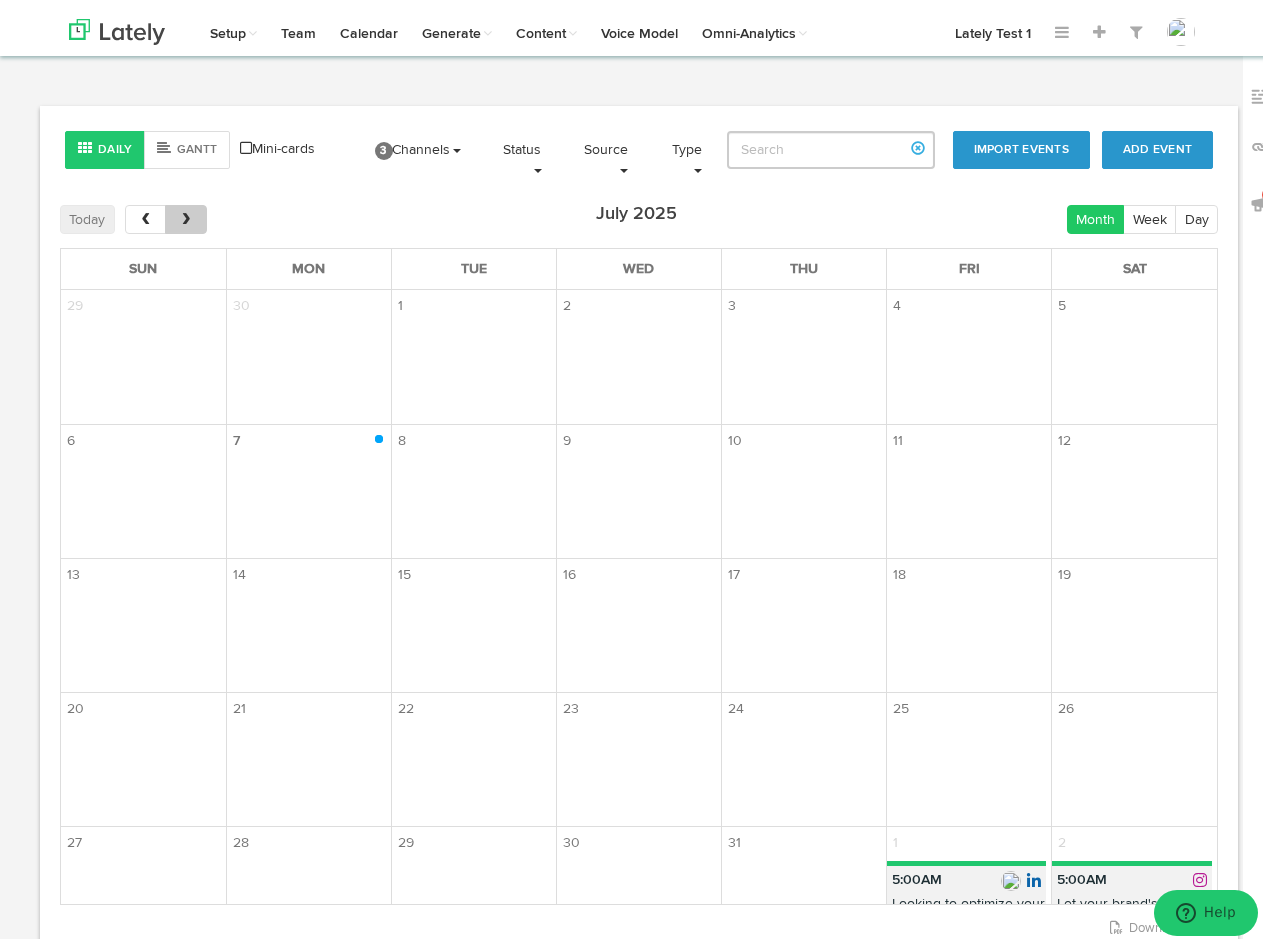 click at bounding box center [185, 213] 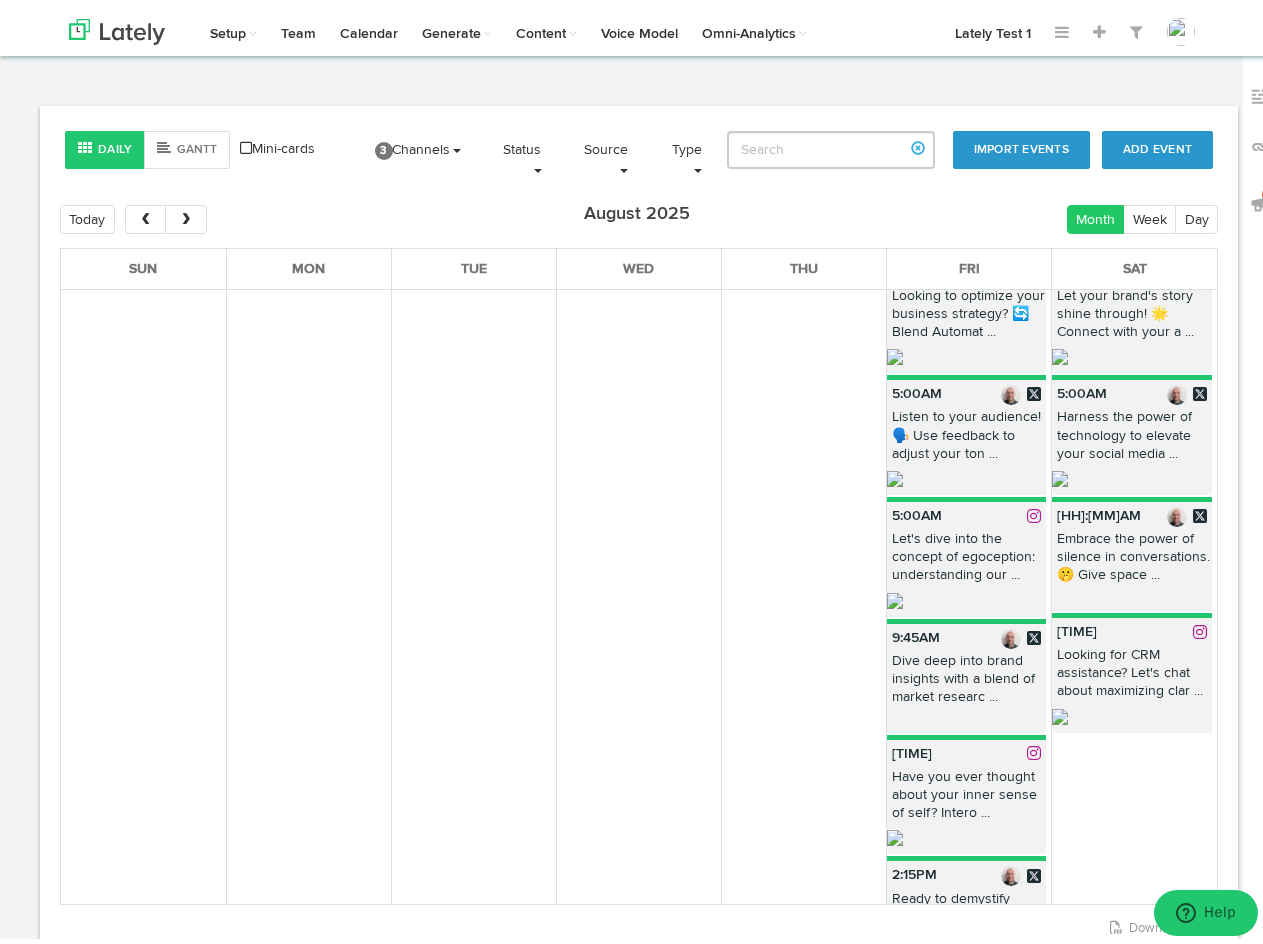 scroll, scrollTop: 0, scrollLeft: 0, axis: both 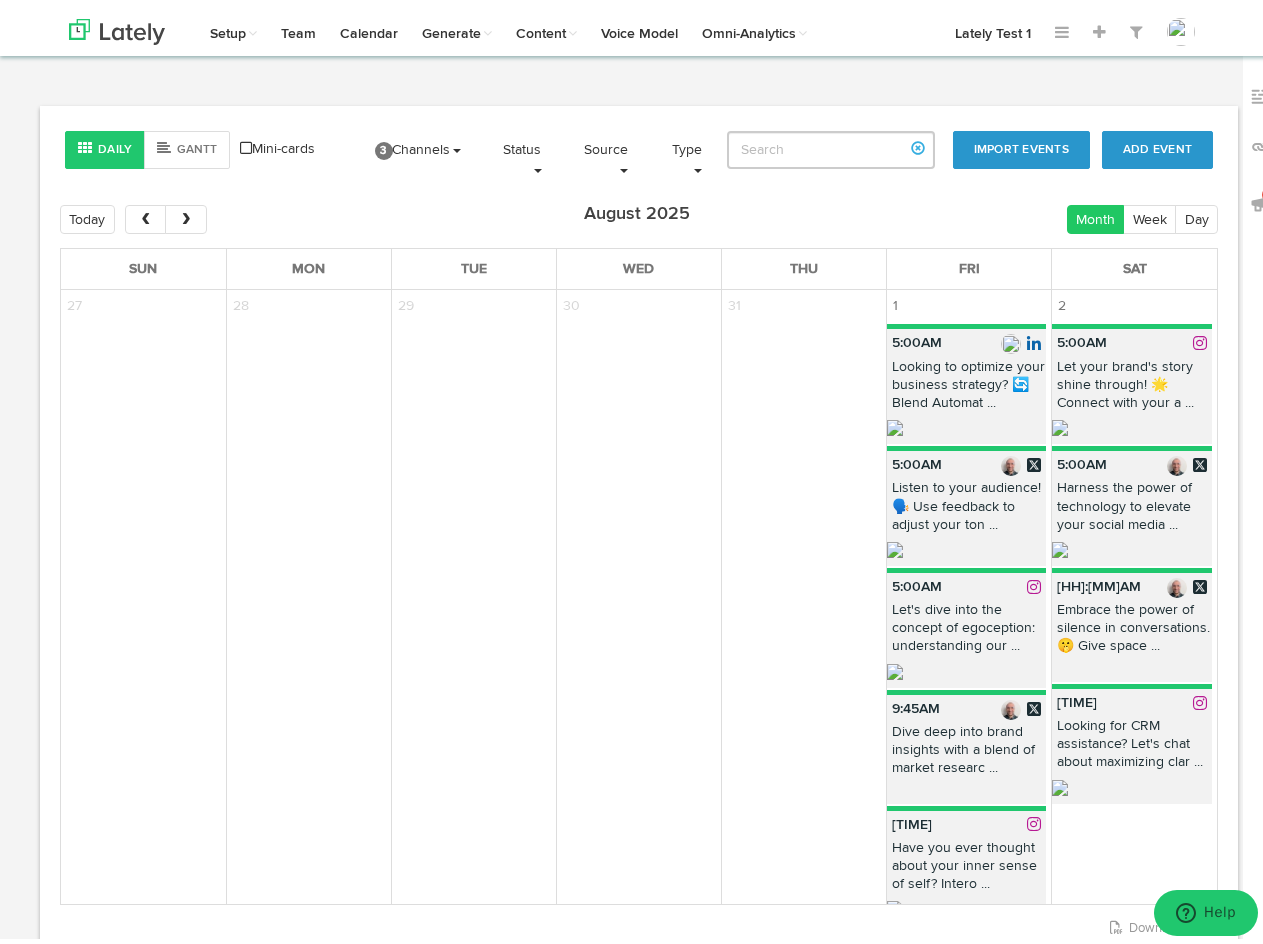 click at bounding box center [895, 422] 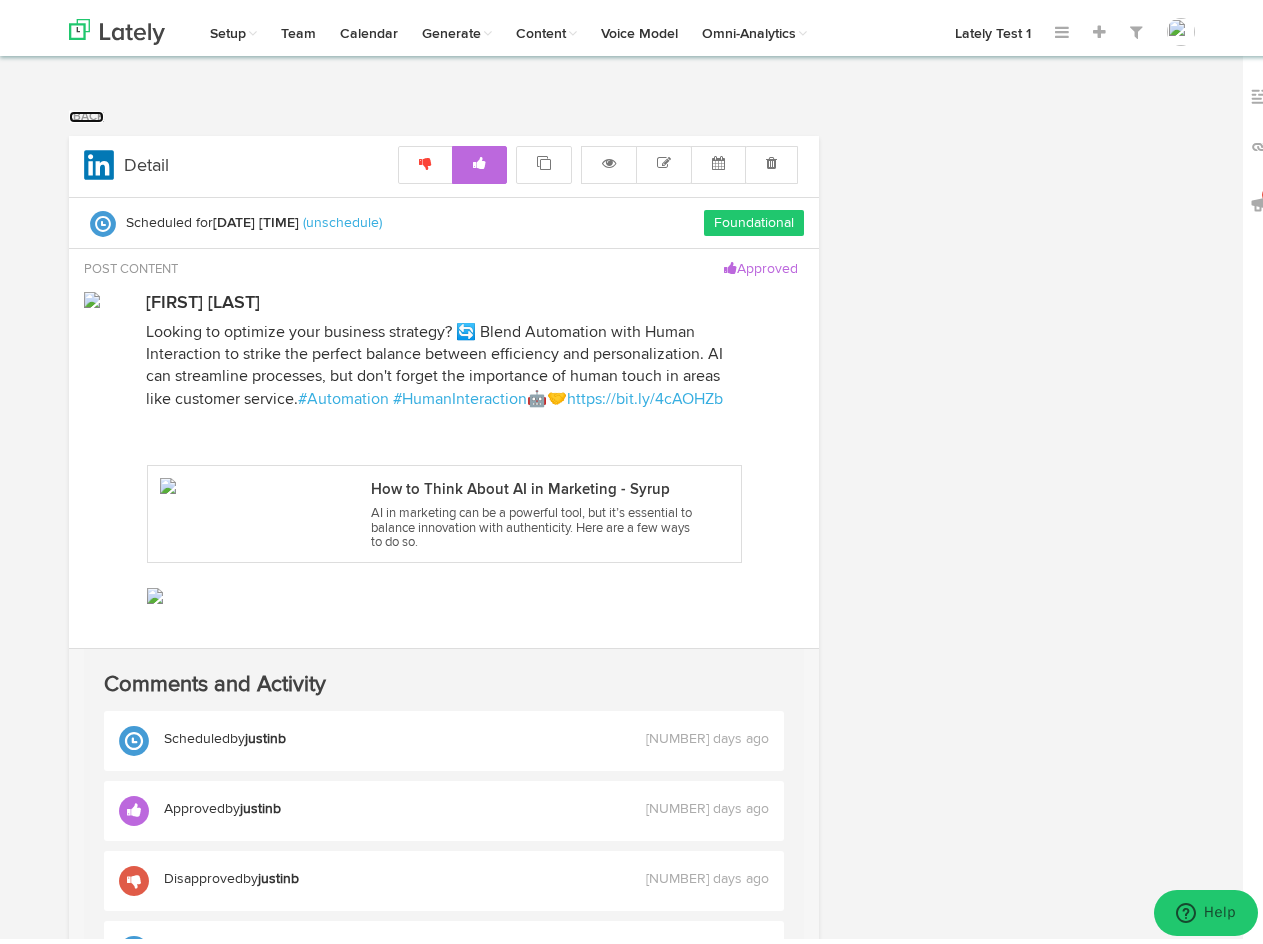 click on "Back" at bounding box center [86, 111] 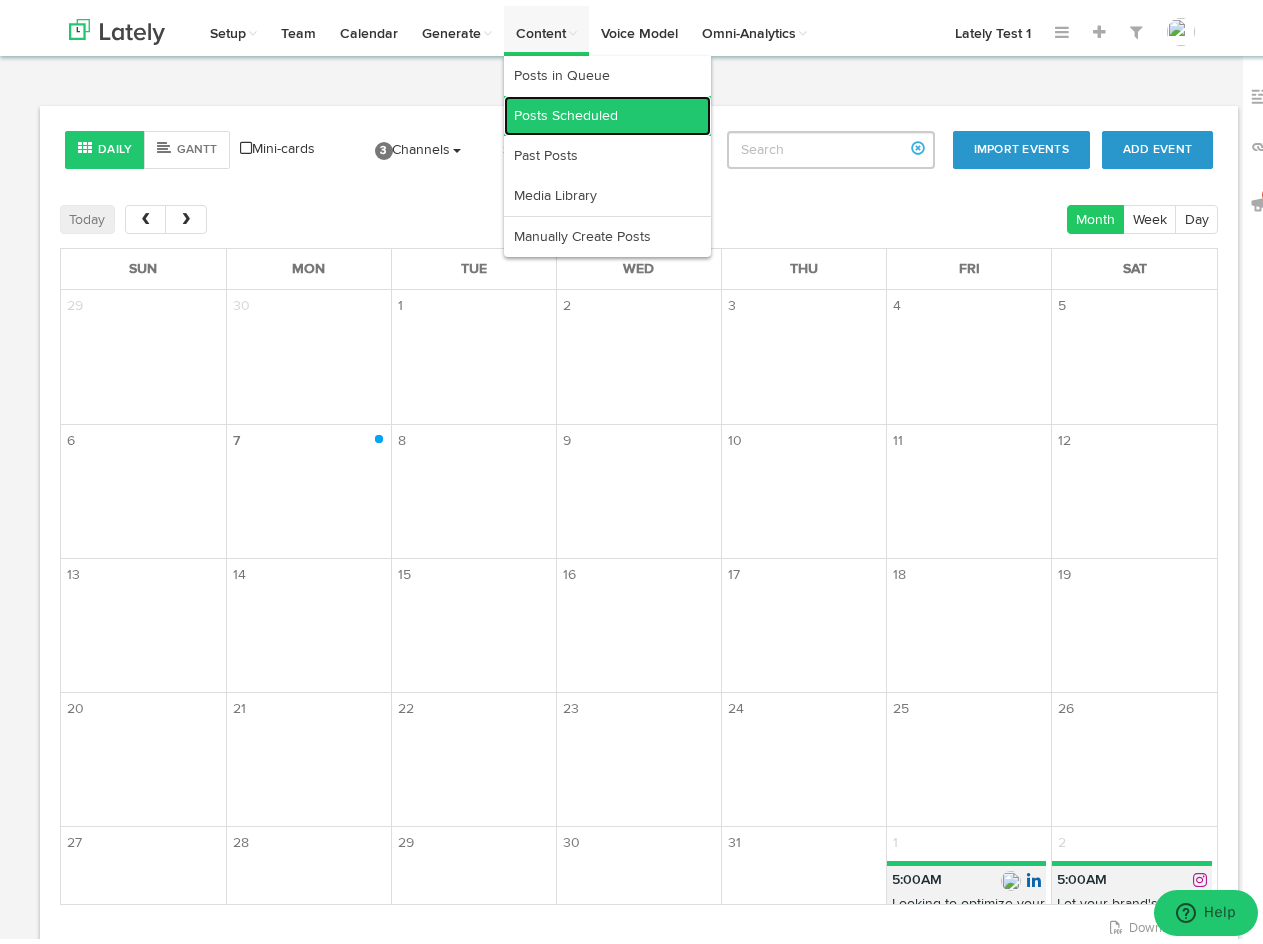 click on "Posts Scheduled" at bounding box center (607, 110) 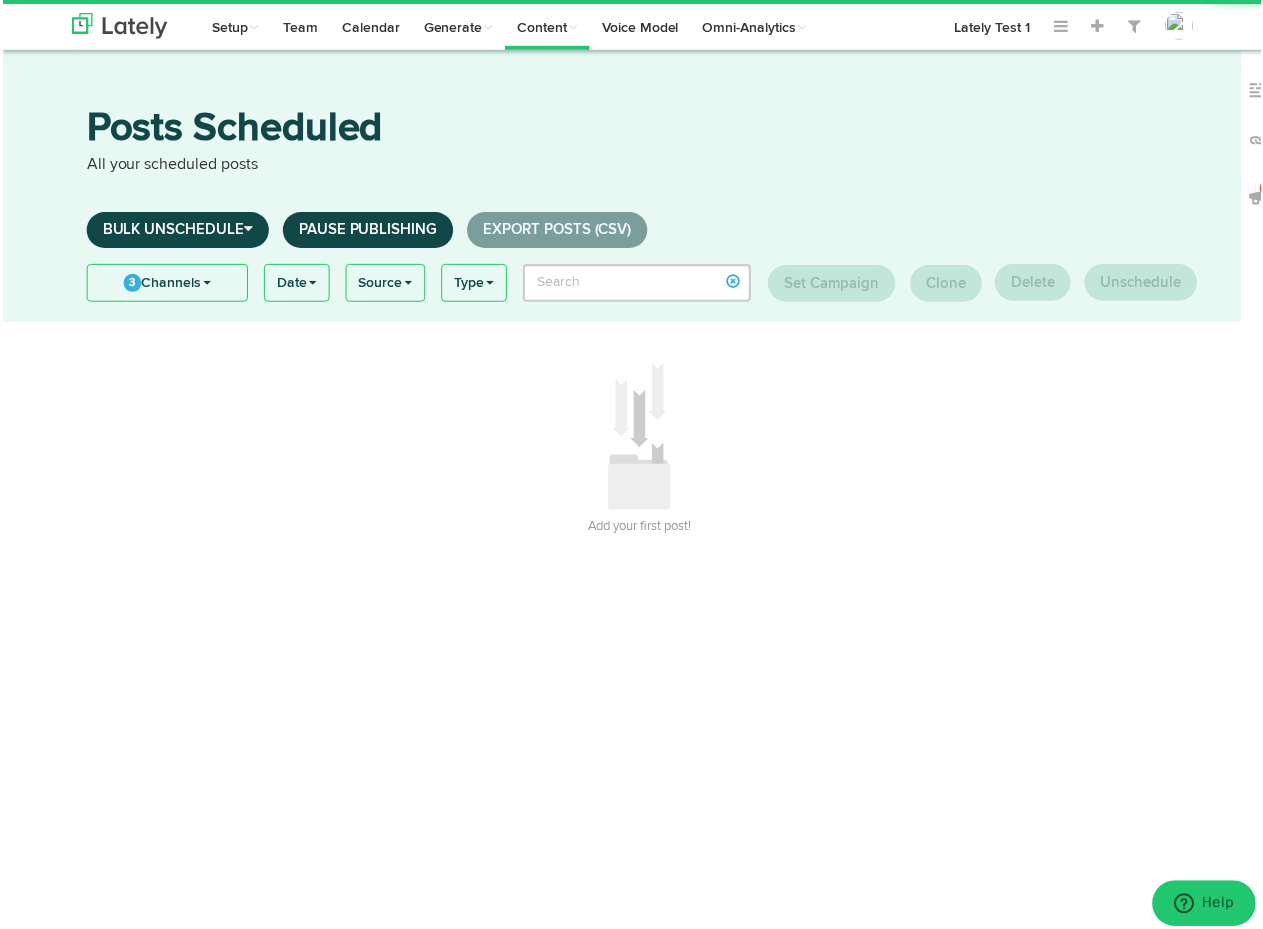 click on "Bulk Unschedule" at bounding box center [175, 231] 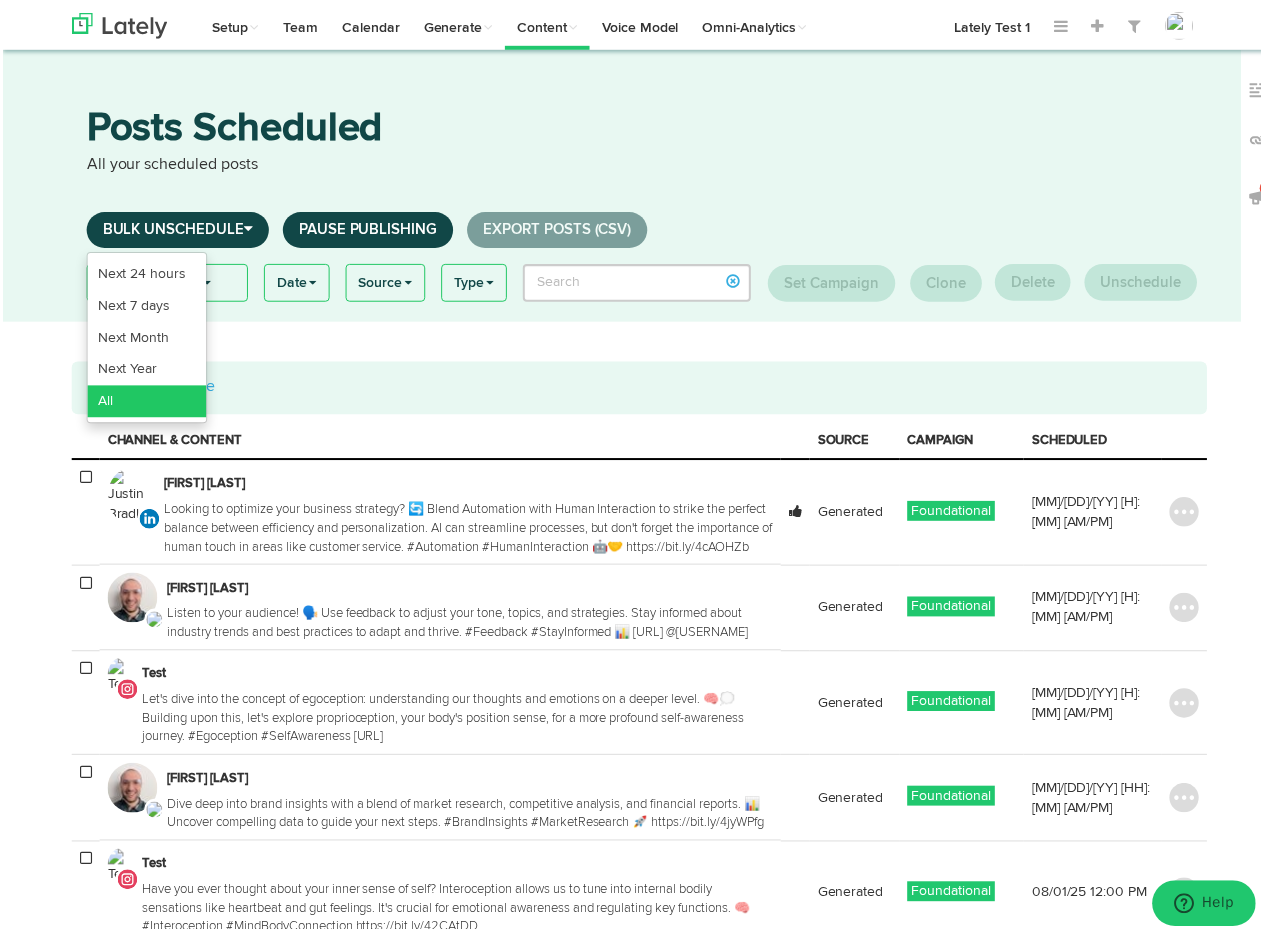 click on "All" at bounding box center [144, 275] 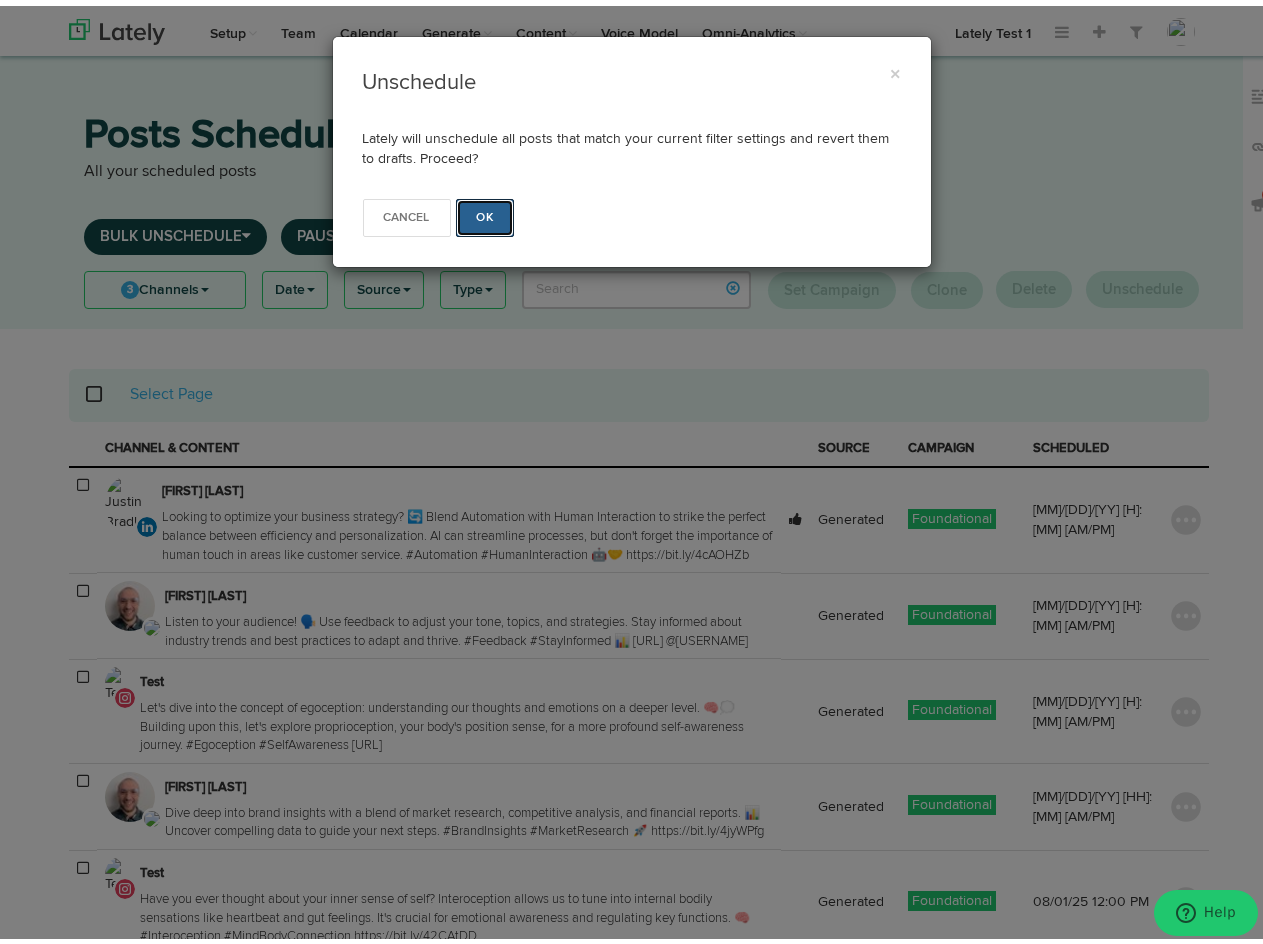 click on "OK" at bounding box center [485, 212] 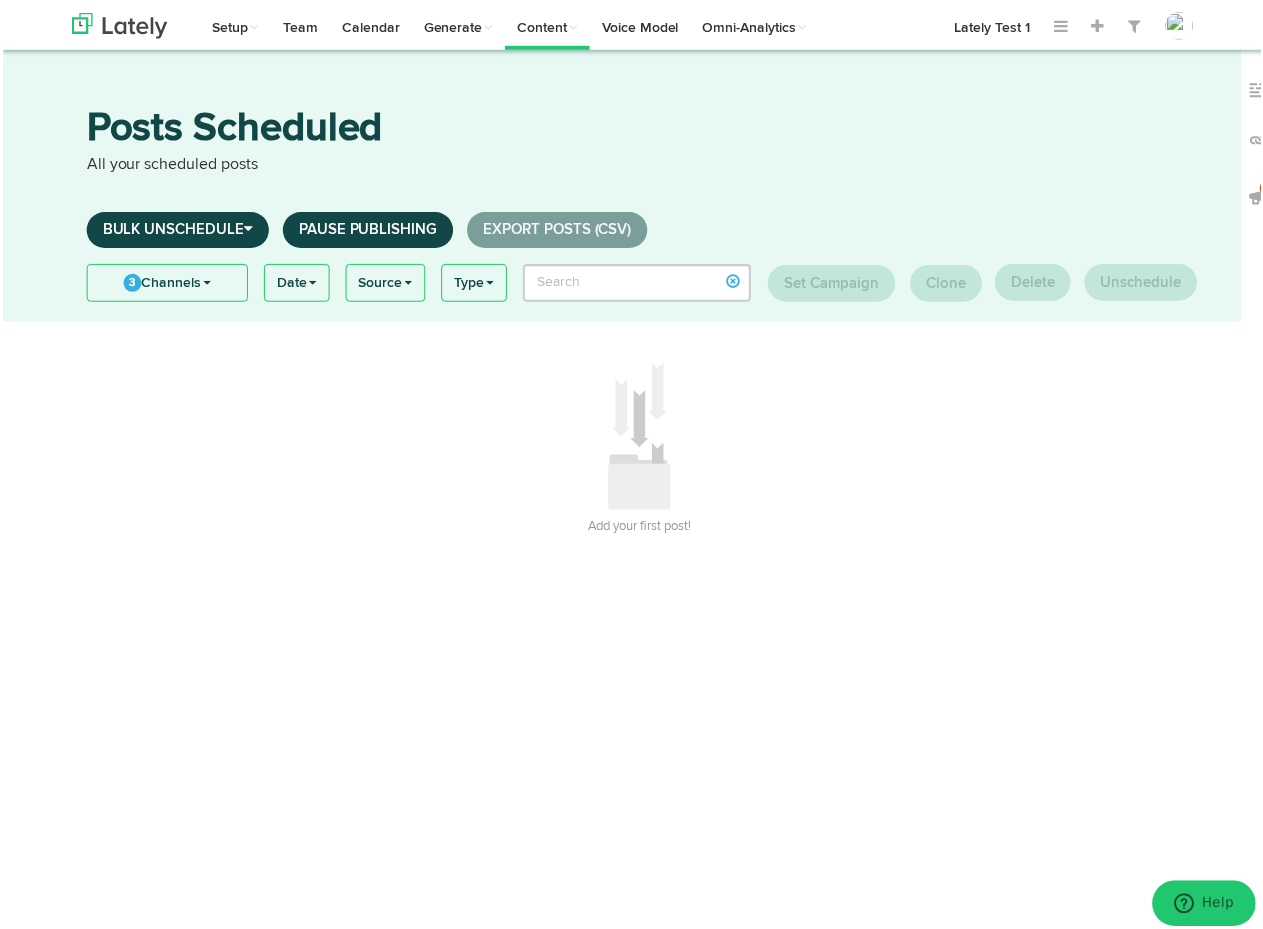 click at bounding box center [740, 30] 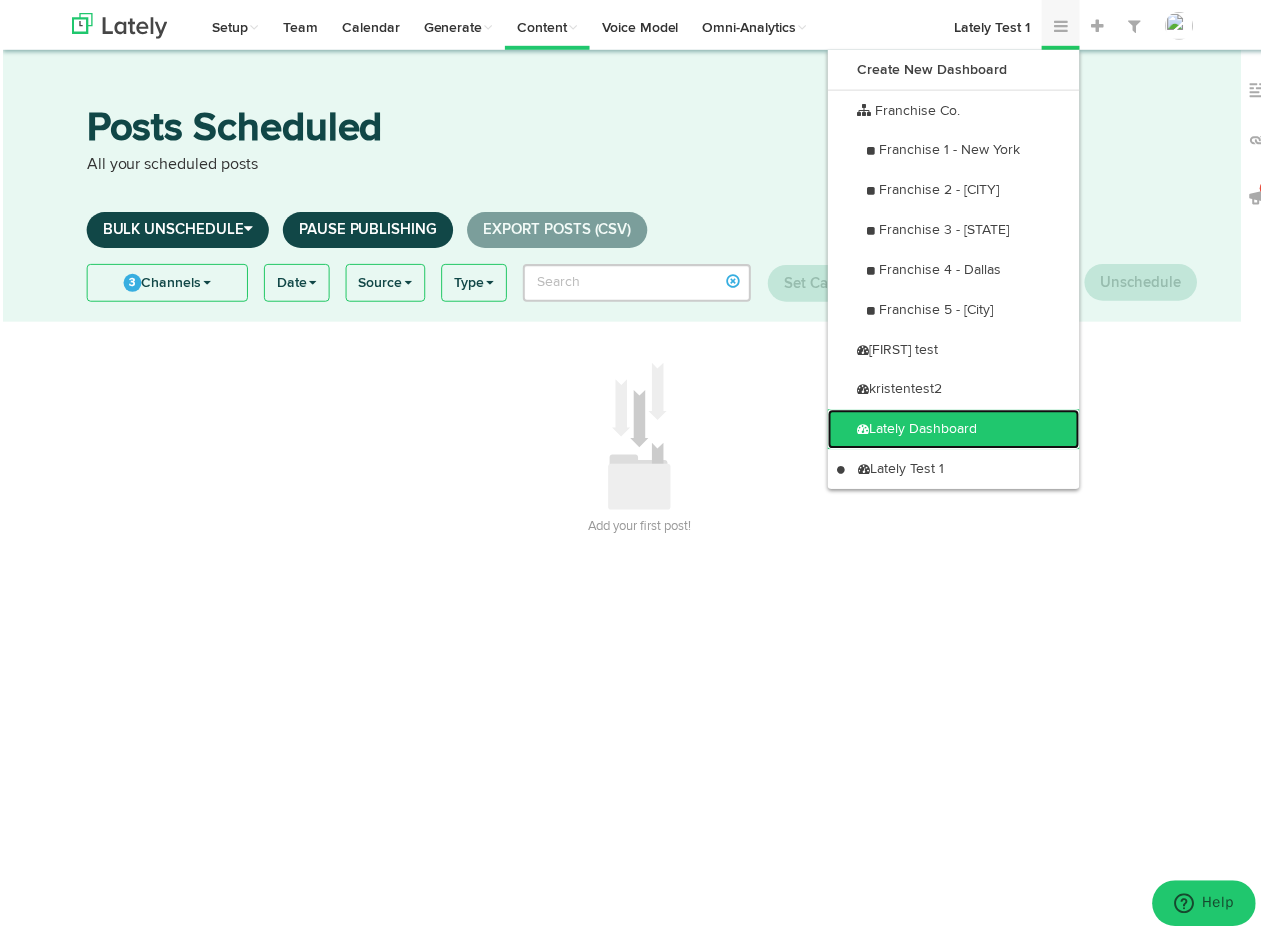 click on "Lately Dashboard" at bounding box center [954, 431] 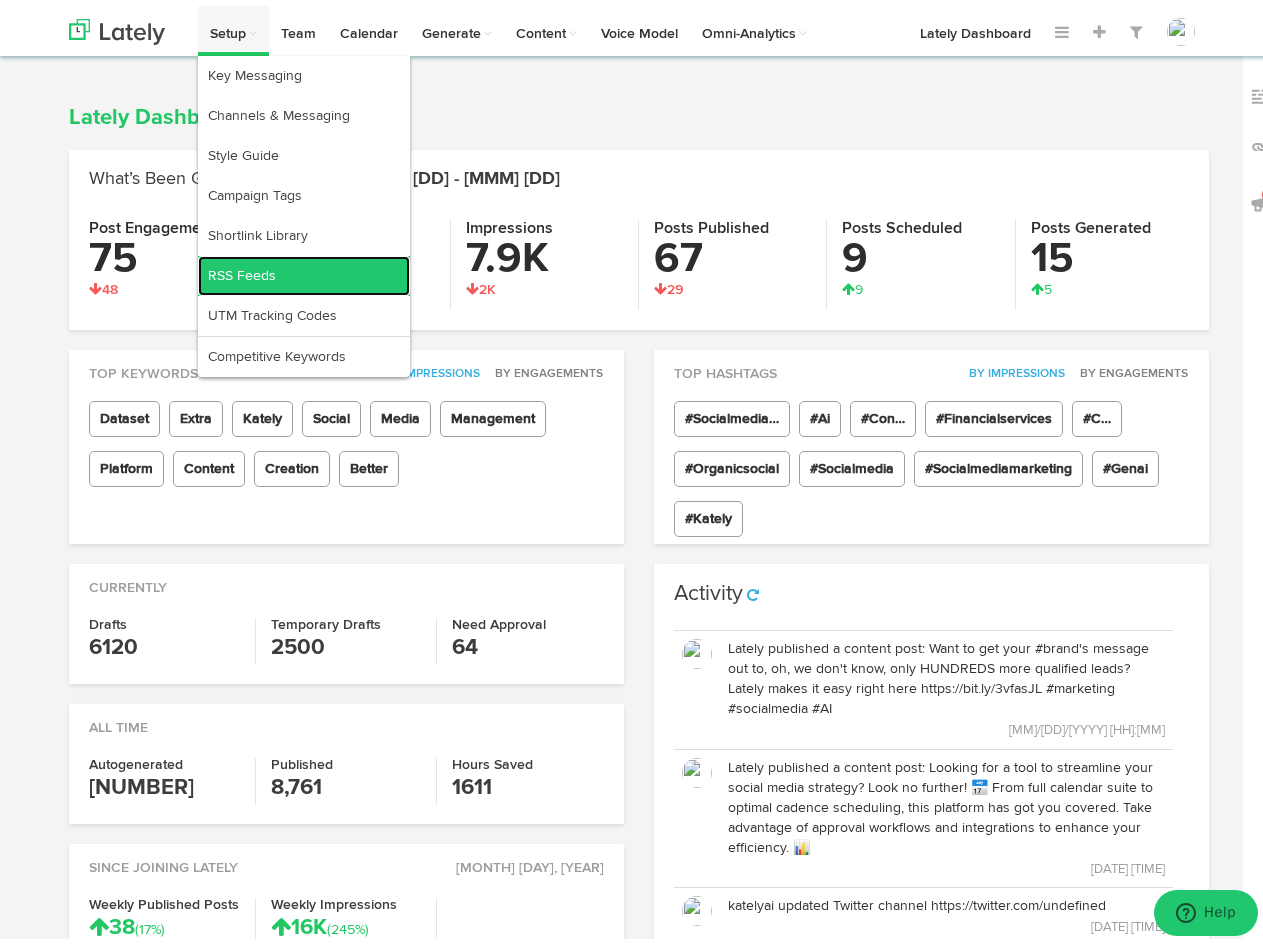 click on "RSS Feeds" at bounding box center (304, 270) 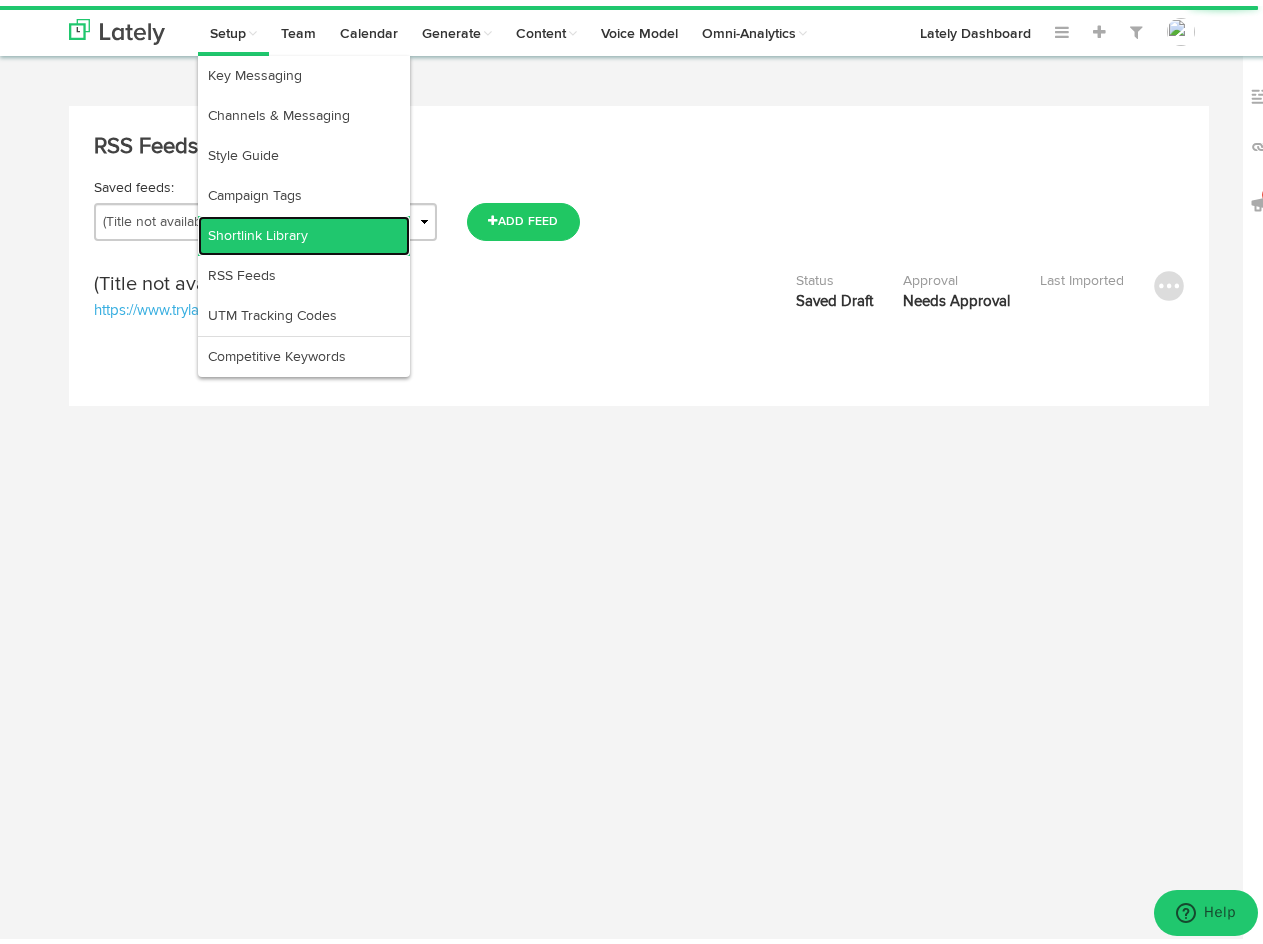 click on "Shortlink Library" at bounding box center [304, 230] 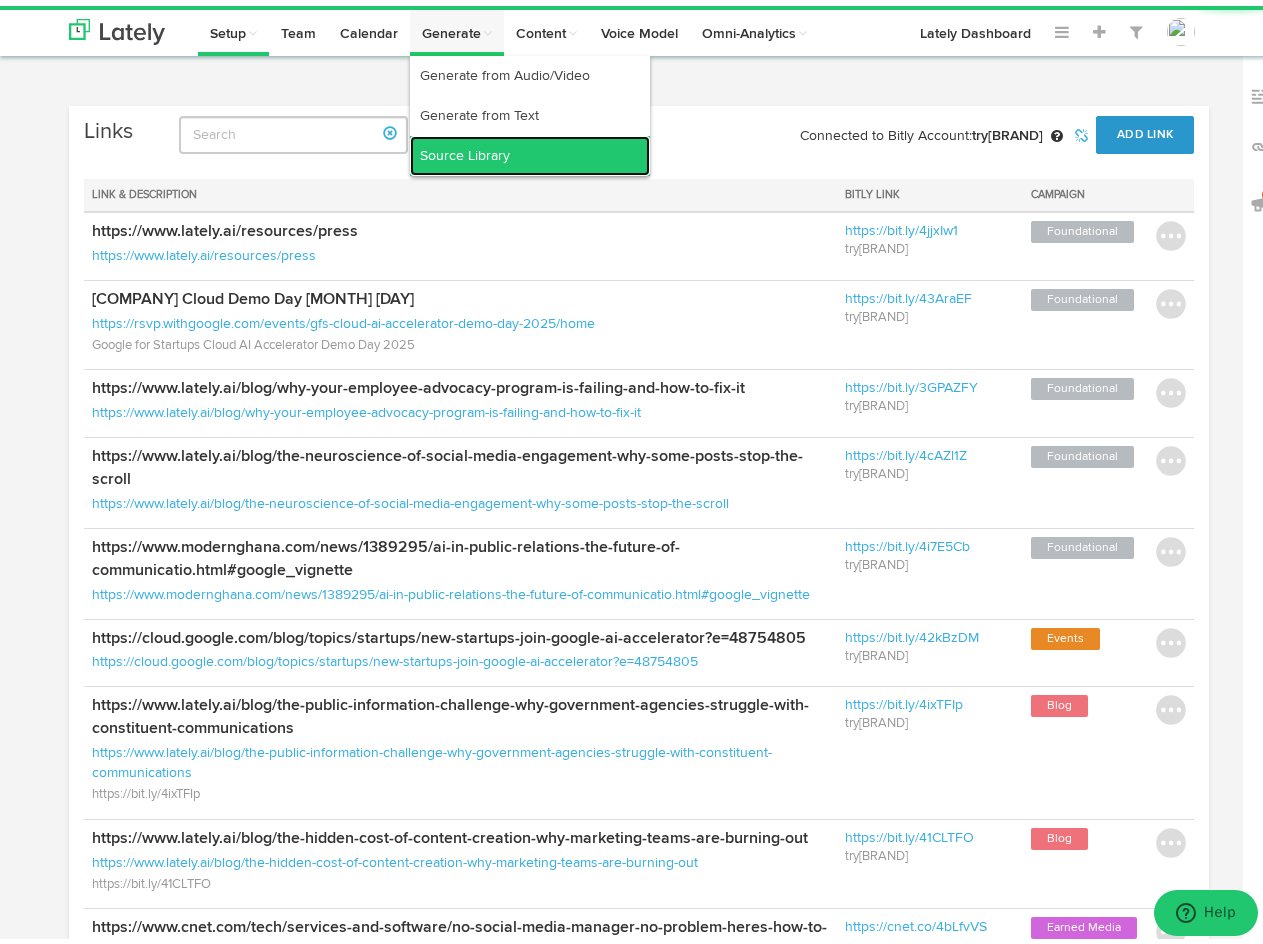 click on "Source Library" at bounding box center [530, 150] 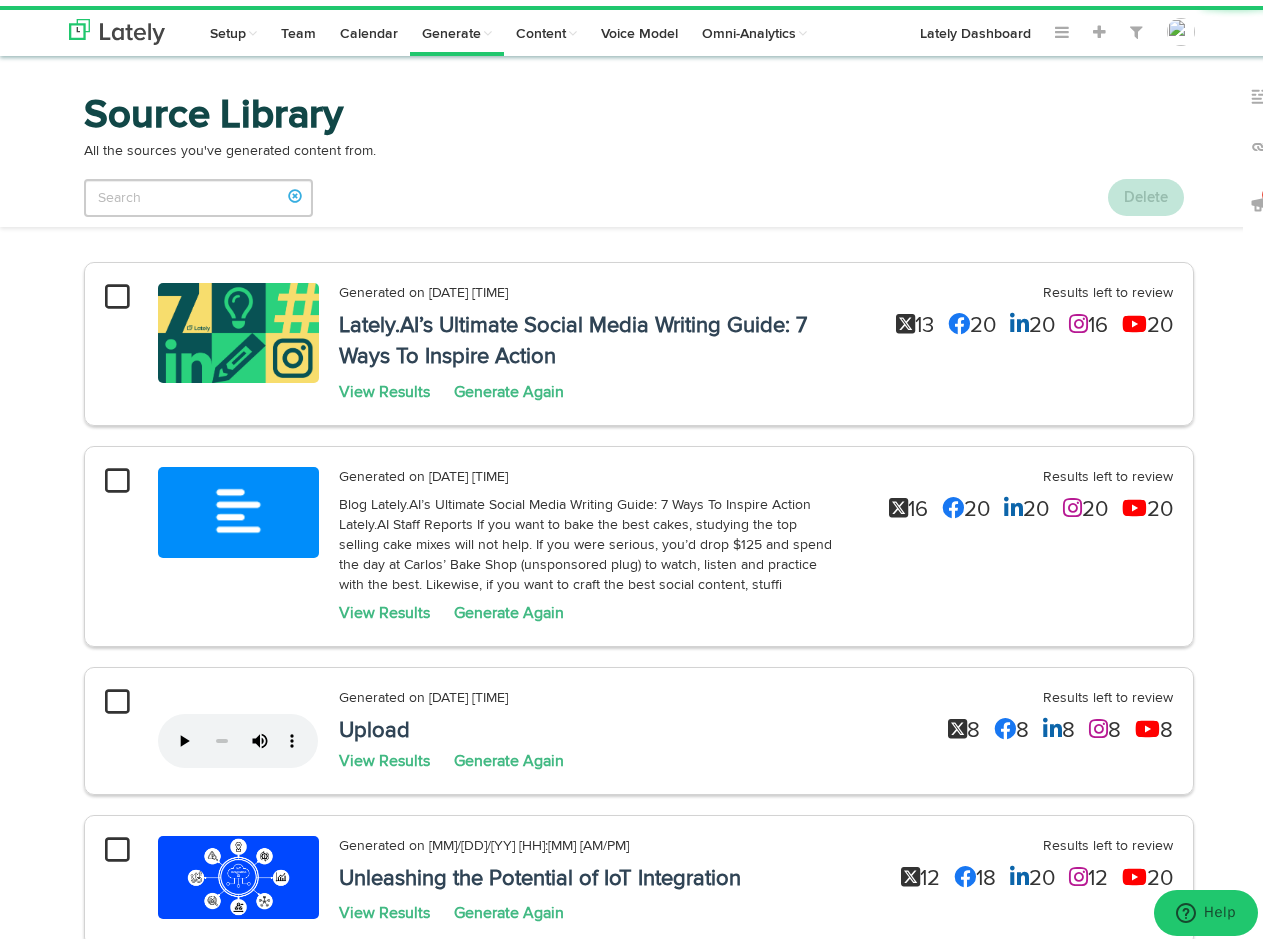 click at bounding box center (117, 291) 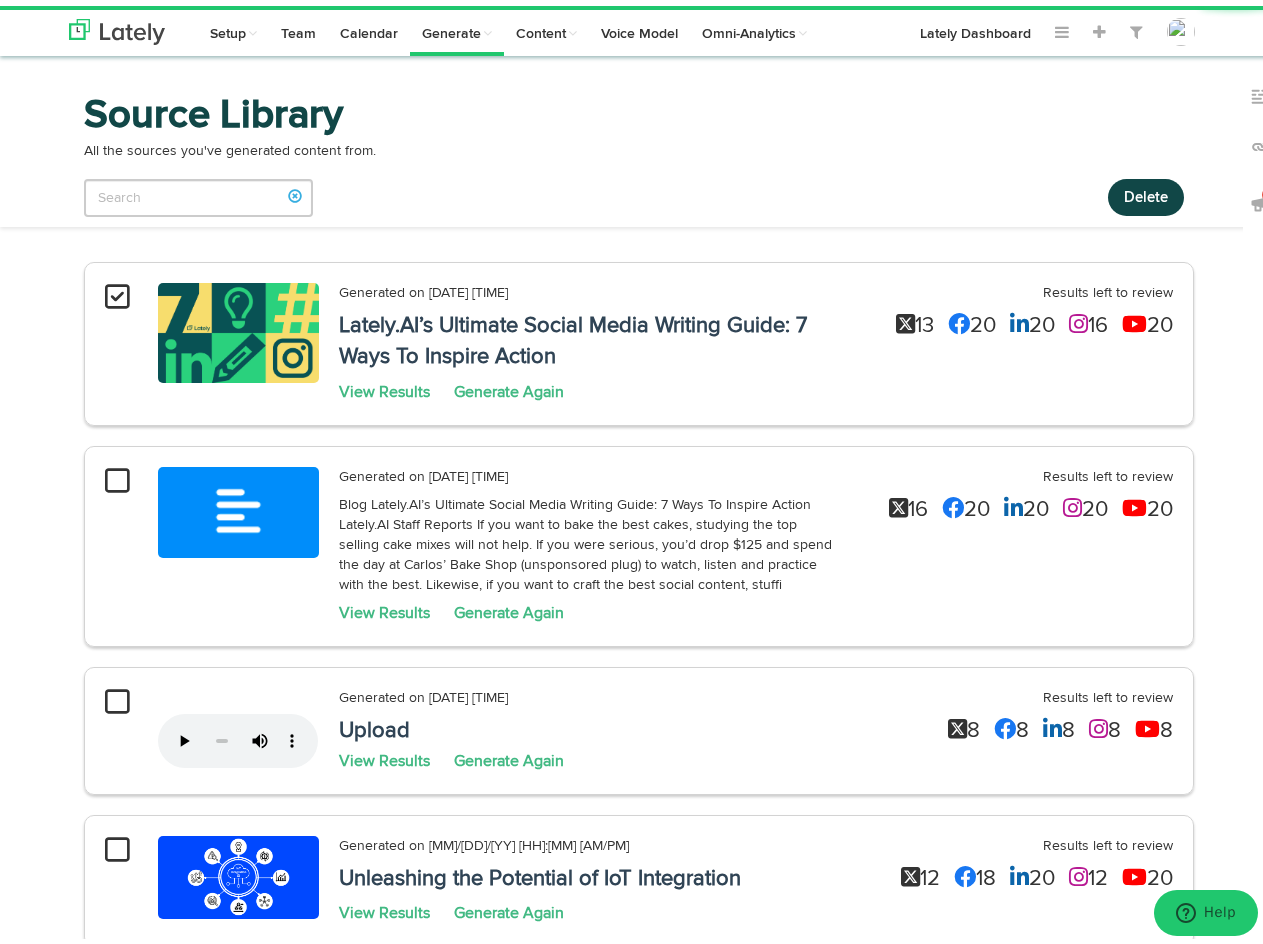 click at bounding box center [117, 475] 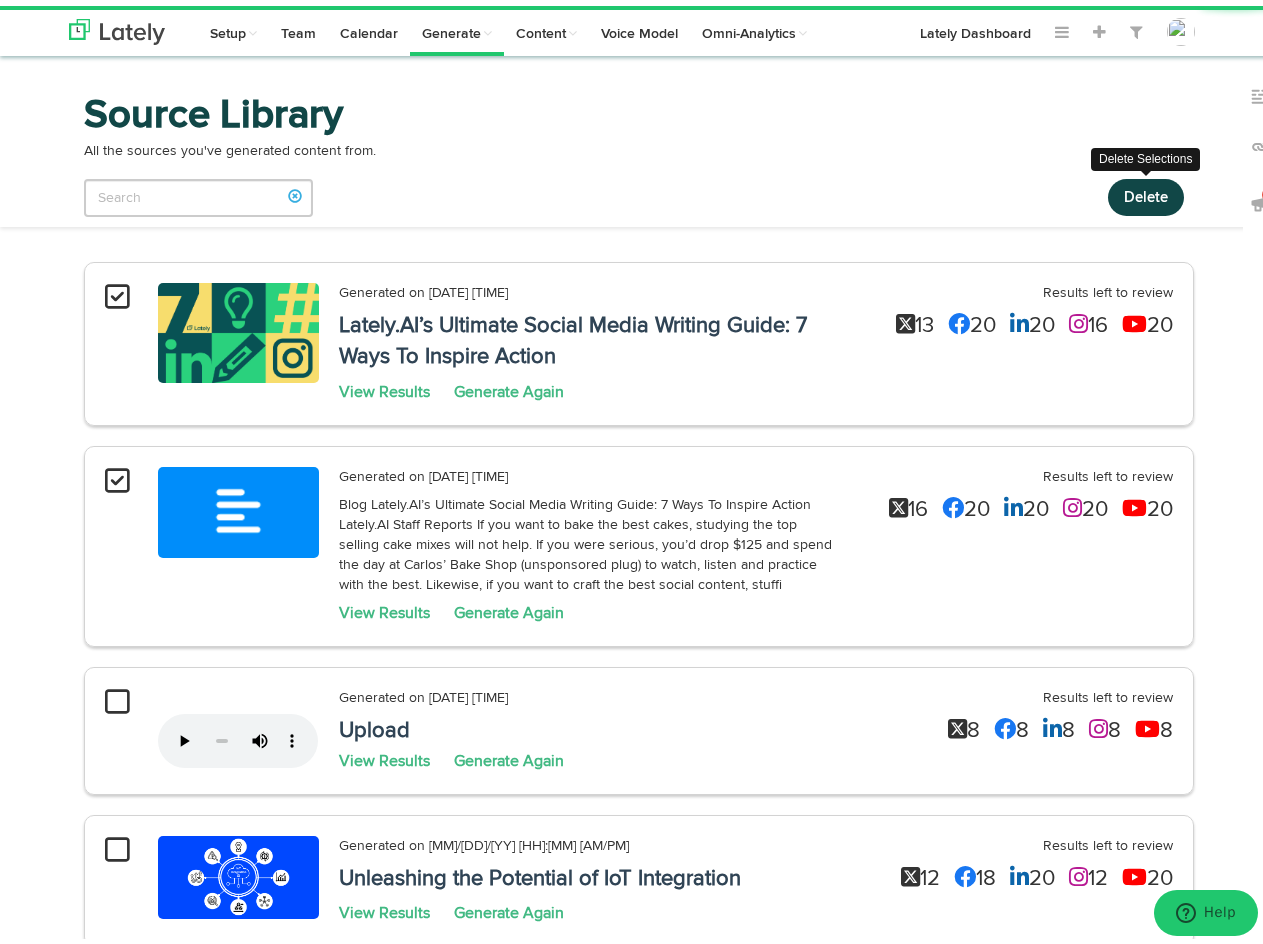 click on "Delete" at bounding box center (1146, 191) 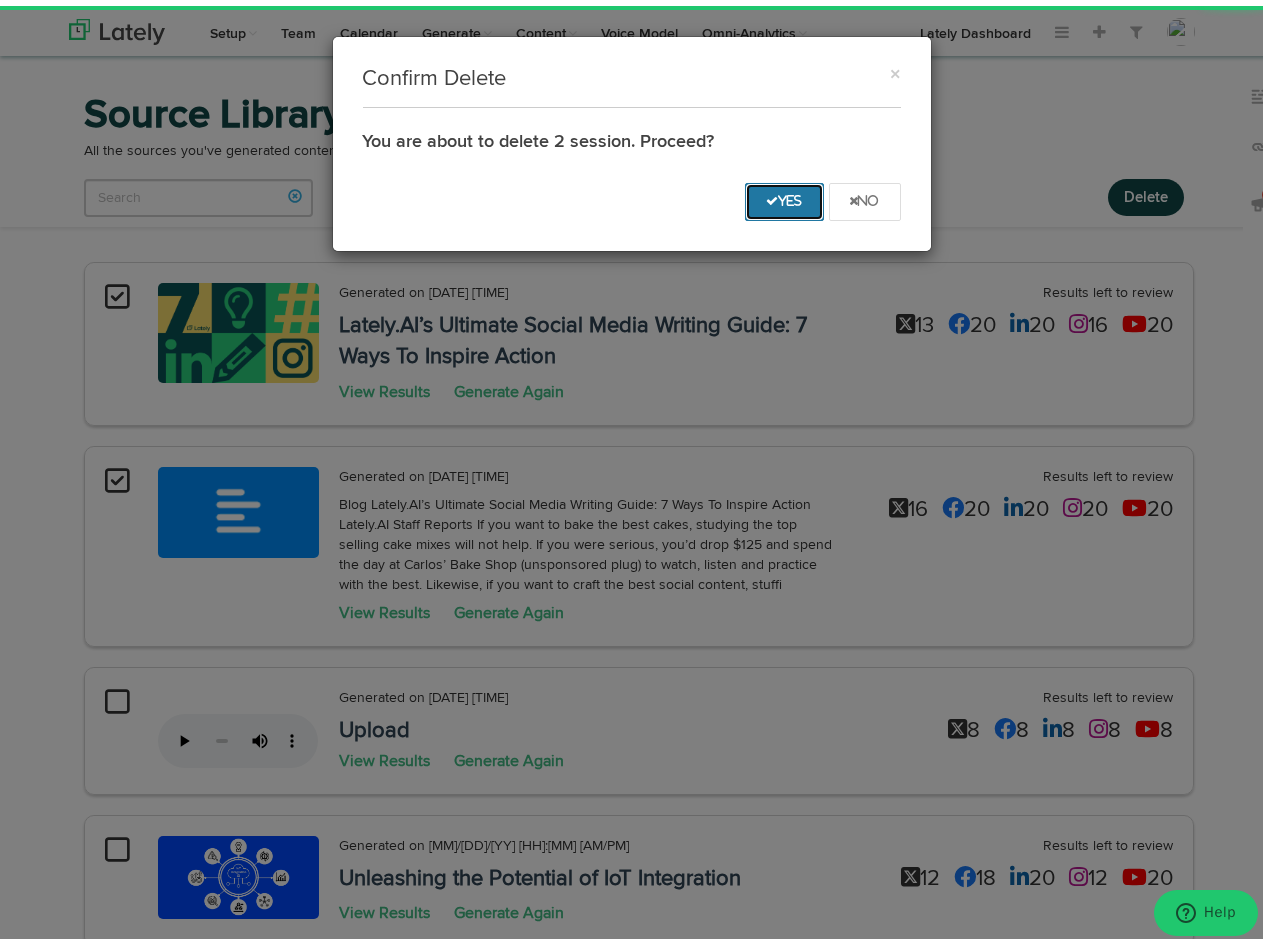click on "Yes" at bounding box center [784, 195] 